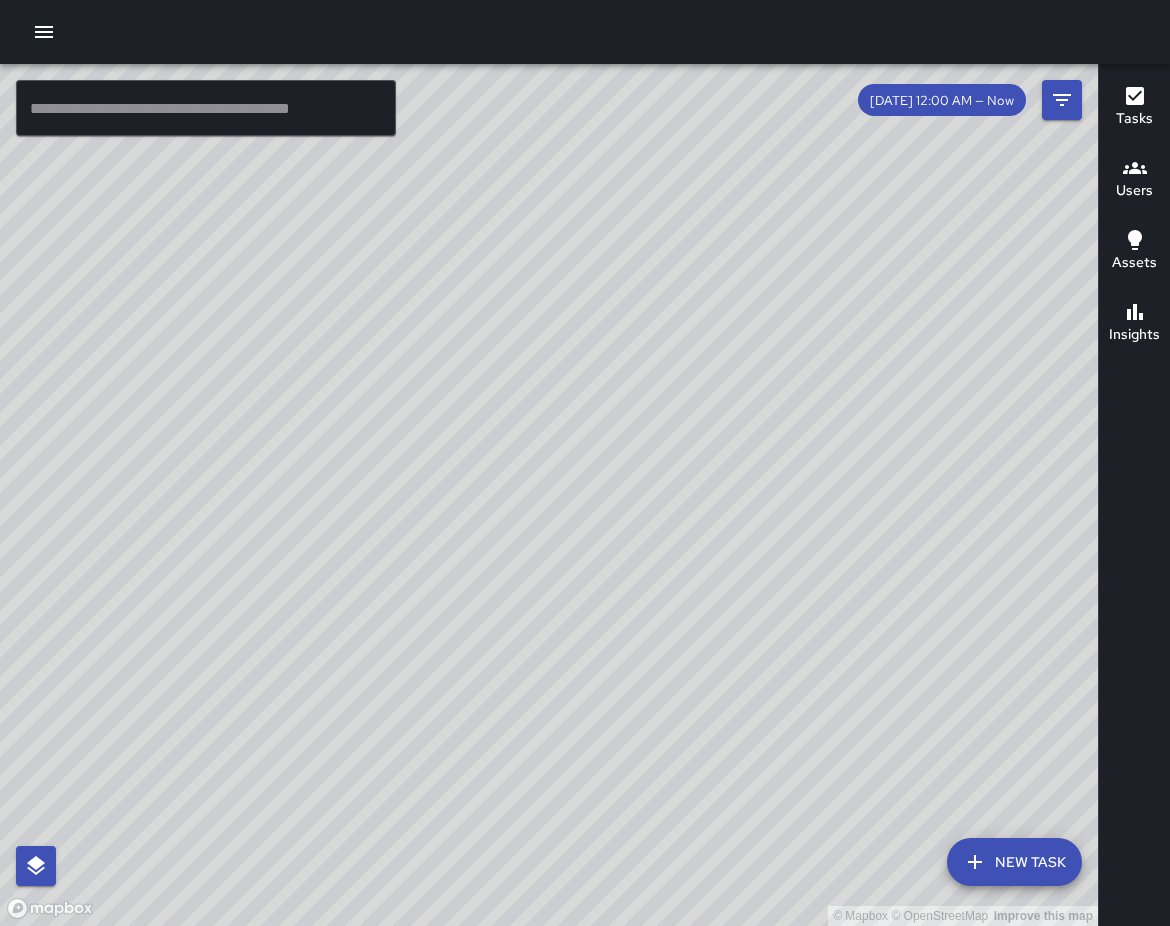 scroll, scrollTop: 0, scrollLeft: 0, axis: both 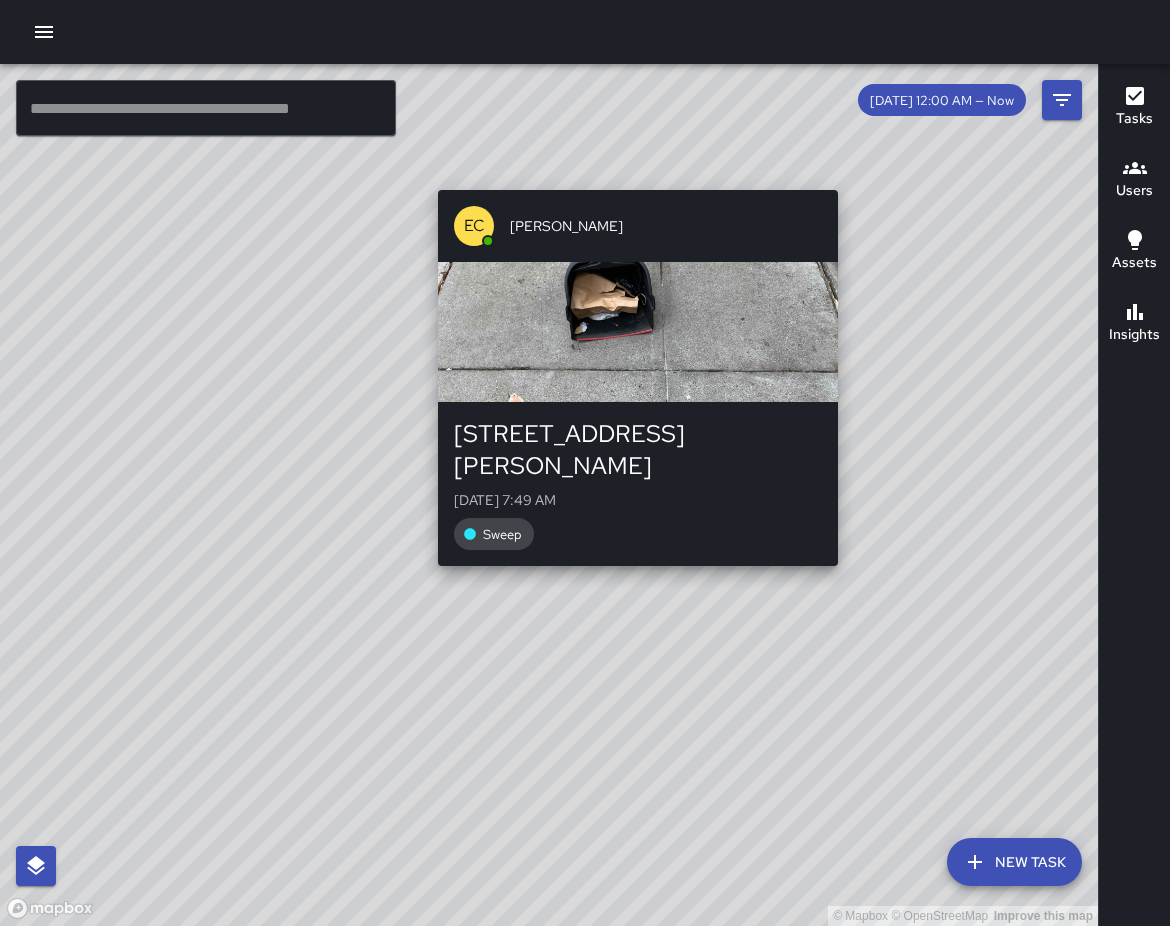 click on "© Mapbox   © OpenStreetMap   Improve this map EC Enrique Cervantes 1038 Howard Street Wed, Jul 9, 7:49 AM Sweep" at bounding box center [549, 495] 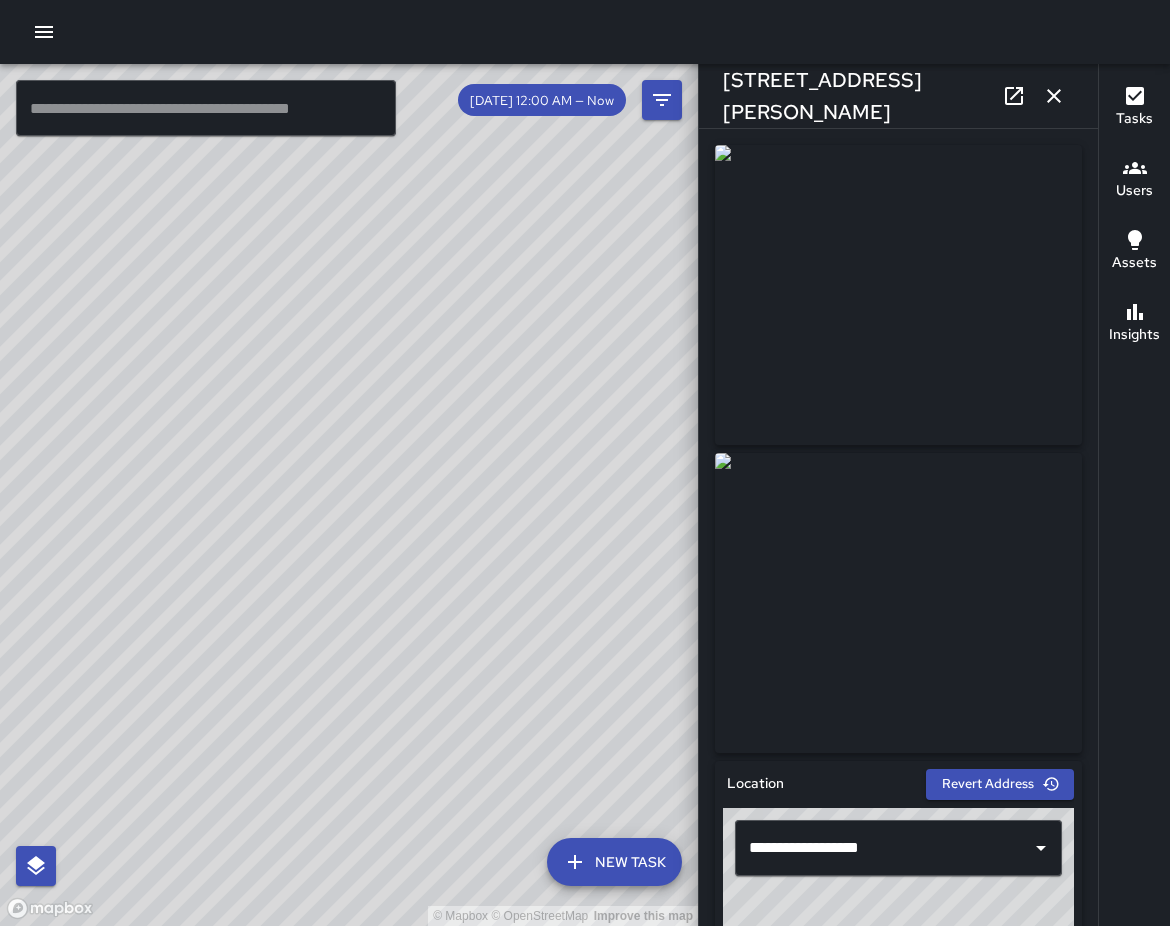 click on "© Mapbox   © OpenStreetMap   Improve this map EC Enrique Cervantes 1028 Howard Street Wed, Jul 9, 7:55 AM Code Brown" at bounding box center [349, 495] 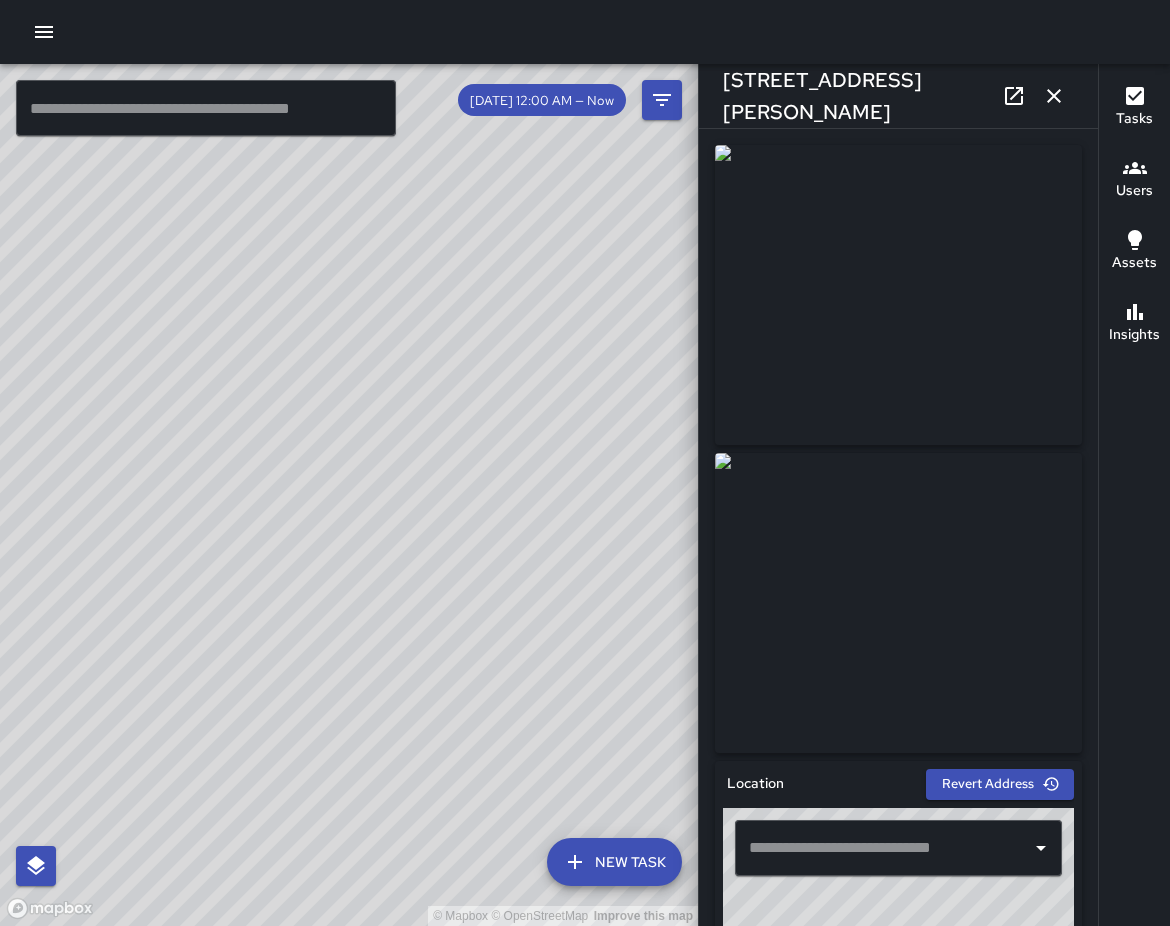 type on "**********" 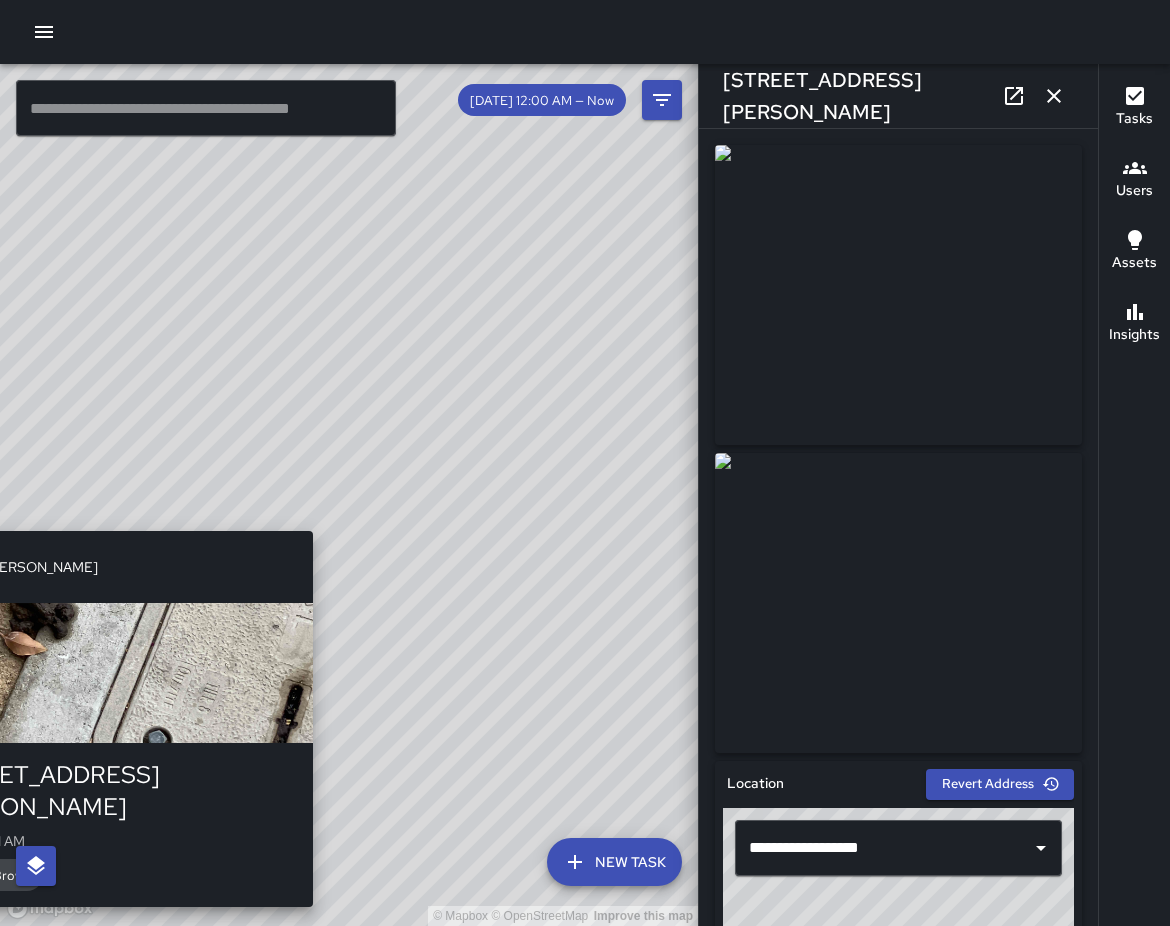 click on "© Mapbox   © OpenStreetMap   Improve this map EC Enrique Cervantes 1032 Howard Street Wed, Jul 9, 7:51 AM Code Brown" at bounding box center [349, 495] 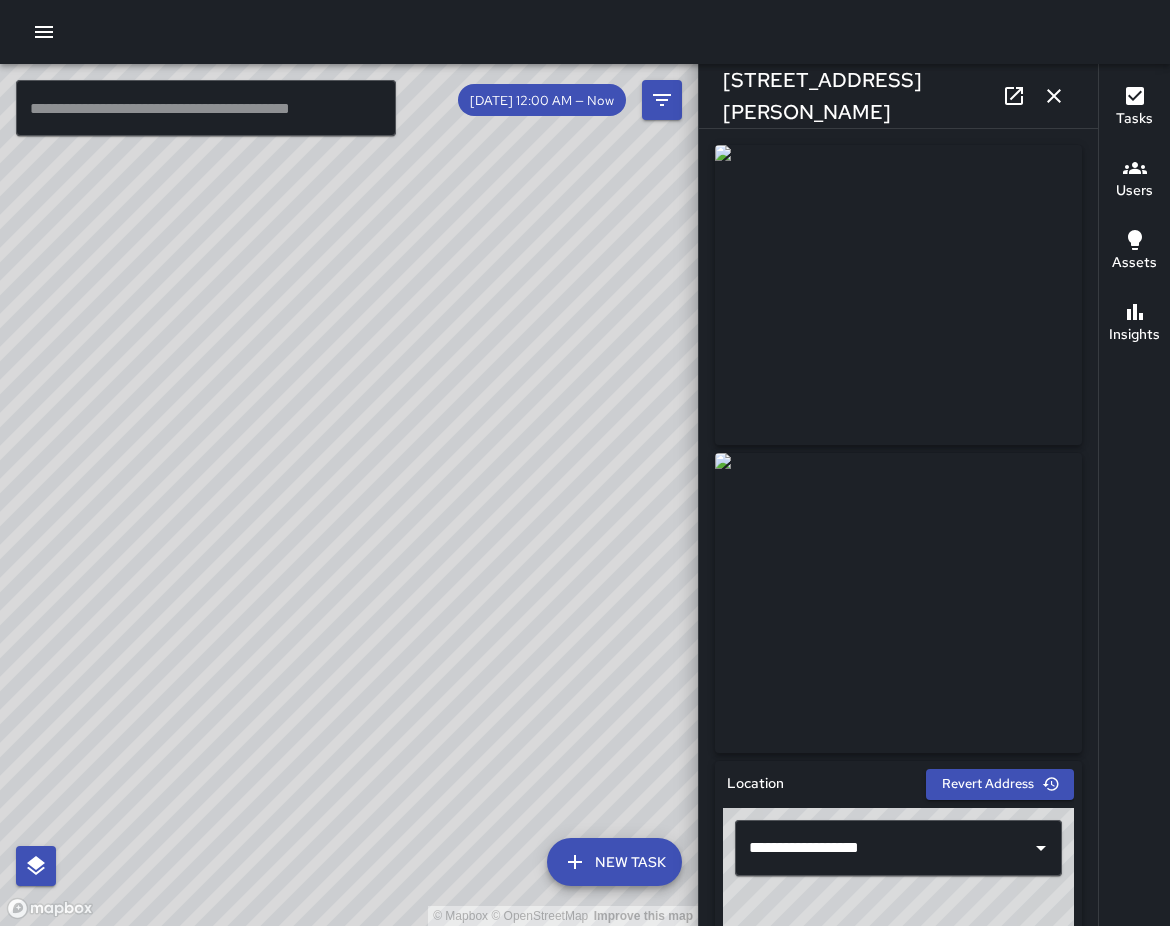 click on "© Mapbox   © OpenStreetMap   Improve this map EC Enrique Cervantes 1044 Howard Street Wed, Jul 9, 7:46 AM Sweep" at bounding box center (349, 495) 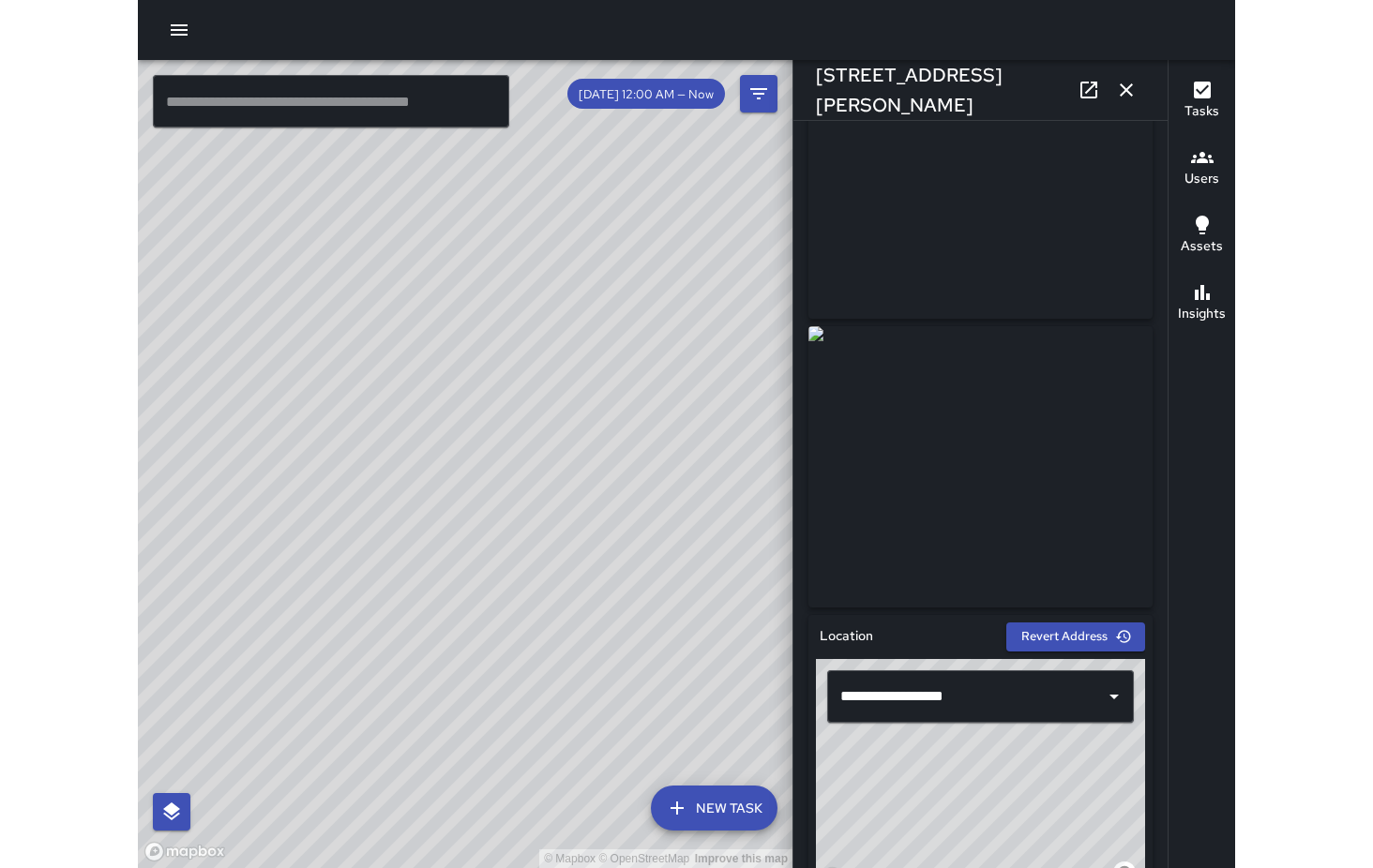scroll, scrollTop: 0, scrollLeft: 0, axis: both 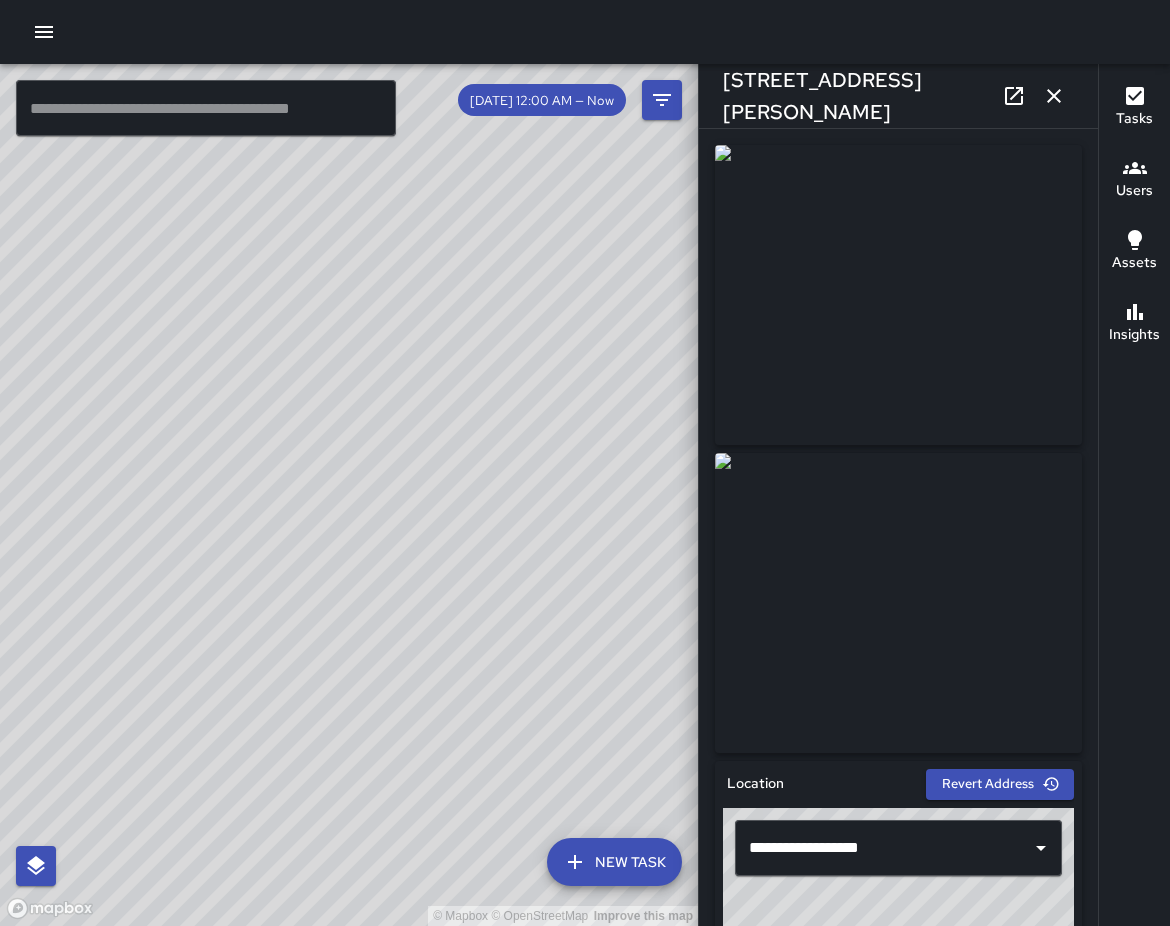 click 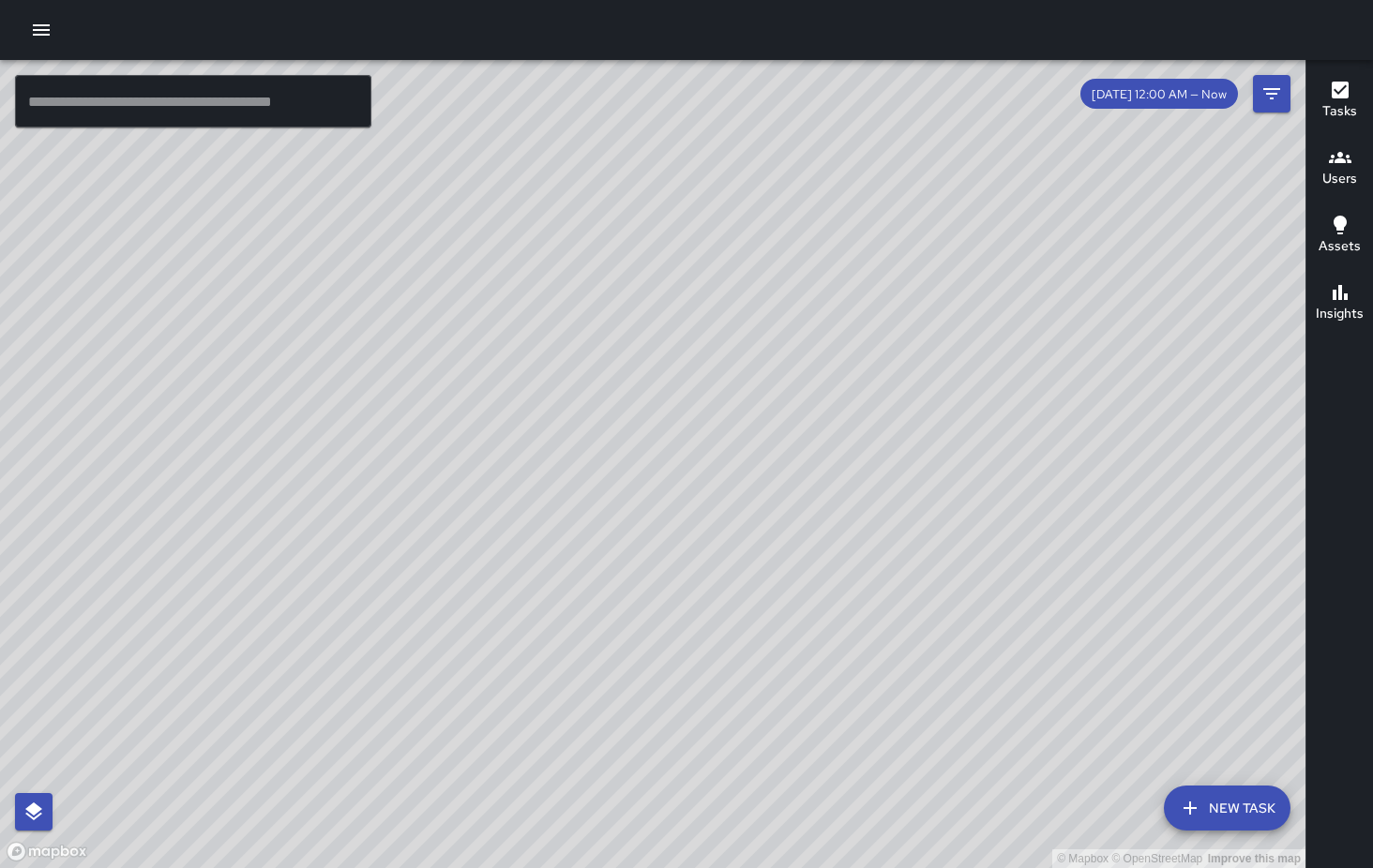 drag, startPoint x: 530, startPoint y: 471, endPoint x: 598, endPoint y: 221, distance: 259.083 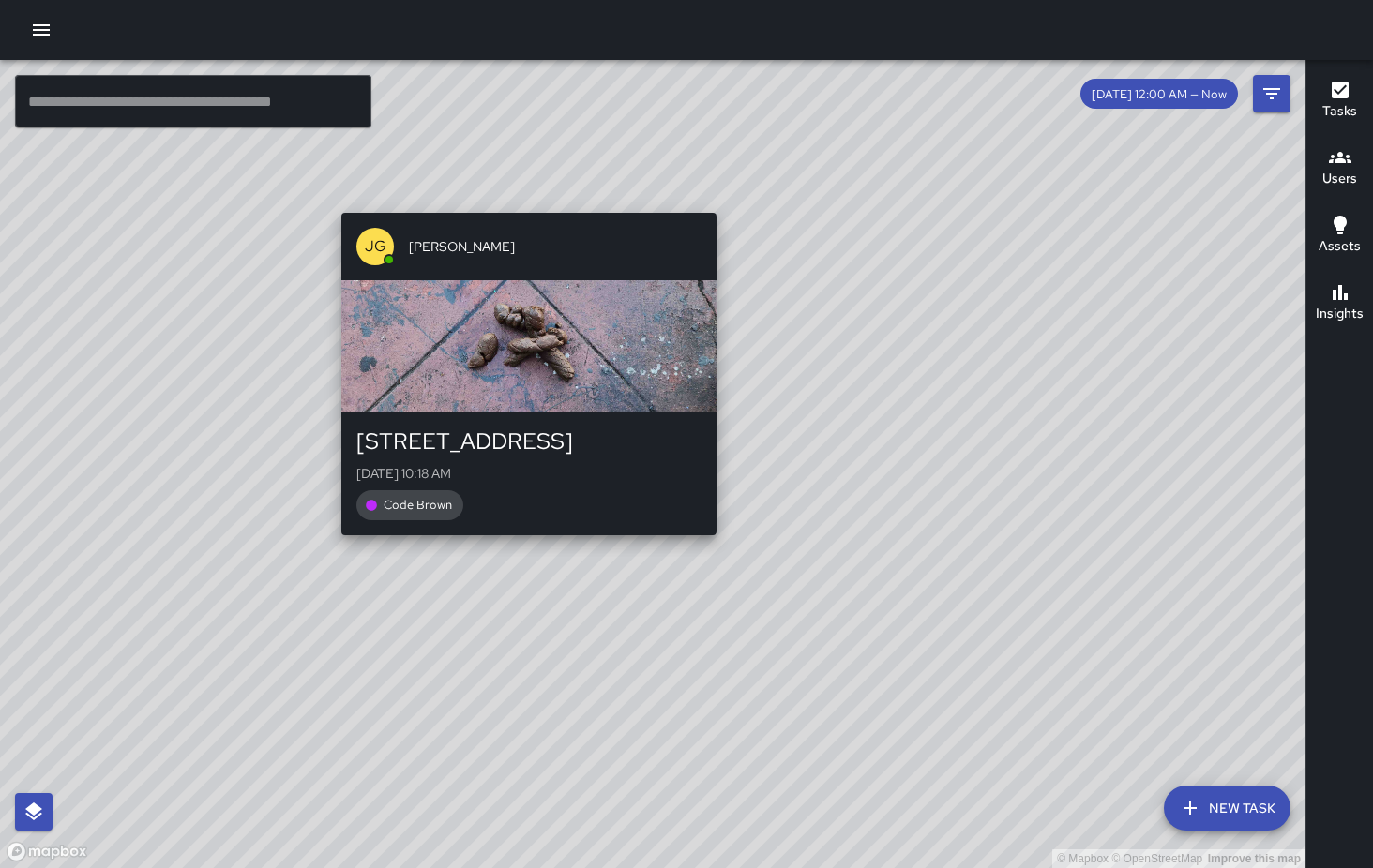 click on "© Mapbox   © OpenStreetMap   Improve this map JG Jason Gregg 201 9th Street Wed, Jul 9, 10:18 AM Code Brown" at bounding box center [653, 464] 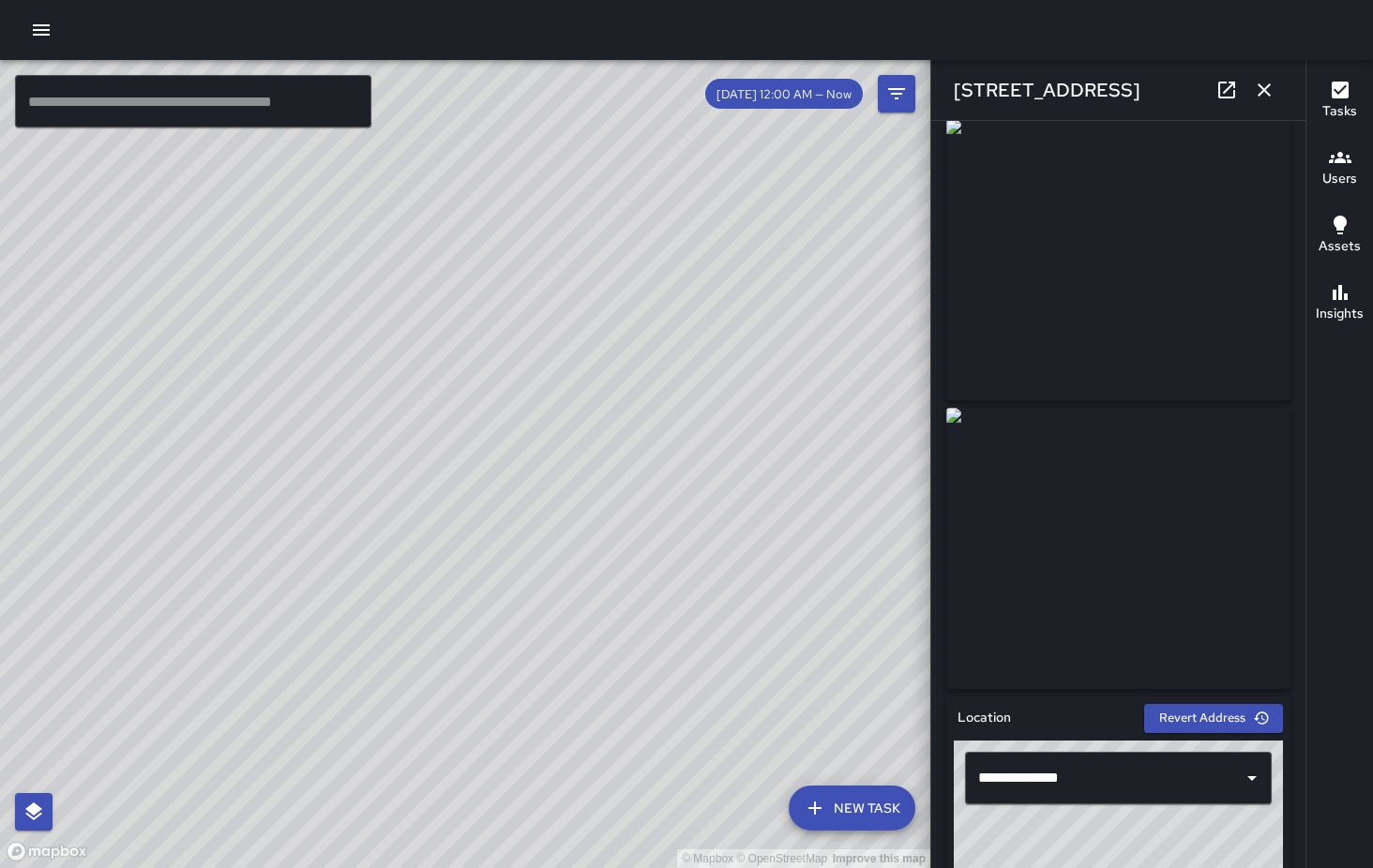 scroll, scrollTop: 0, scrollLeft: 0, axis: both 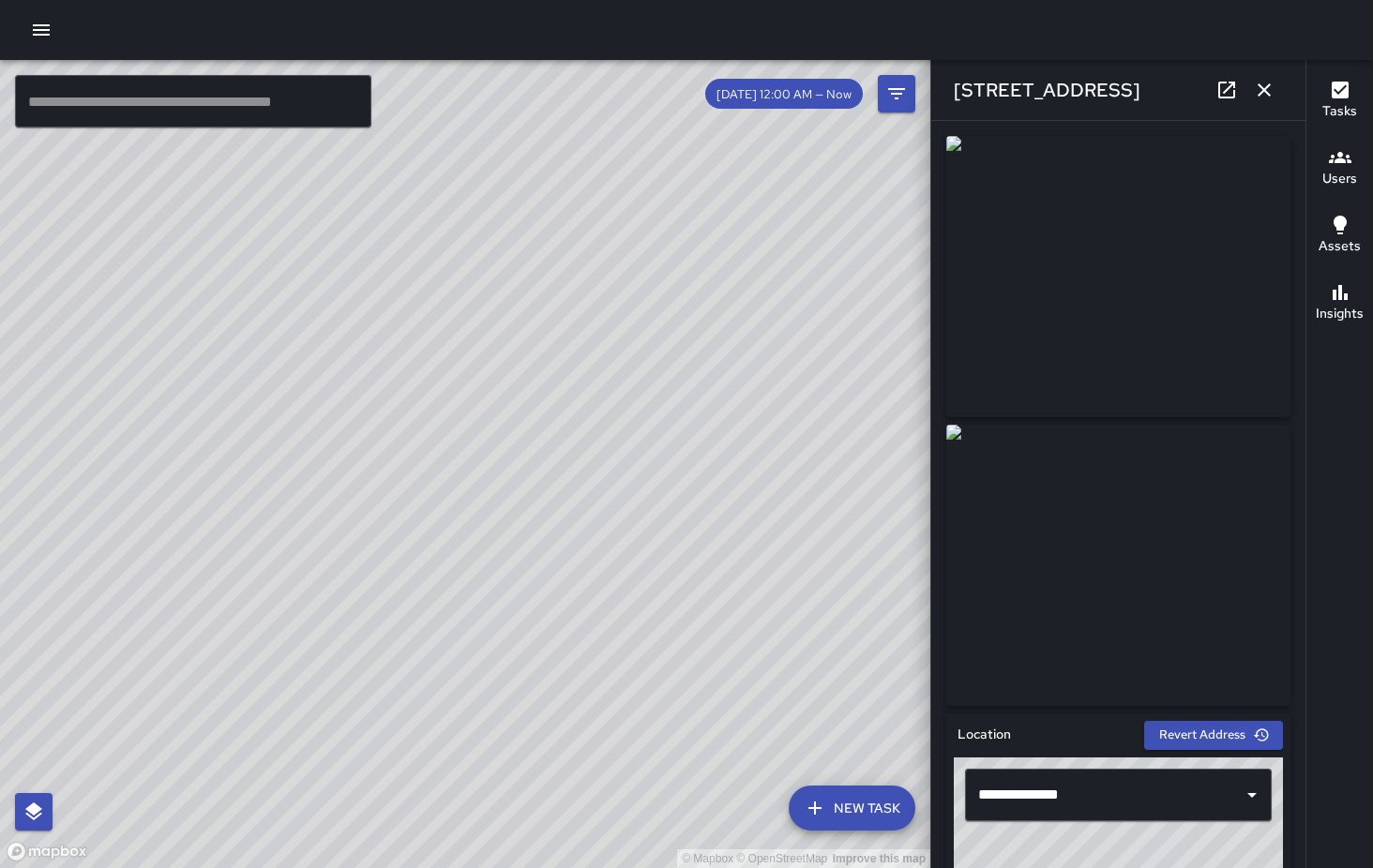 click 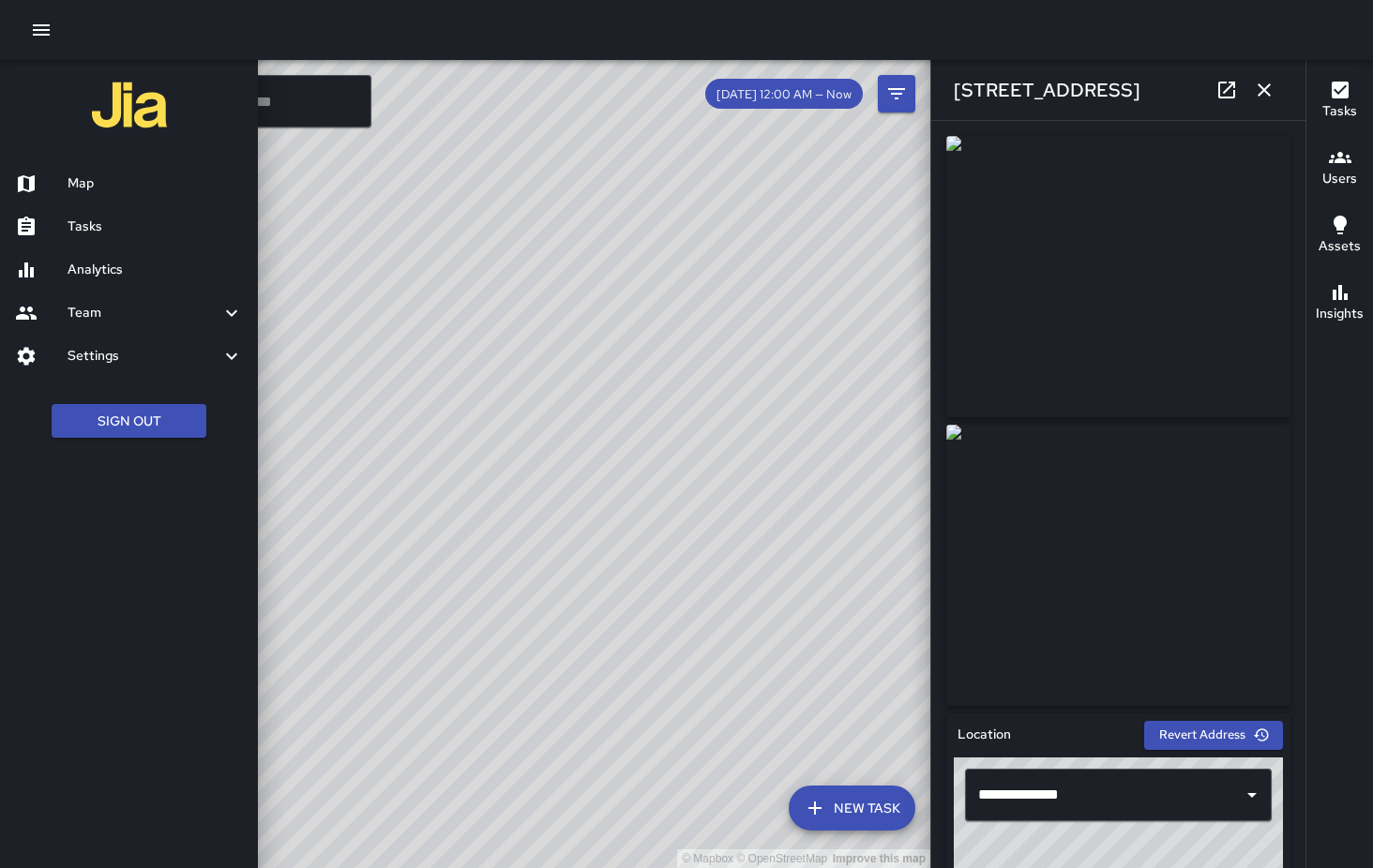 click on "Analytics" at bounding box center [155, 270] 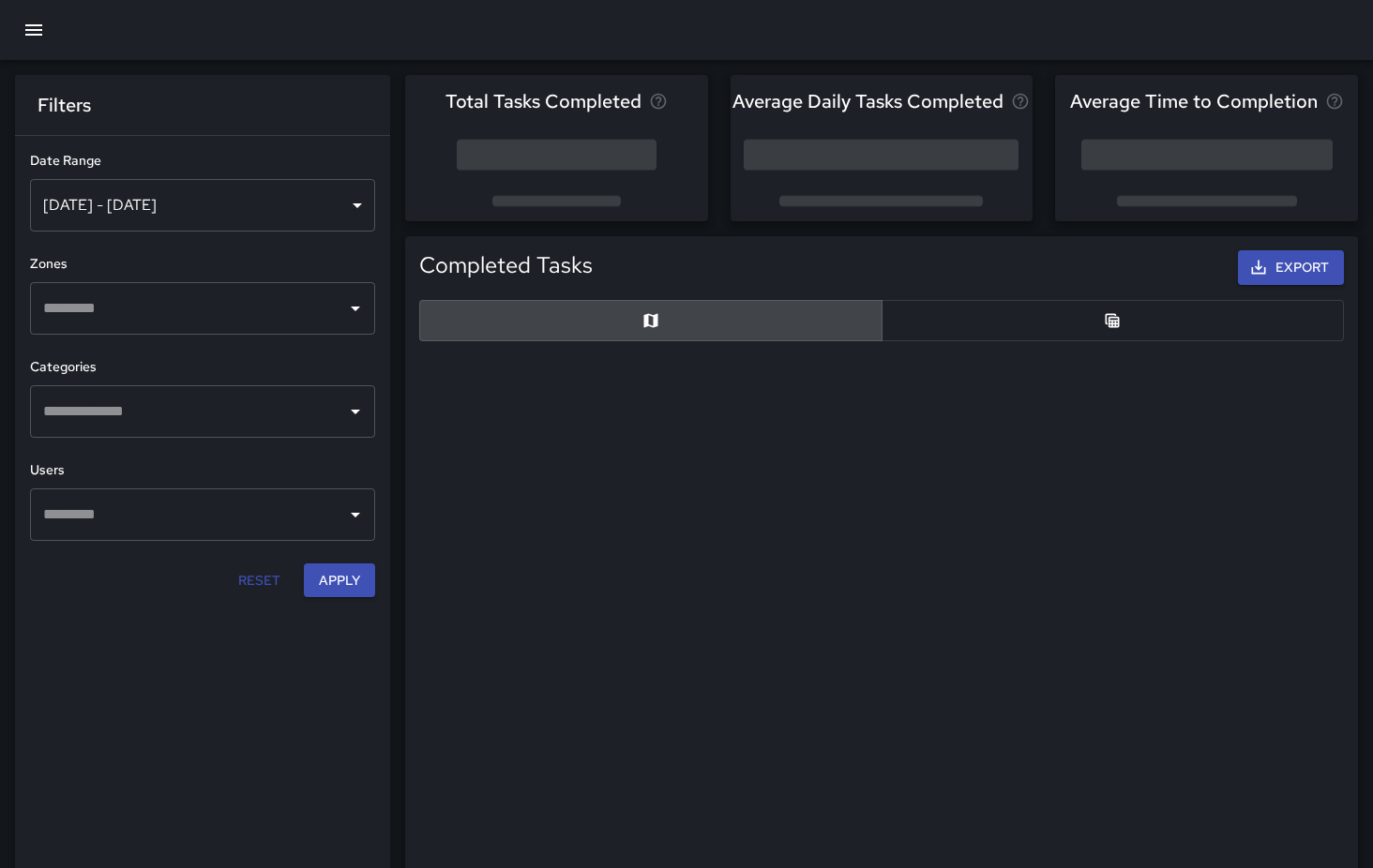 scroll, scrollTop: 1, scrollLeft: 1, axis: both 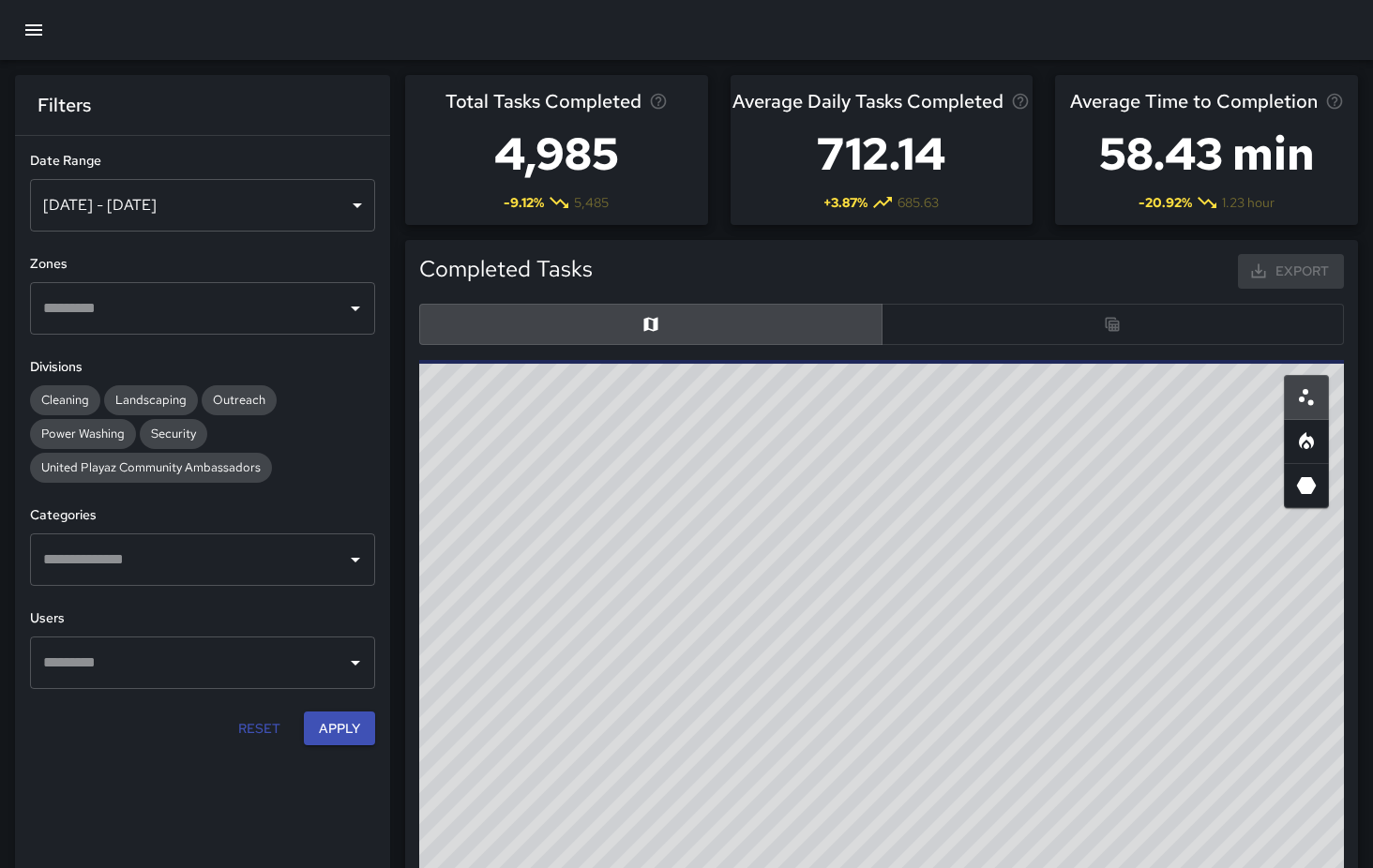 drag, startPoint x: 645, startPoint y: 532, endPoint x: 587, endPoint y: 410, distance: 135.08516 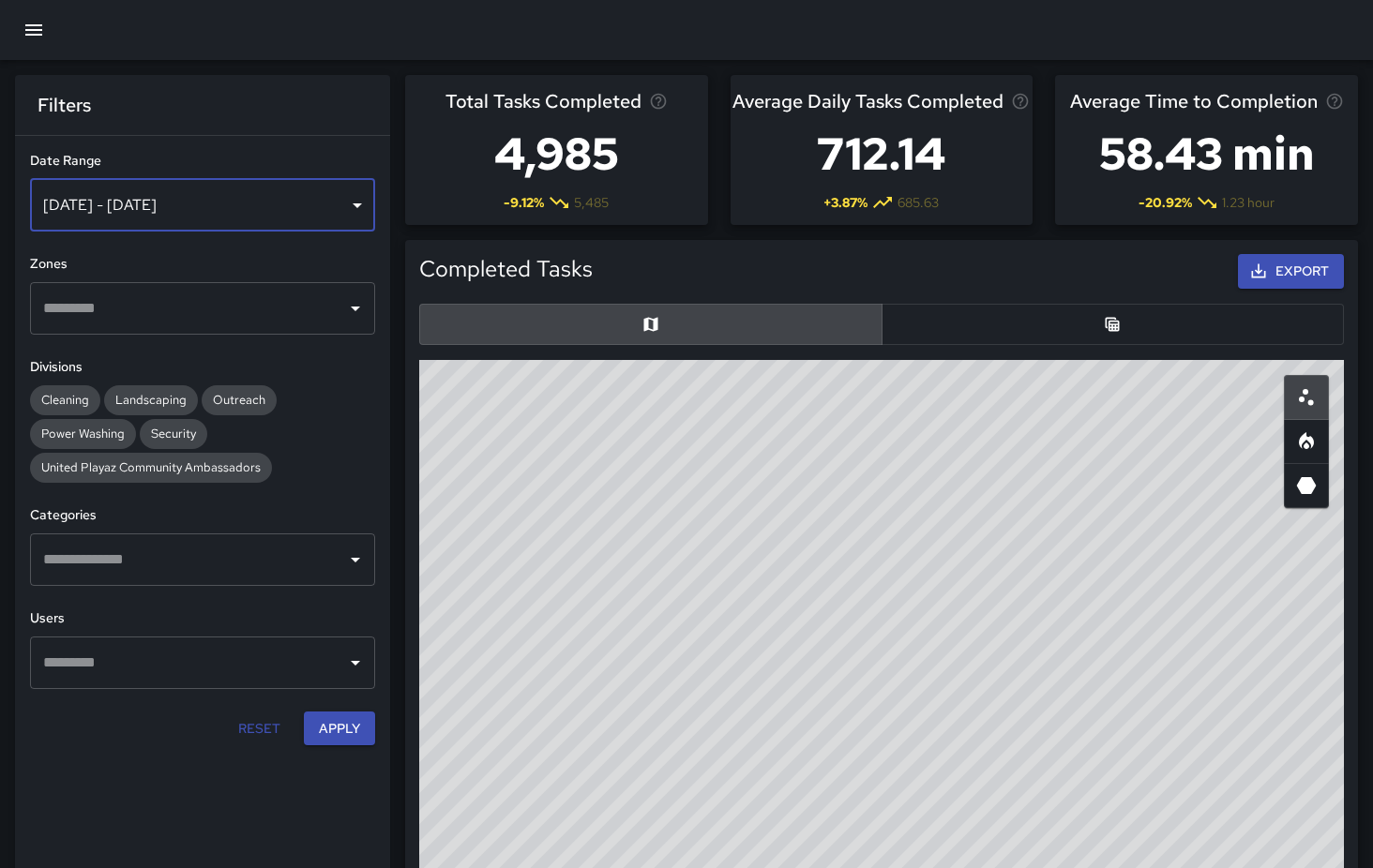 click on "Jul 03, 2025 - Jul 09, 2025" at bounding box center (203, 205) 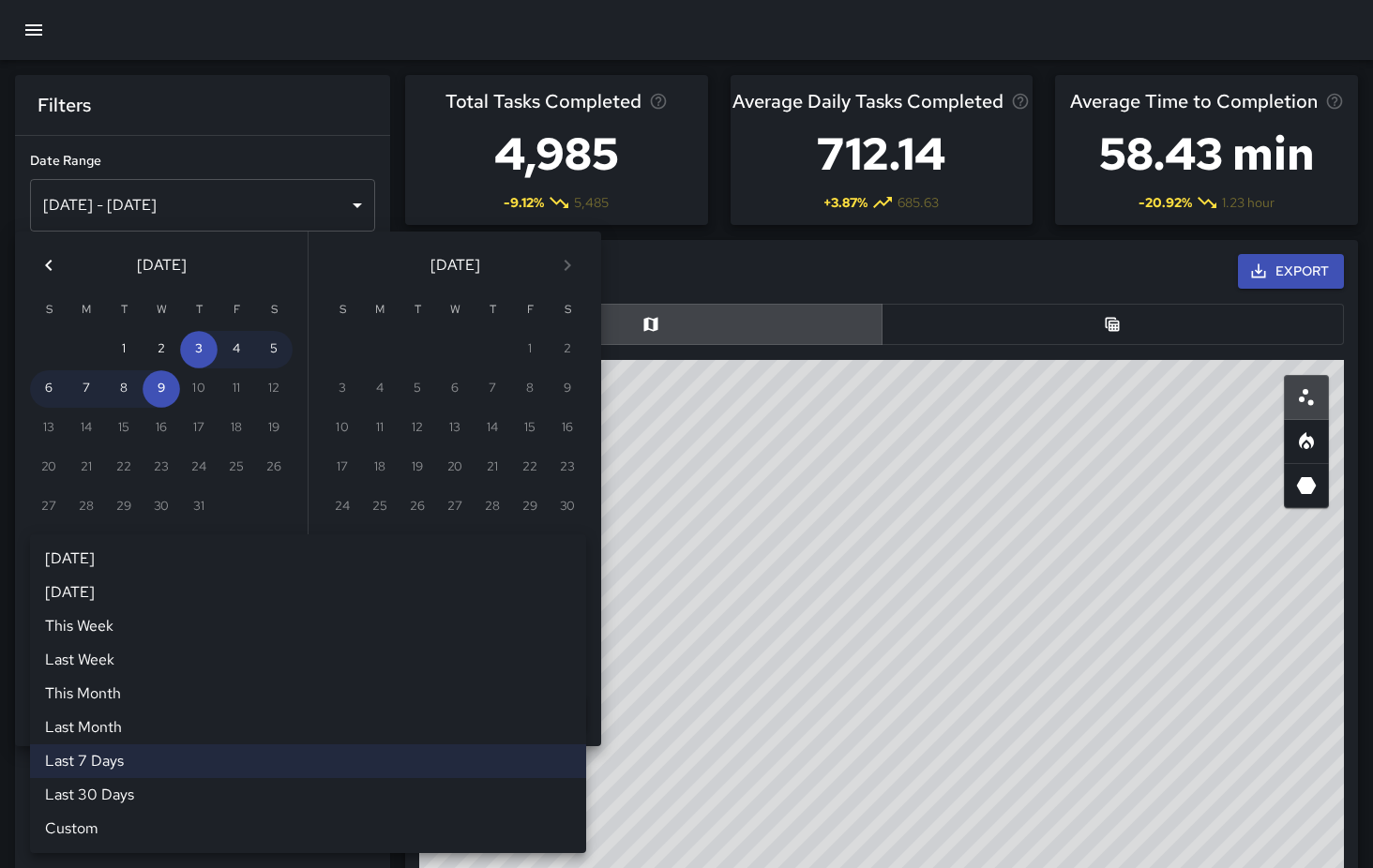 click on "Last 7 Days ****** Today Yesterday This Week Last Week This Month Last Month Last 7 Days Last 30 Days Custom Date Range" at bounding box center (308, 610) 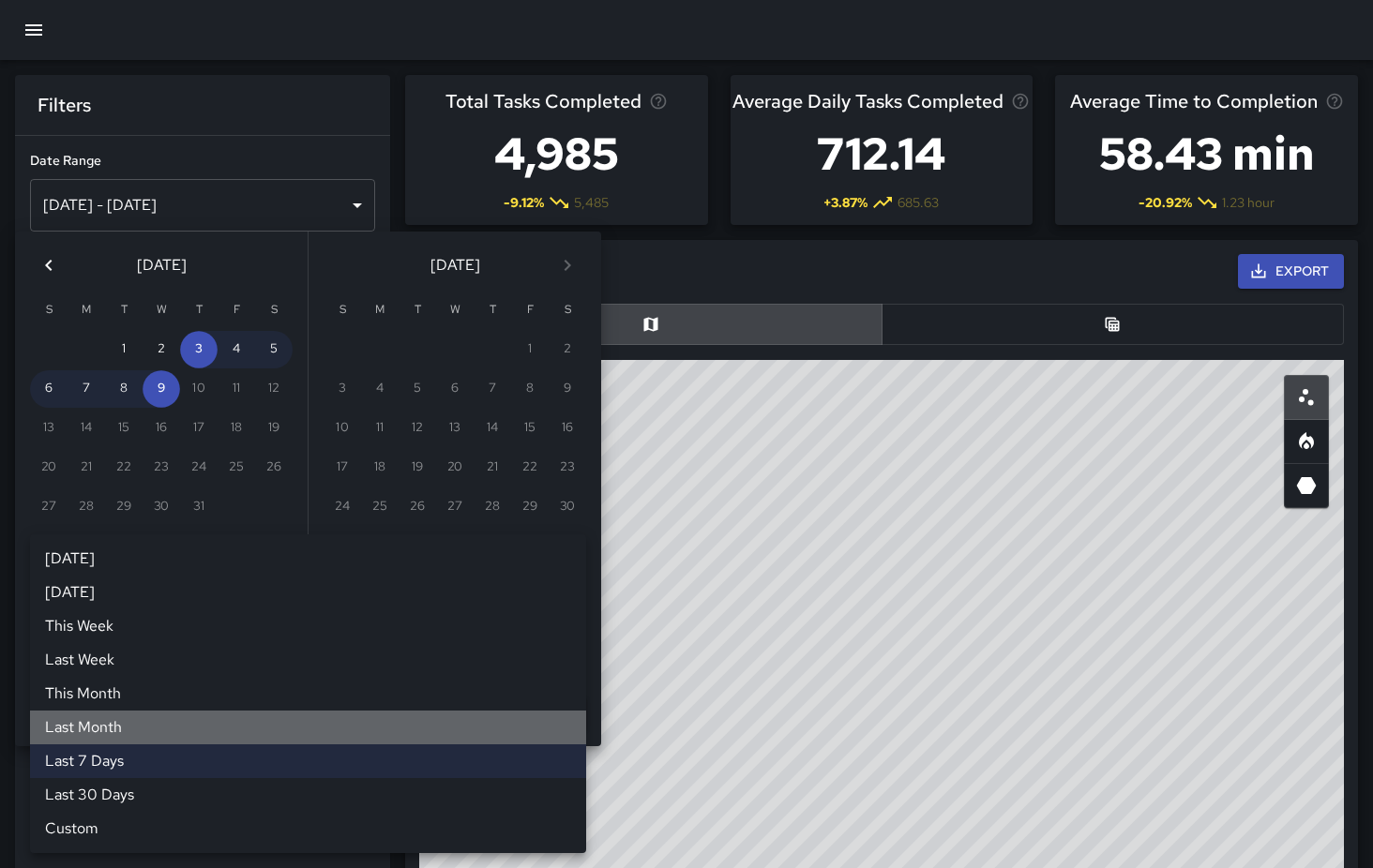 click on "Last Month" at bounding box center [308, 727] 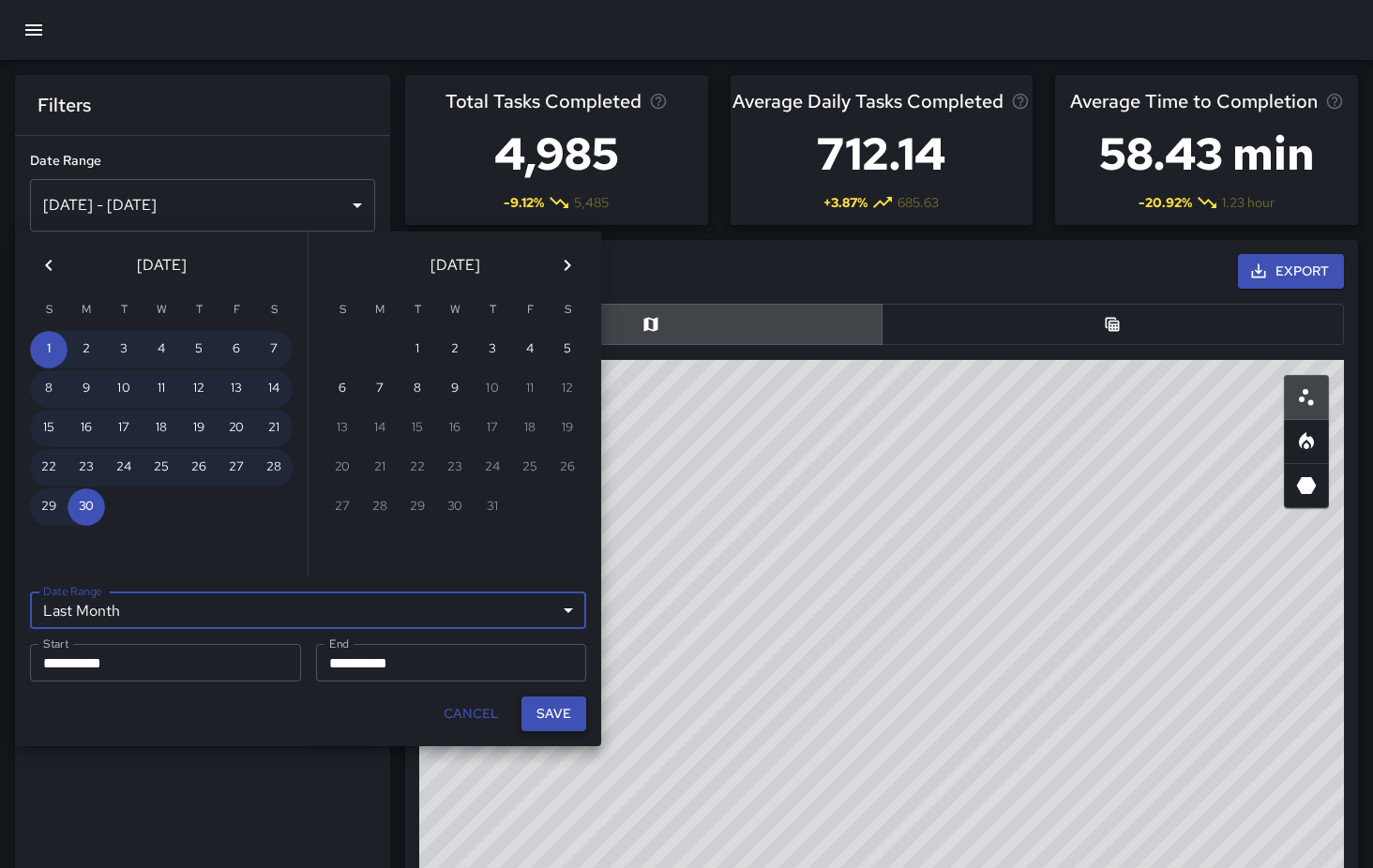 click on "Save" at bounding box center [553, 713] 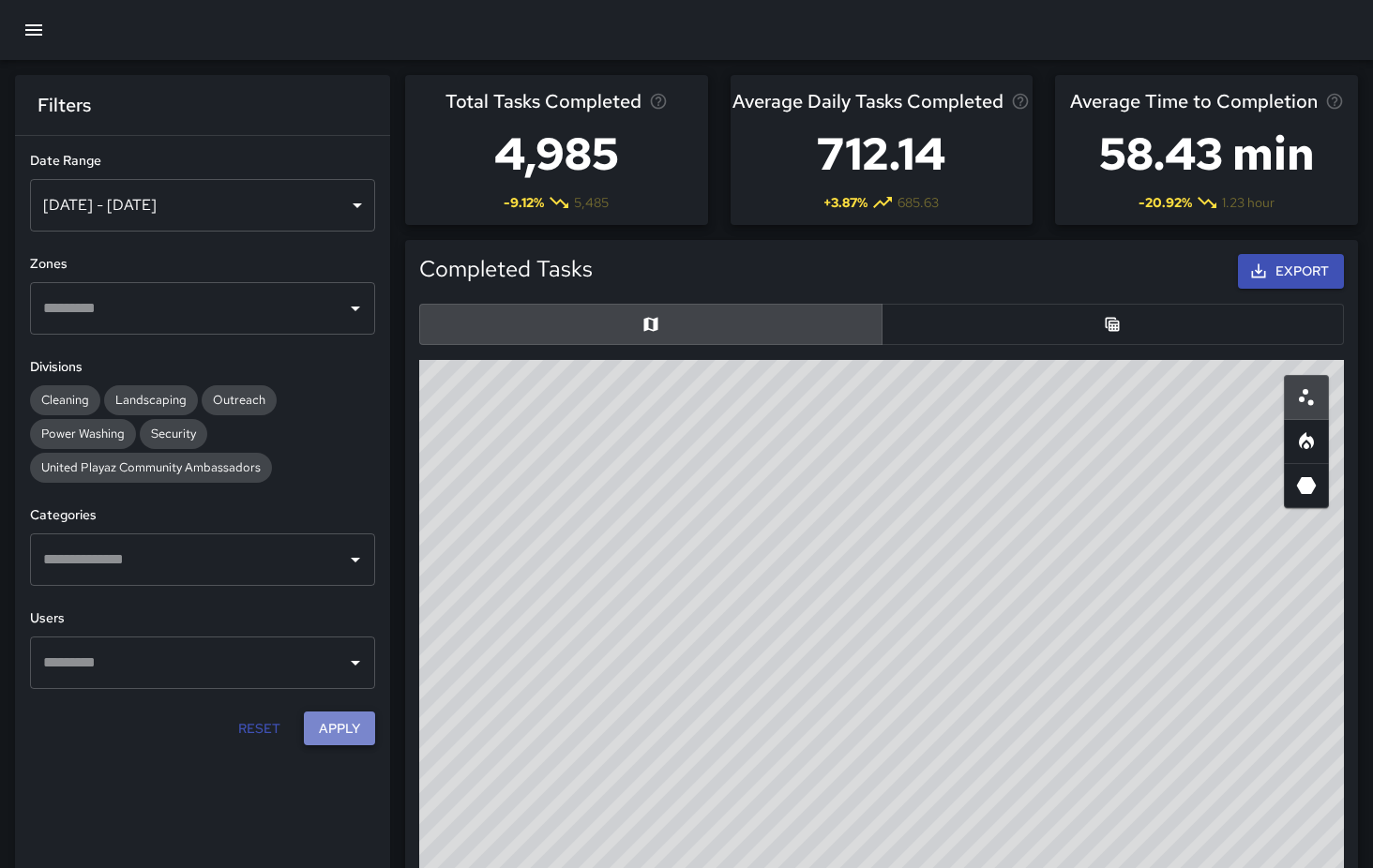 click on "Apply" at bounding box center [339, 728] 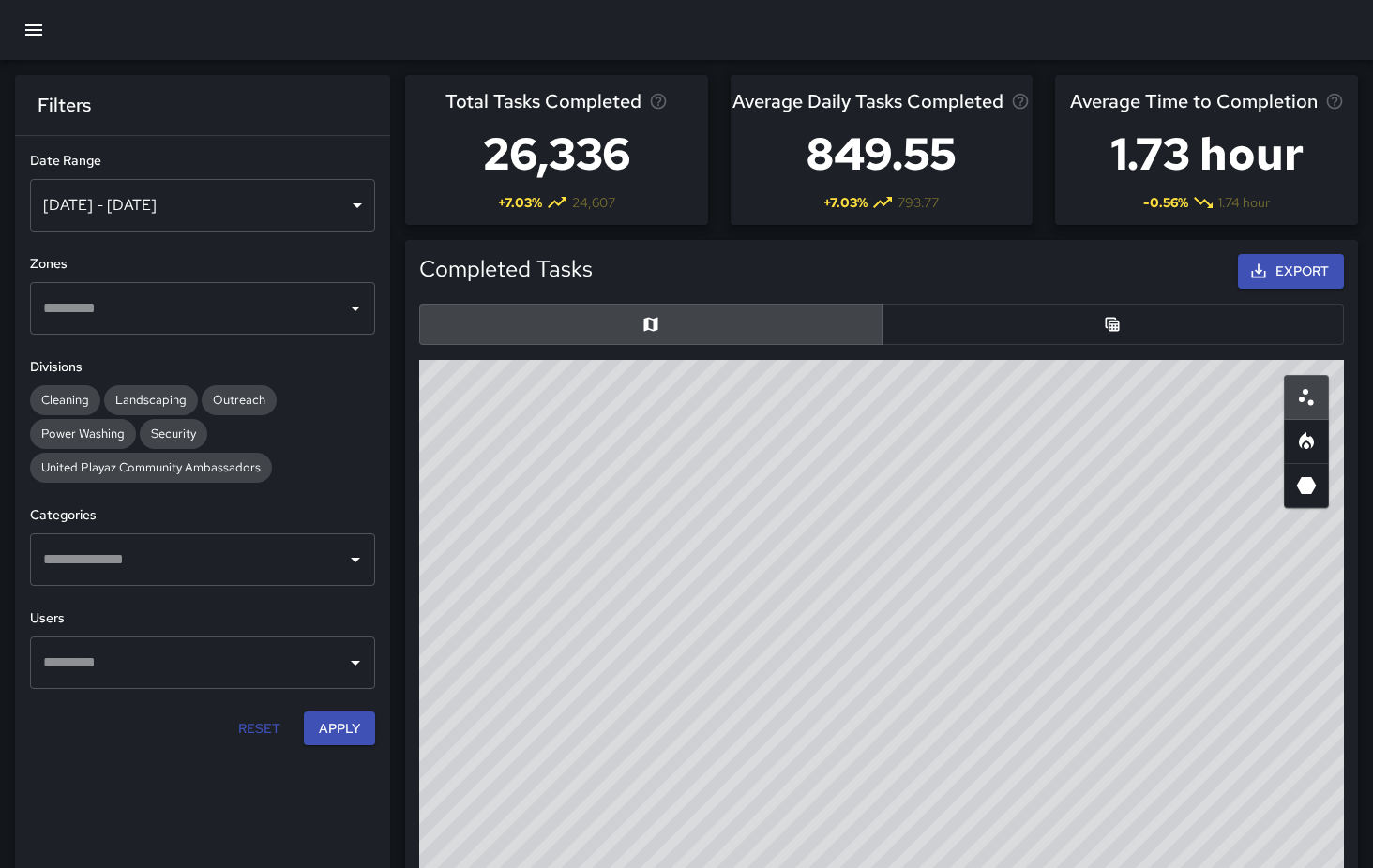 type 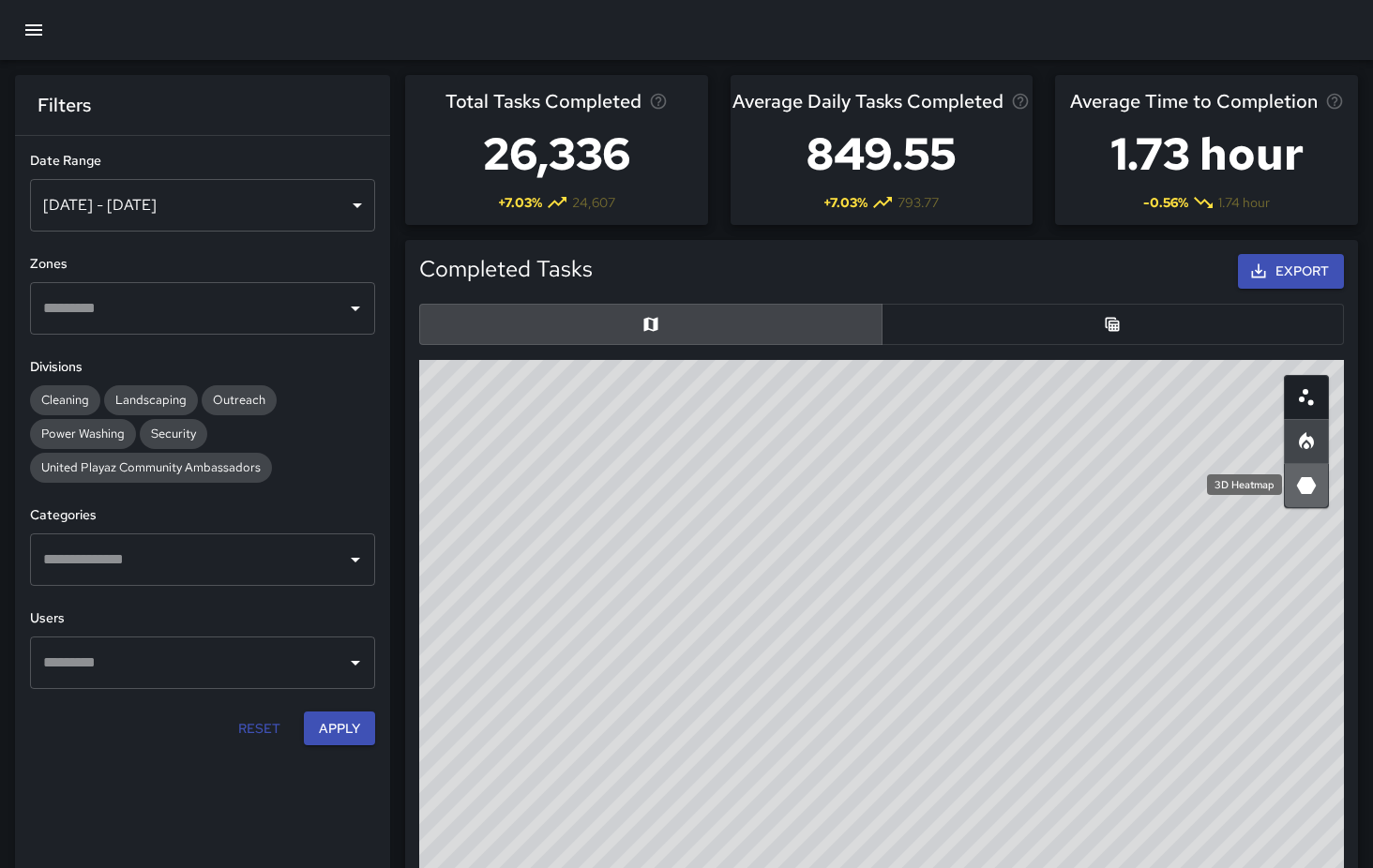 click 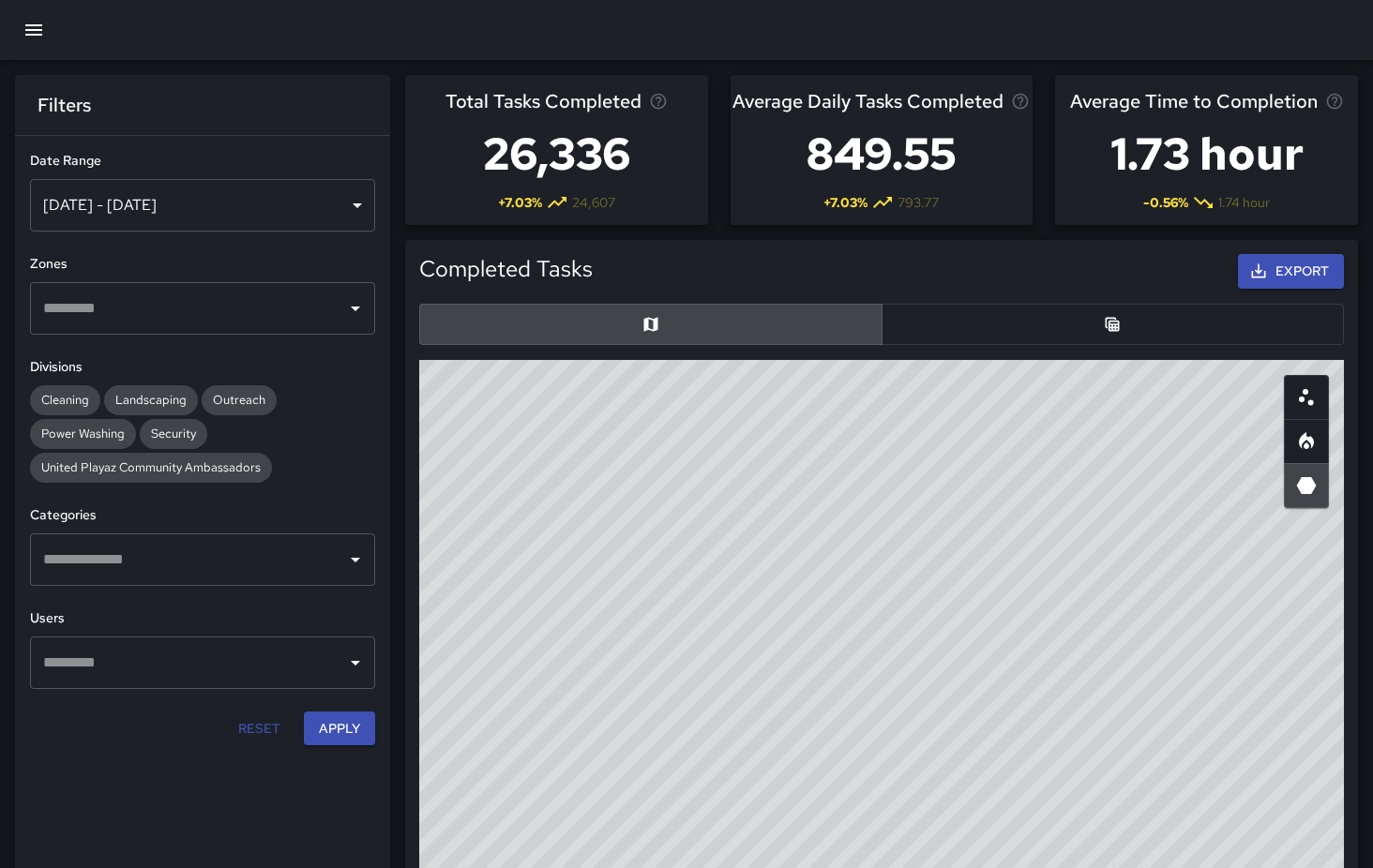 type on "hexagonal" 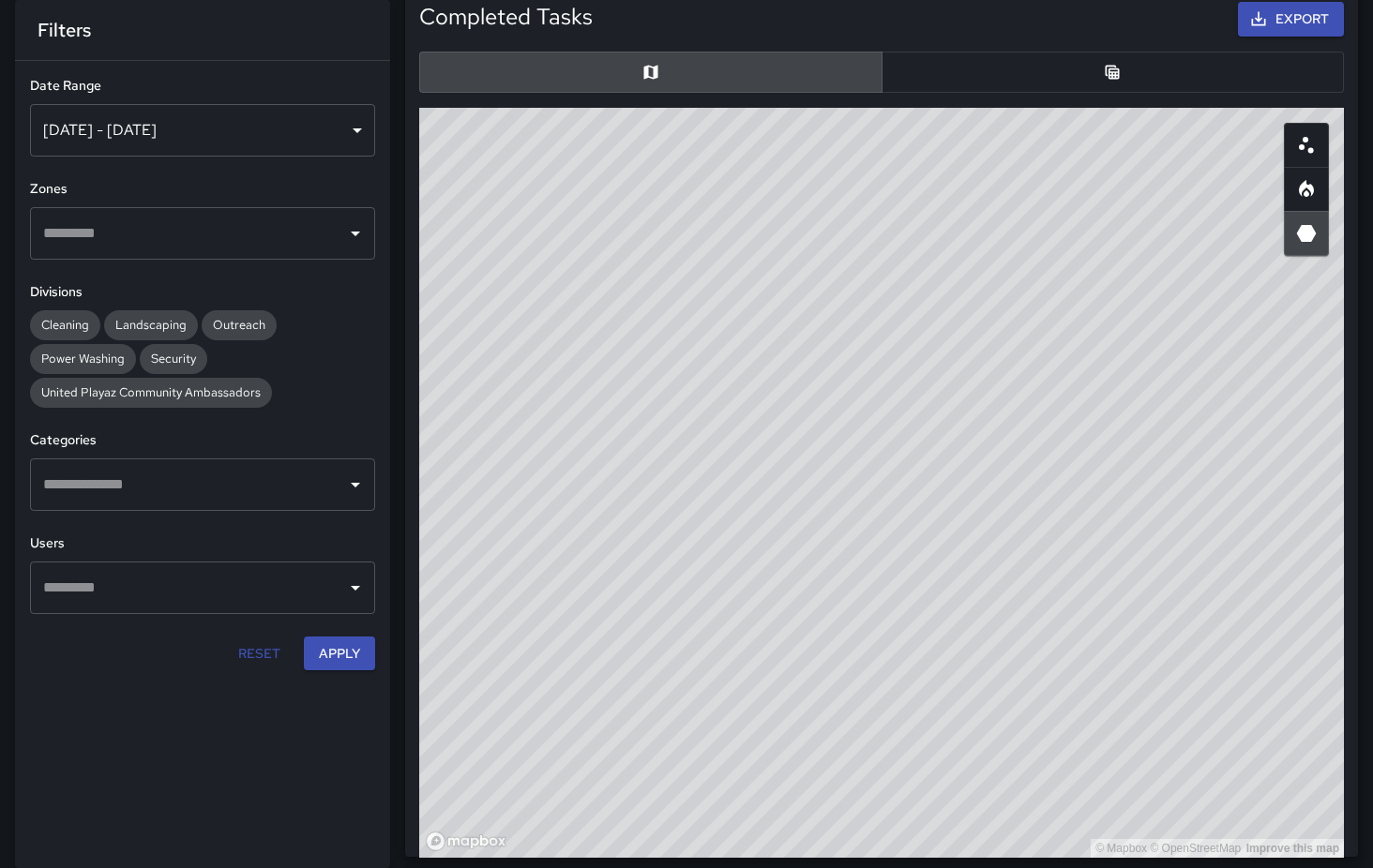 scroll, scrollTop: 0, scrollLeft: 0, axis: both 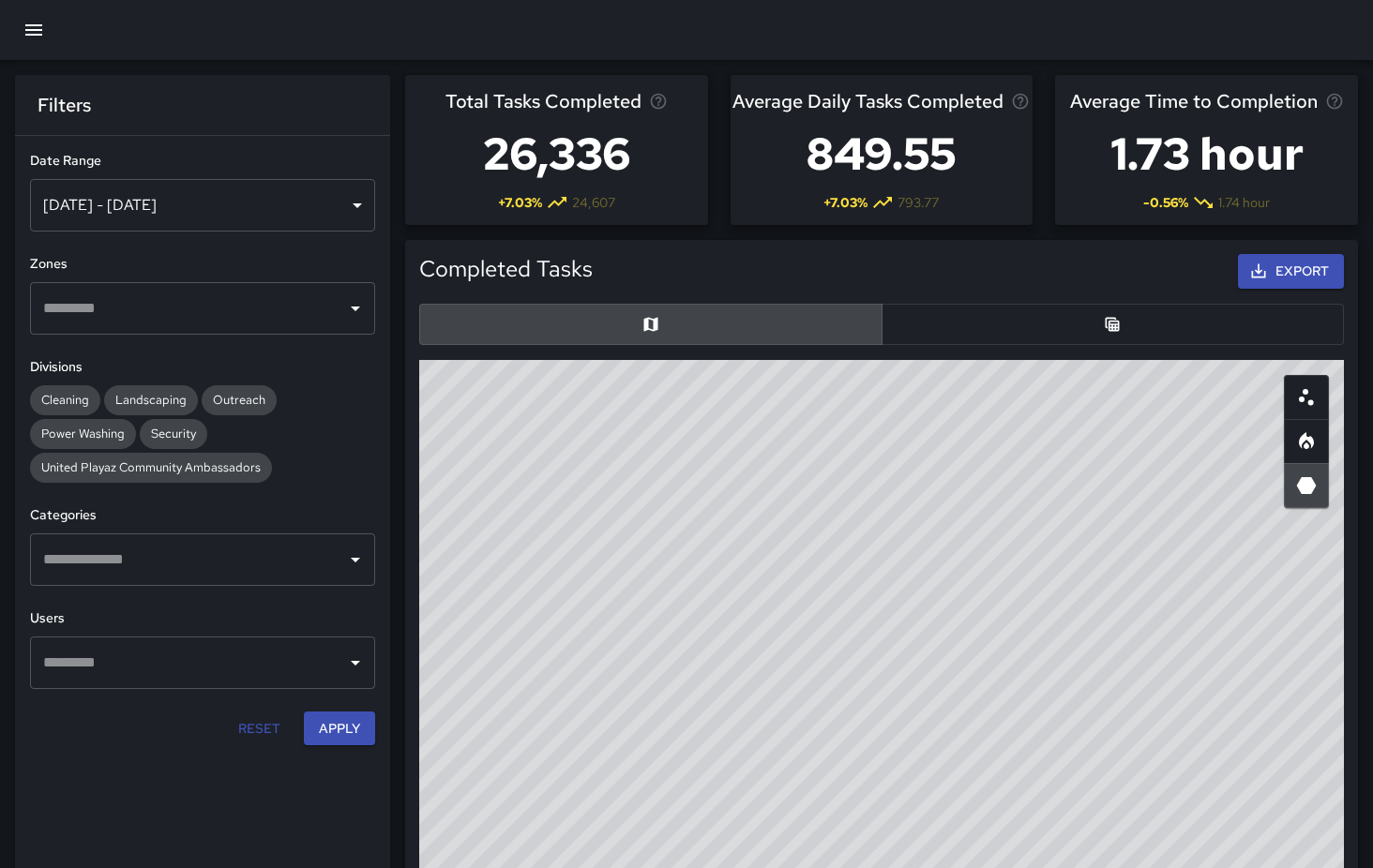 click at bounding box center (1113, 324) 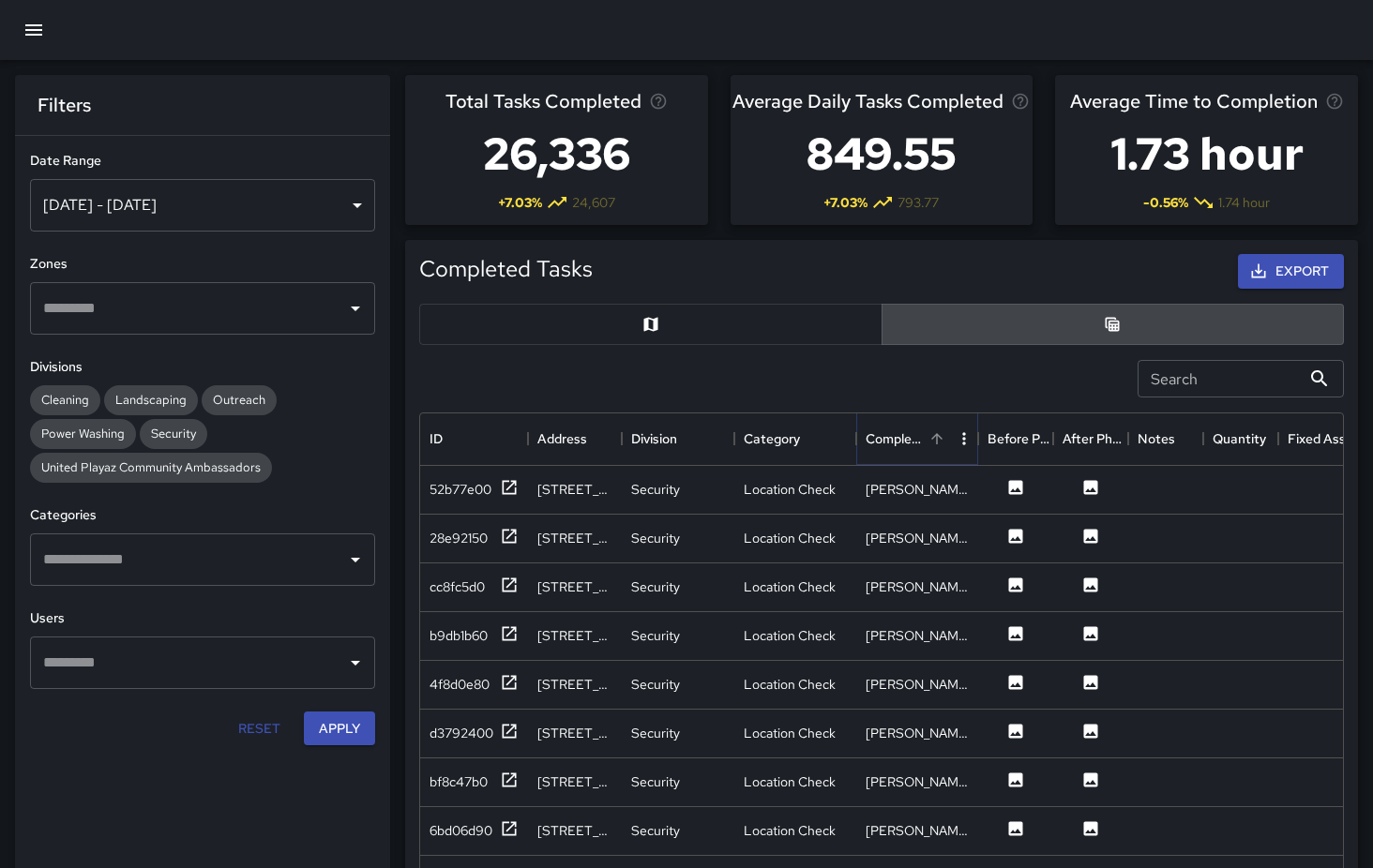 click 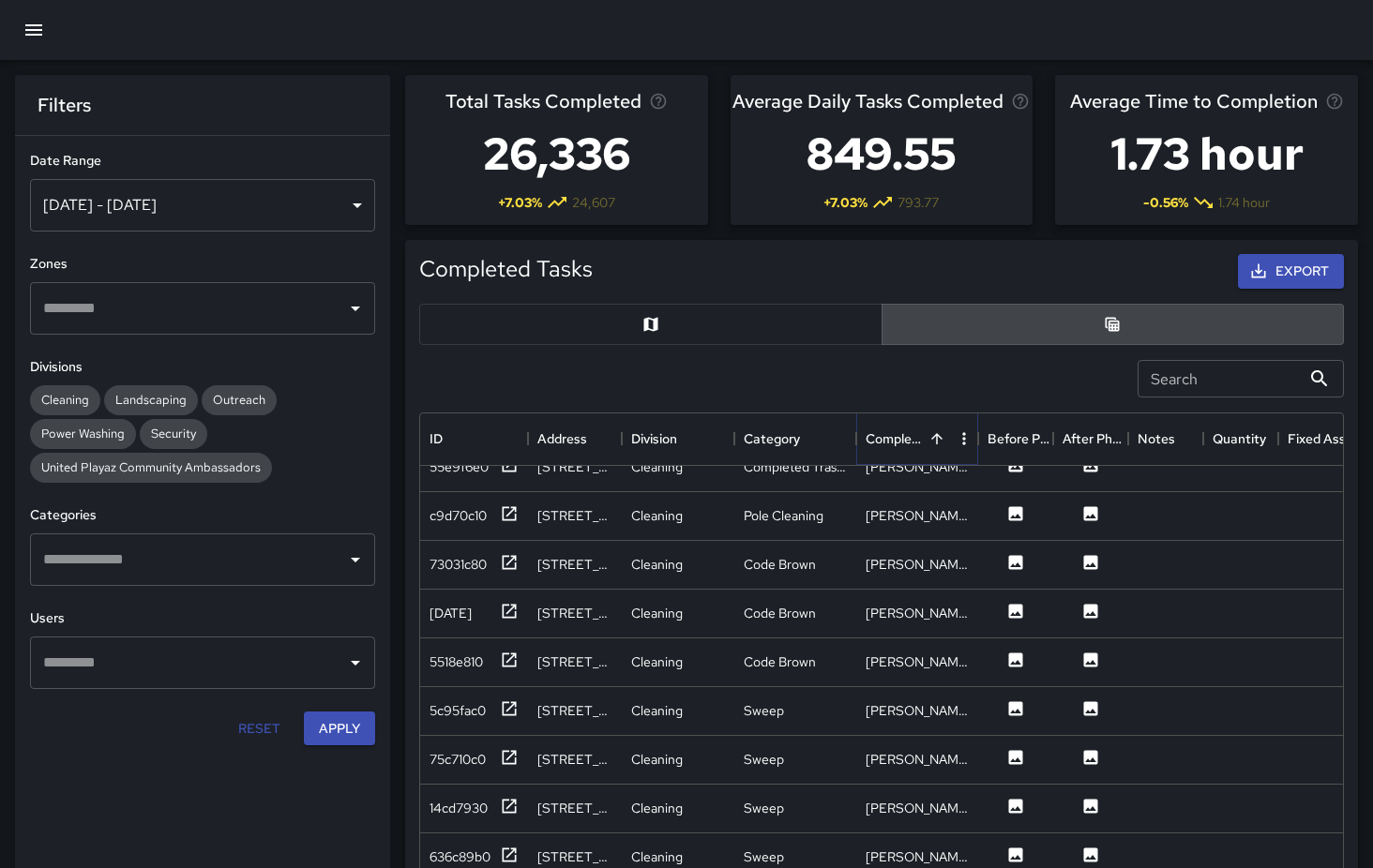 scroll, scrollTop: 0, scrollLeft: 0, axis: both 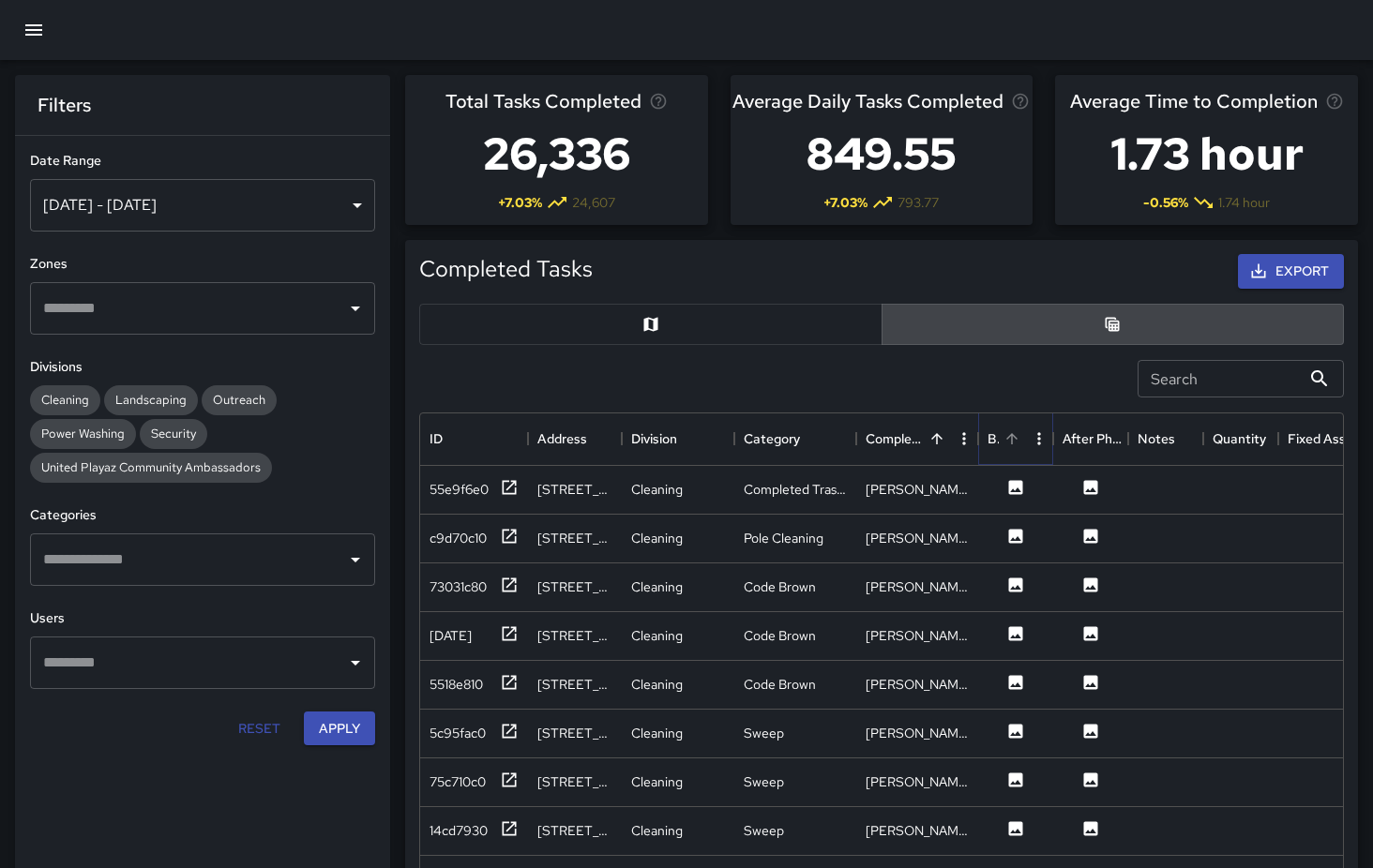 click 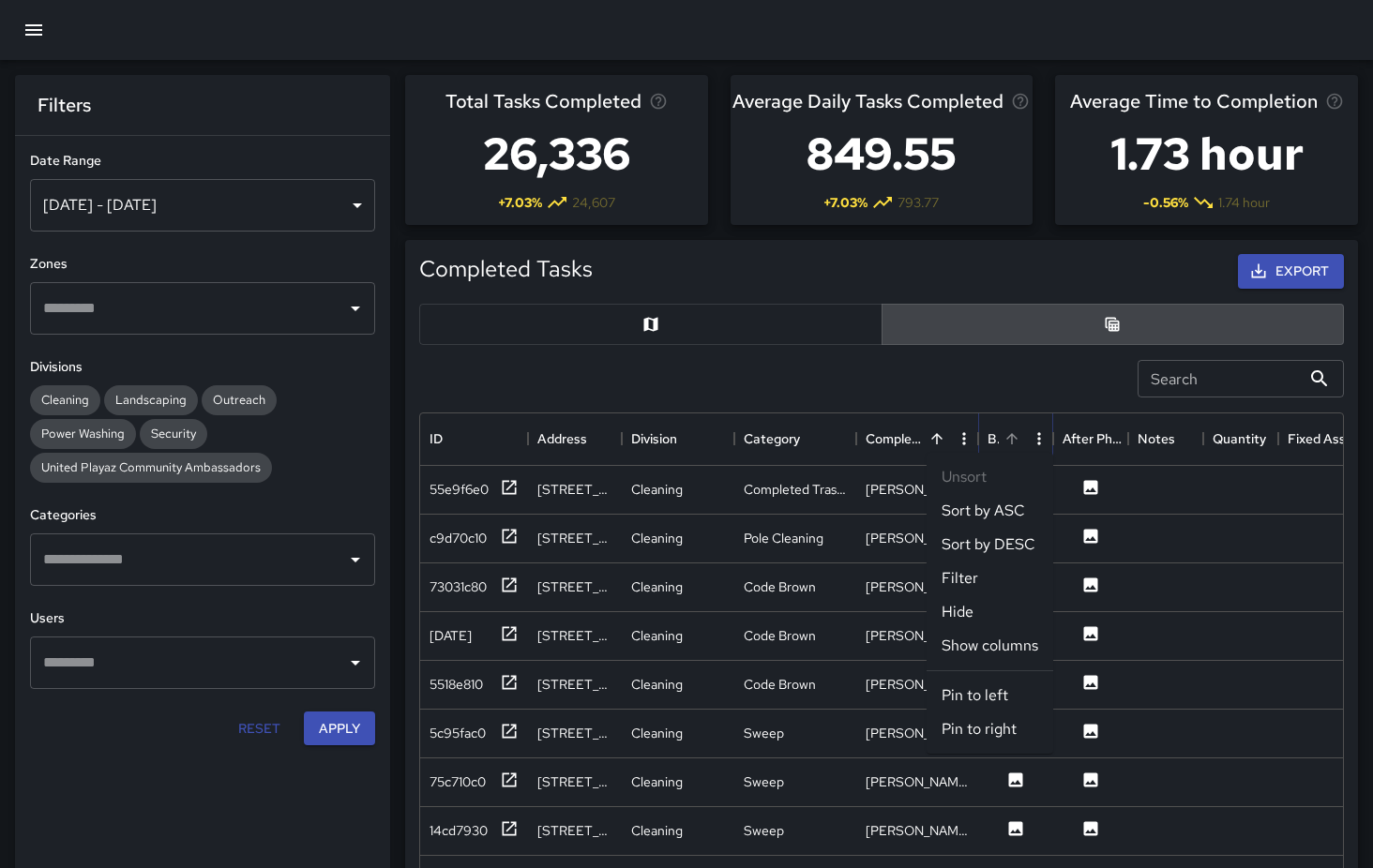 click 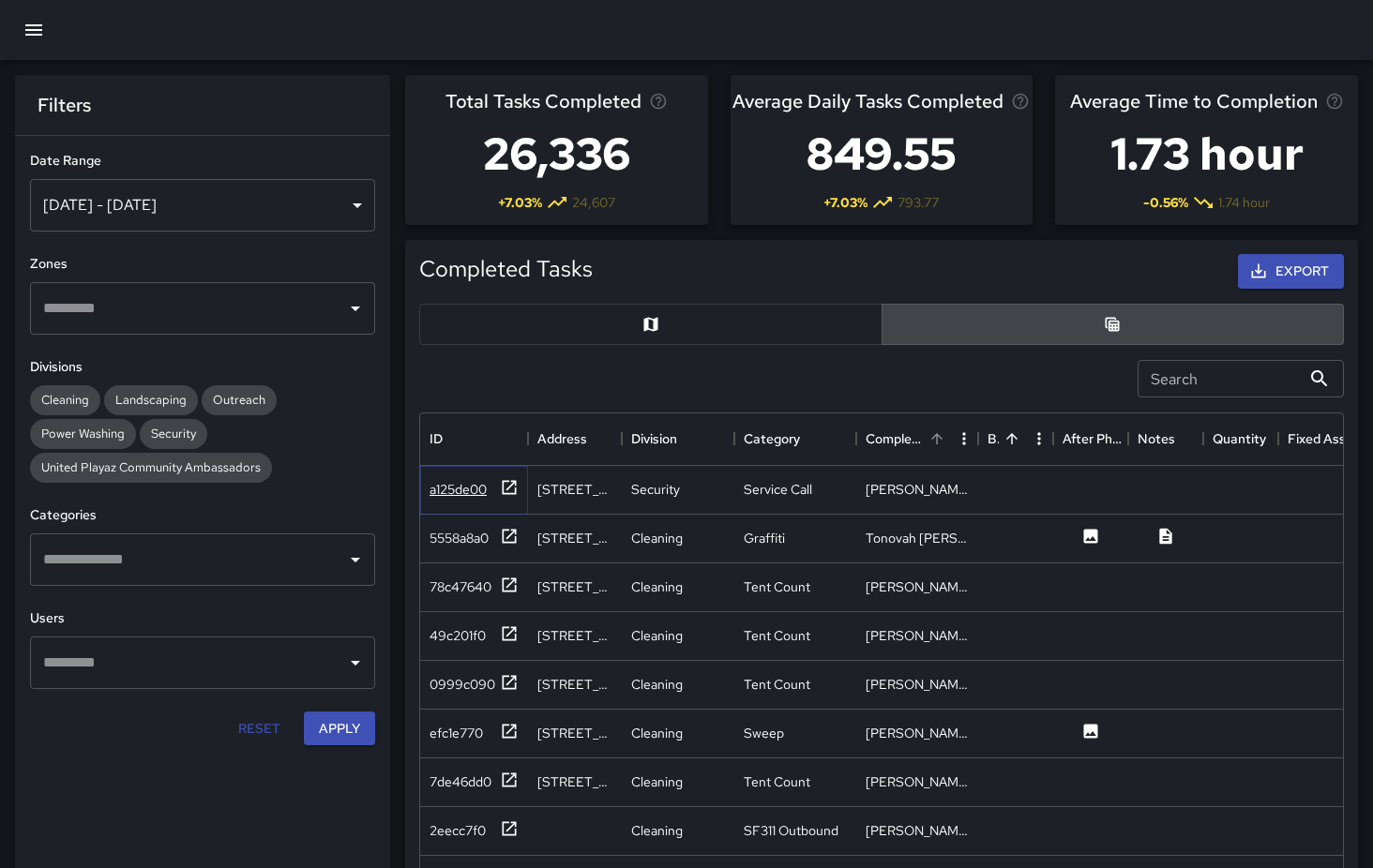 click on "a125de00" at bounding box center (458, 489) 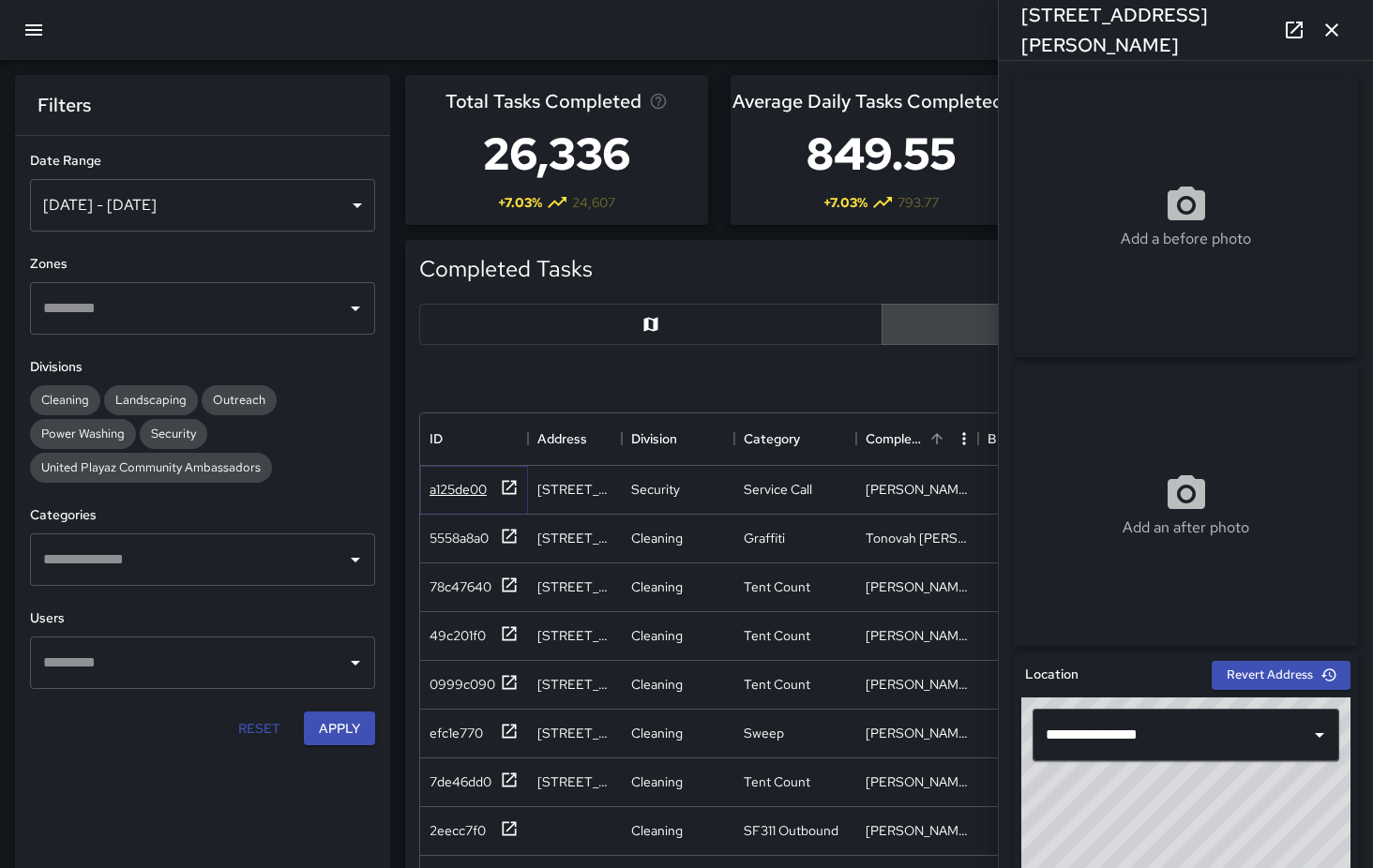 click 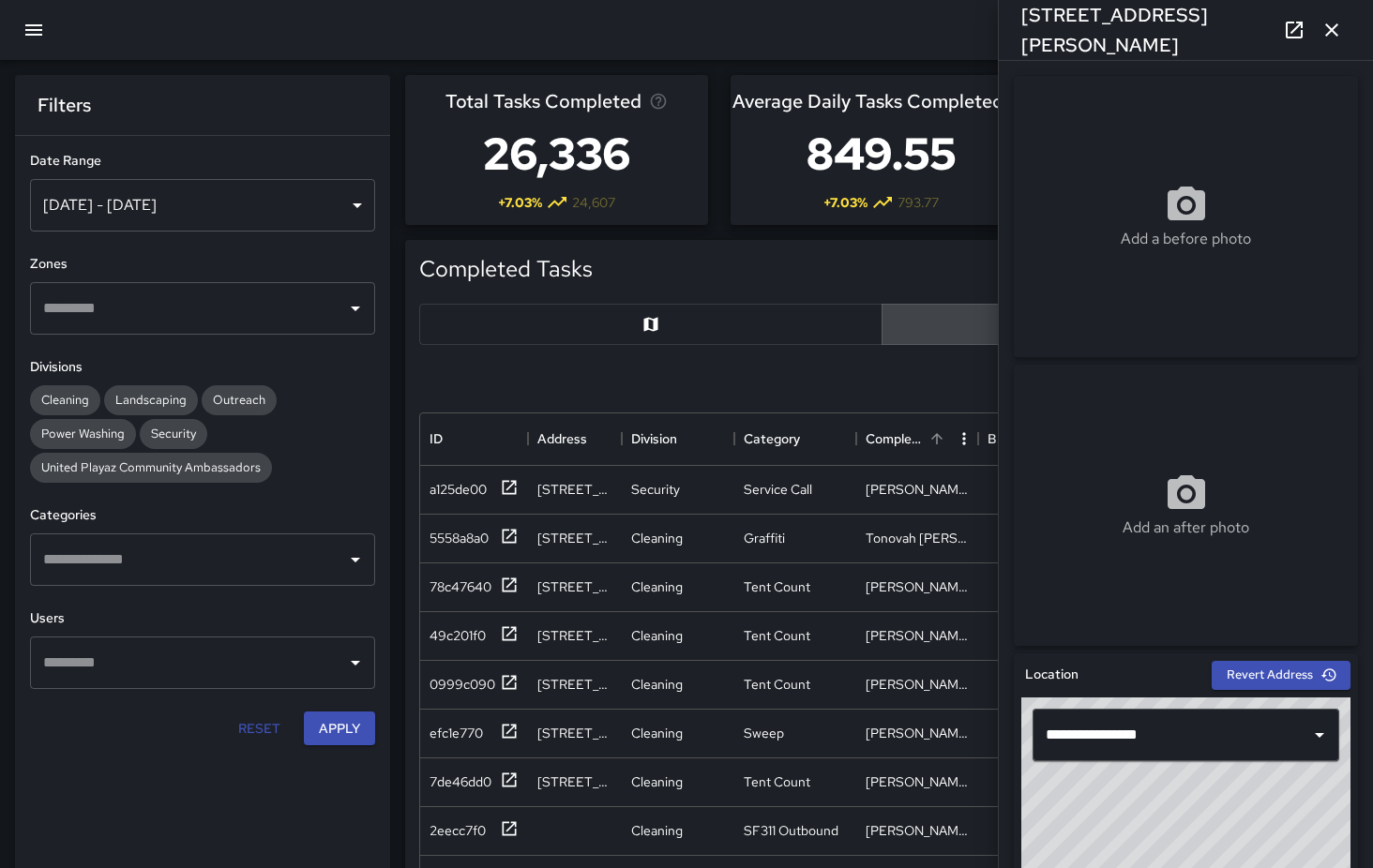 click 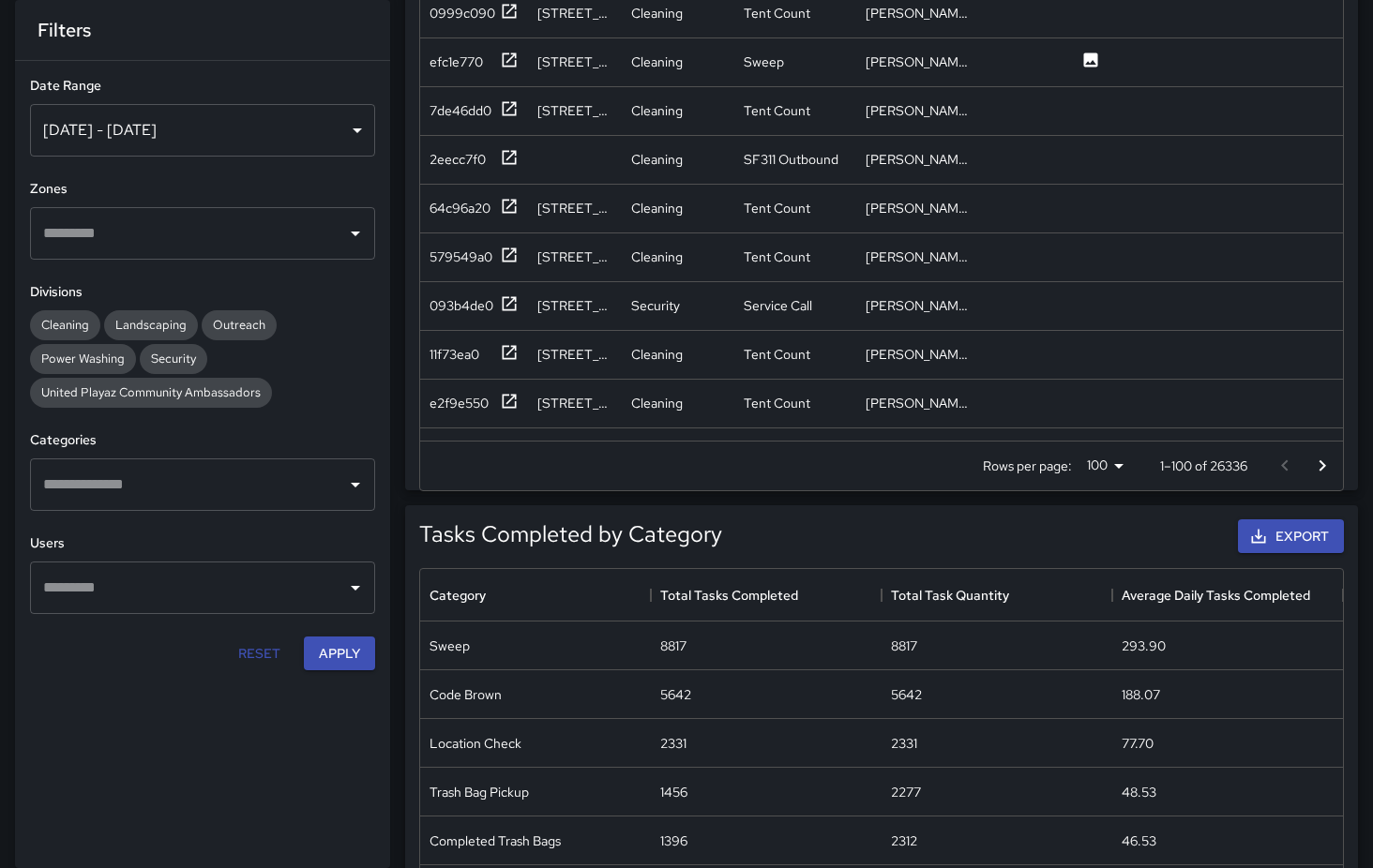 scroll, scrollTop: 696, scrollLeft: 0, axis: vertical 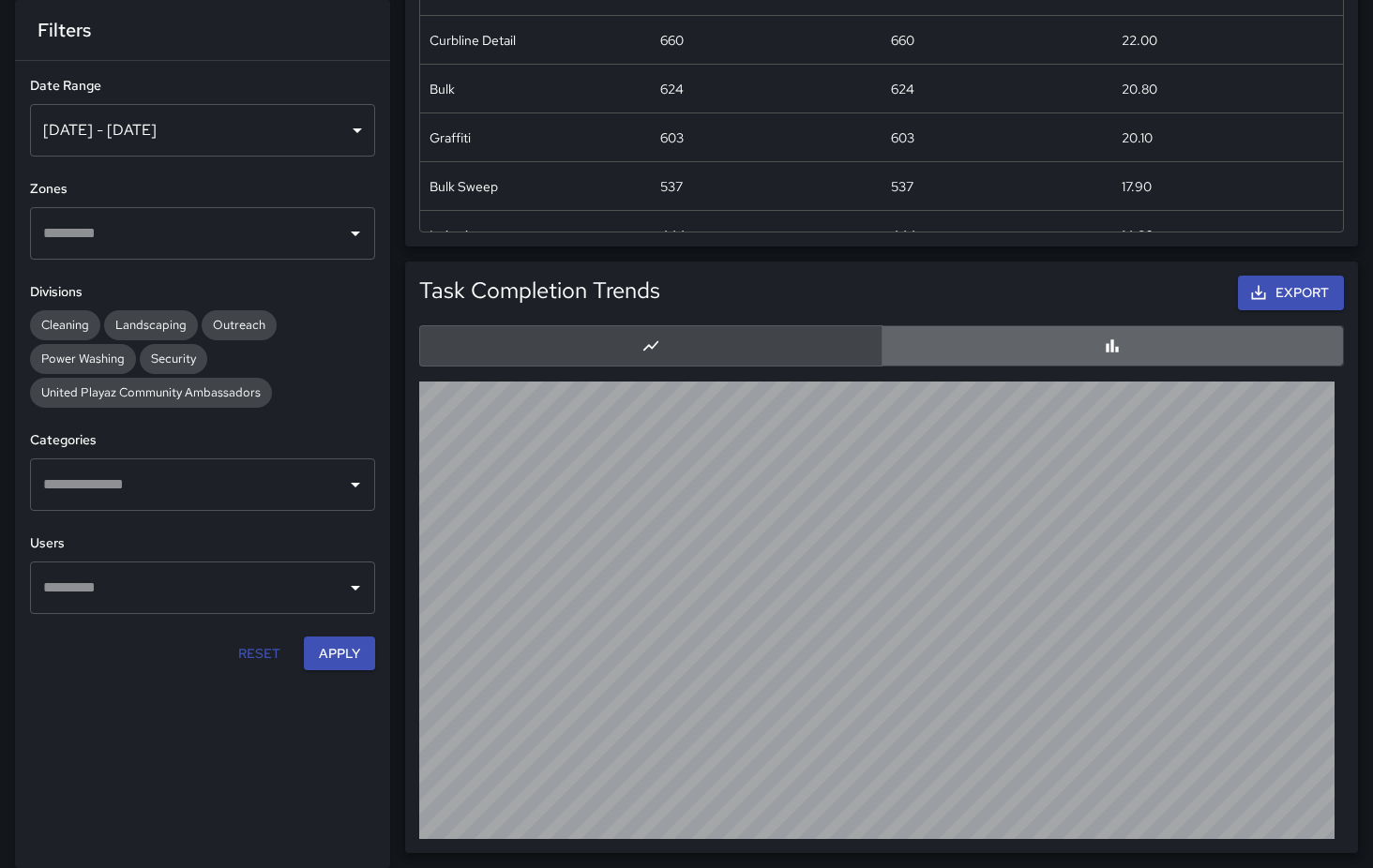 click at bounding box center [1113, 346] 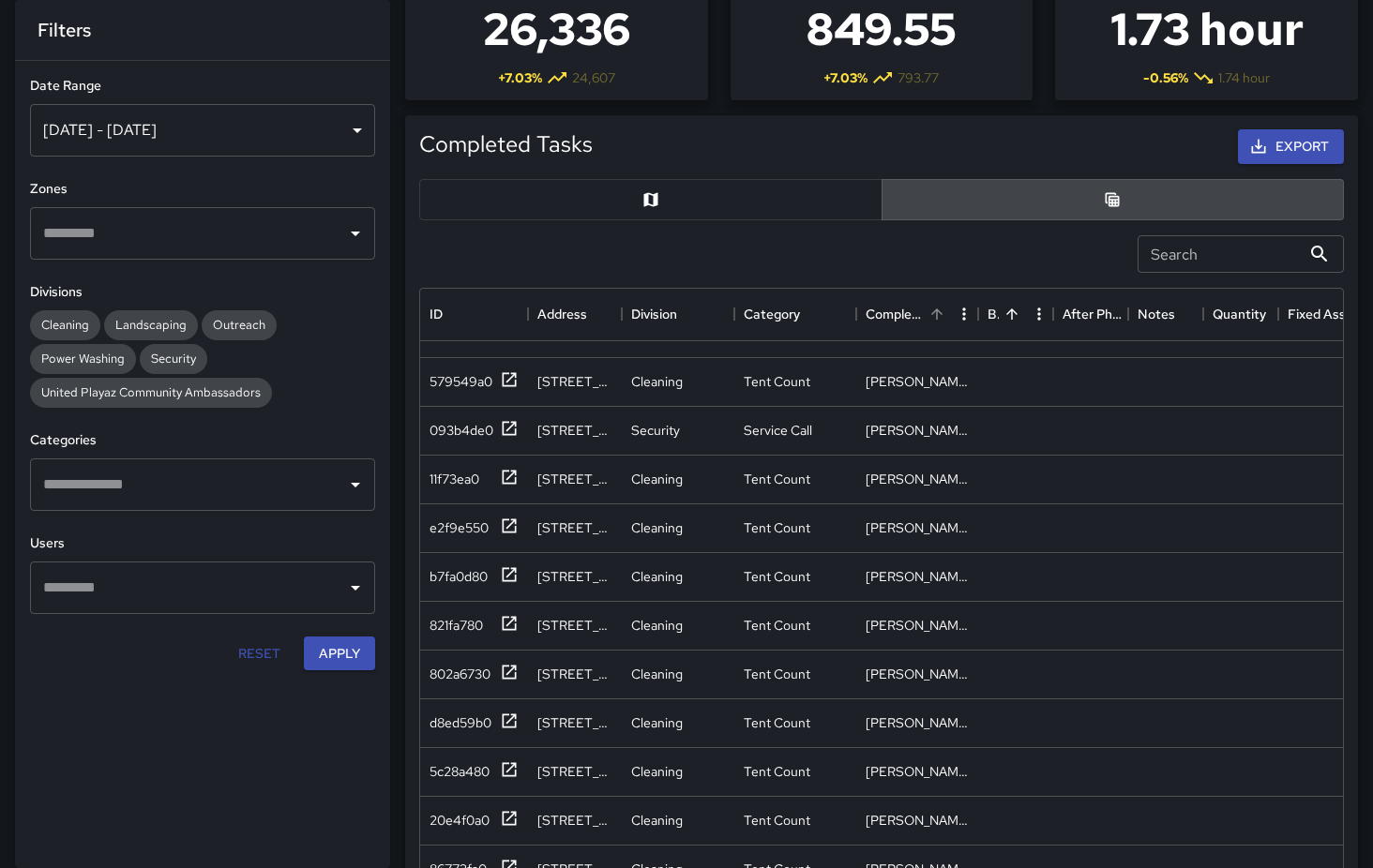 scroll, scrollTop: 0, scrollLeft: 0, axis: both 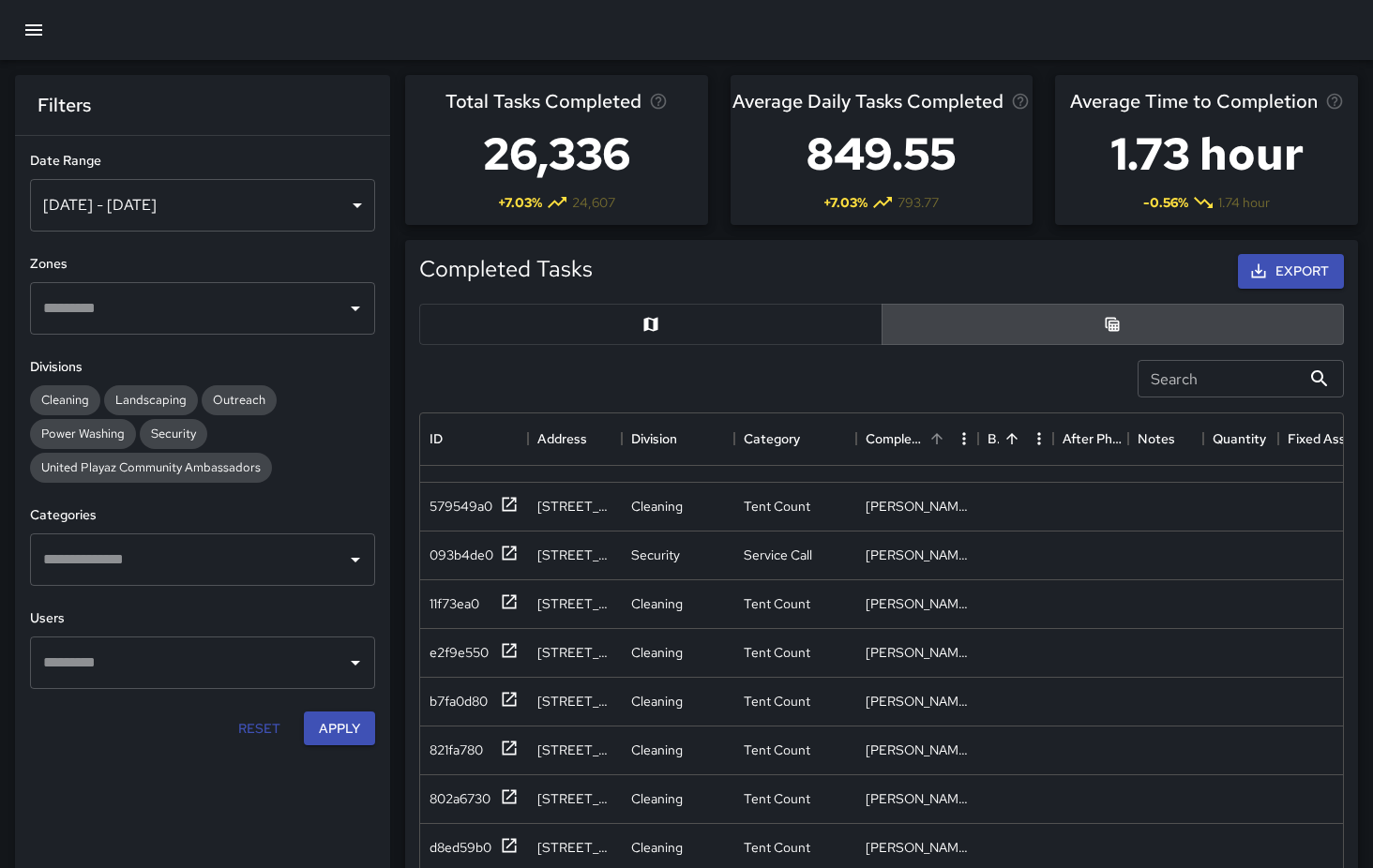 click 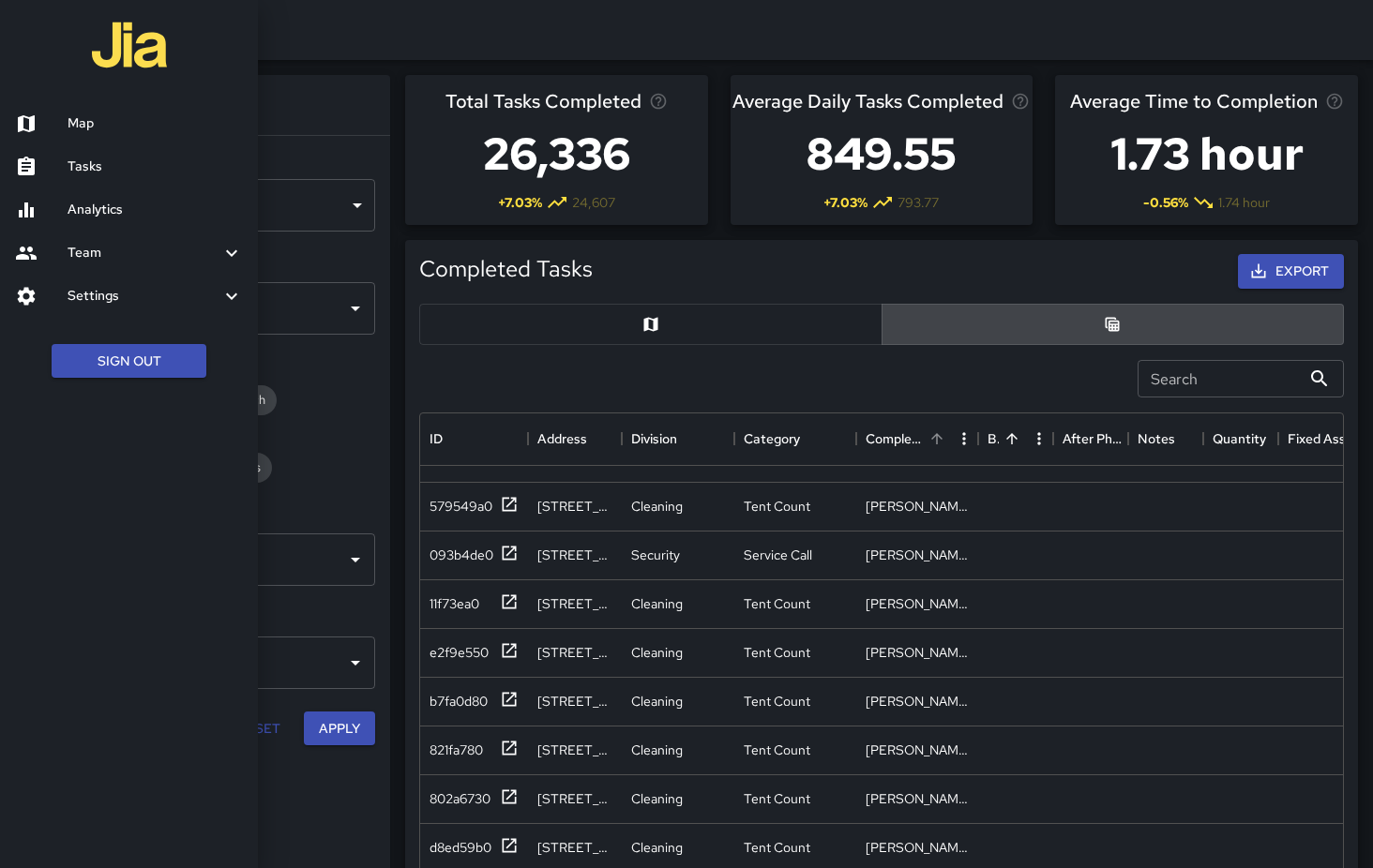 click on "Team" at bounding box center (143, 253) 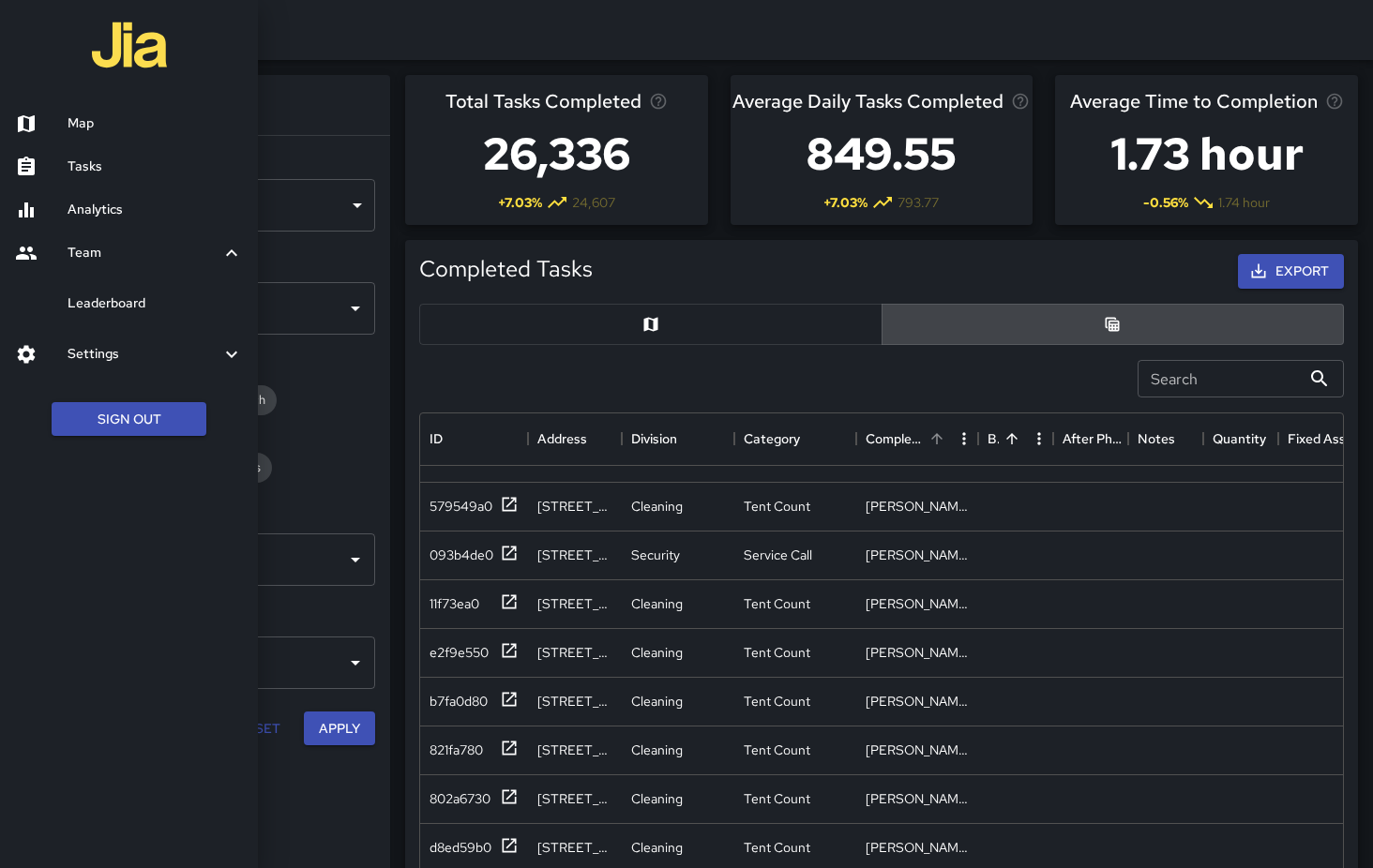 click on "Leaderboard" at bounding box center (155, 304) 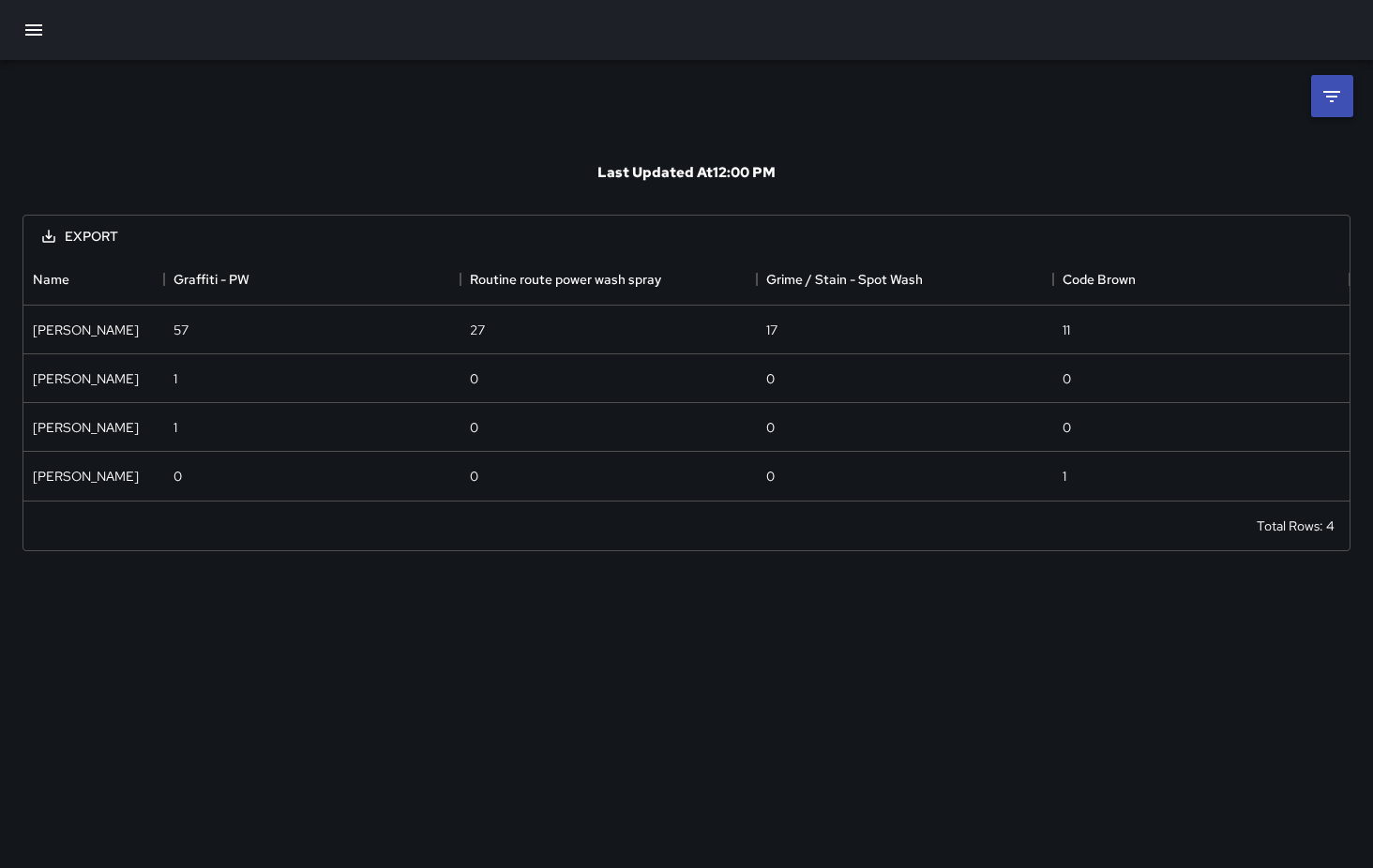scroll, scrollTop: 1, scrollLeft: 1, axis: both 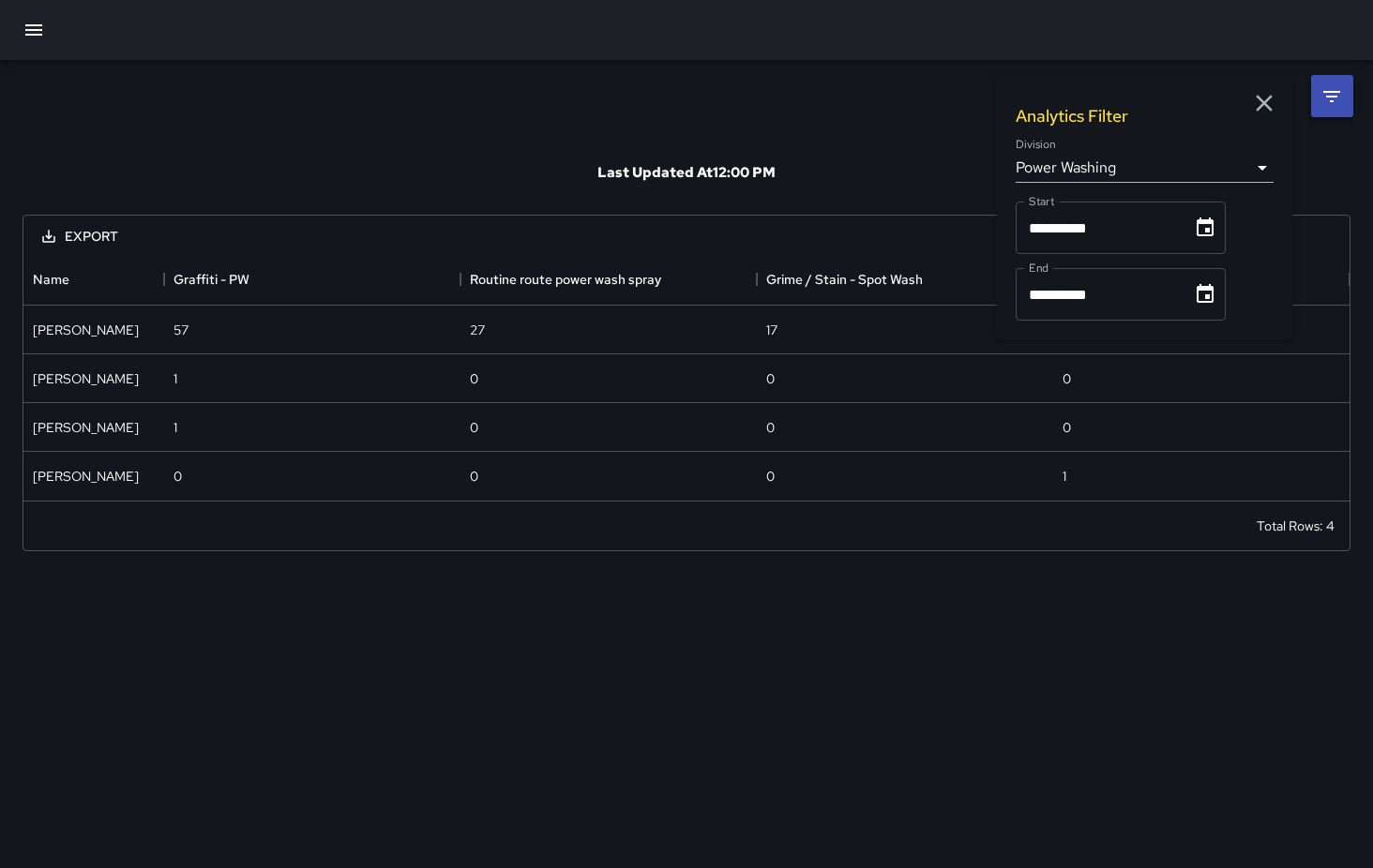 click on "**********" at bounding box center [686, 434] 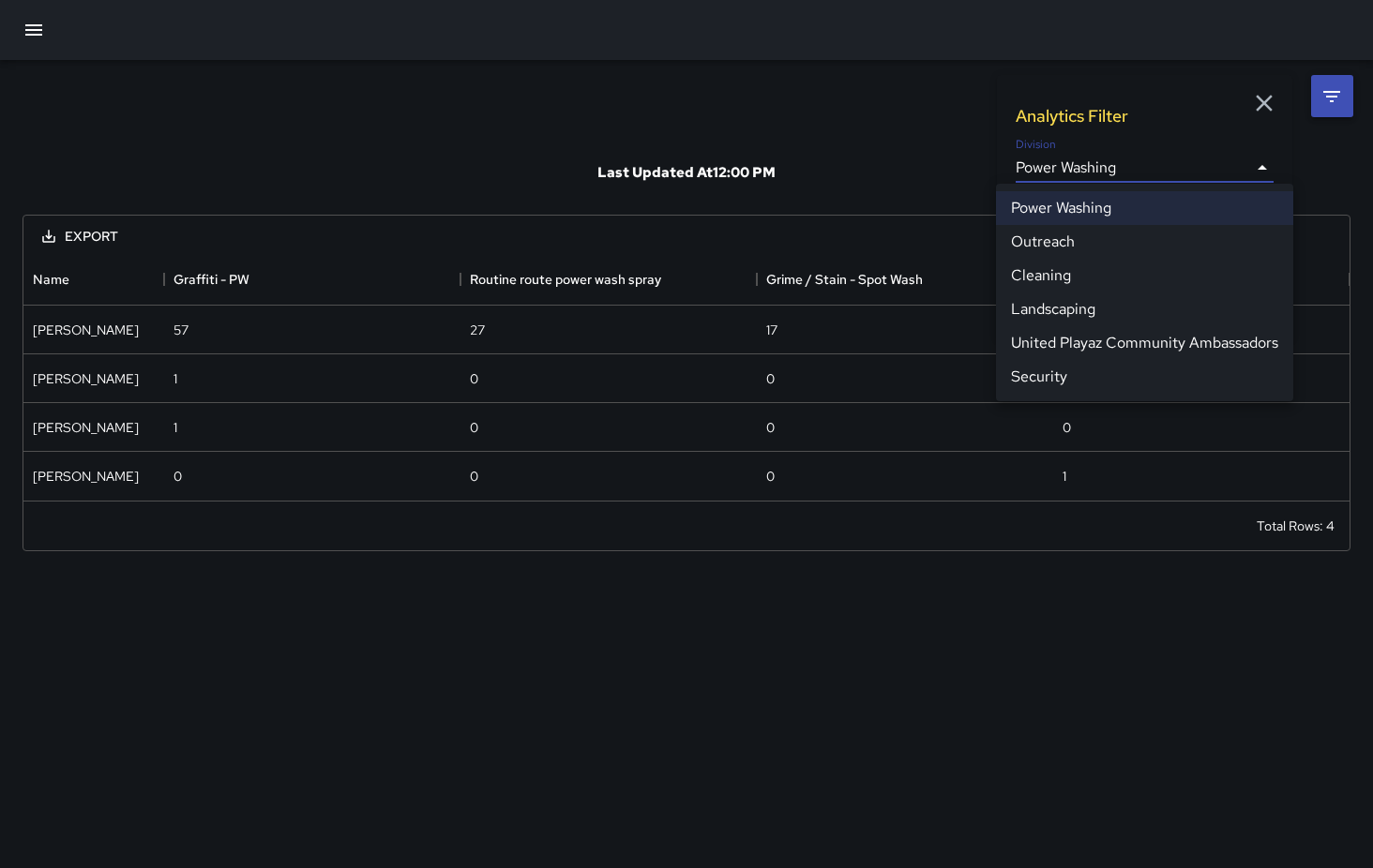 click on "Cleaning" at bounding box center (1144, 276) 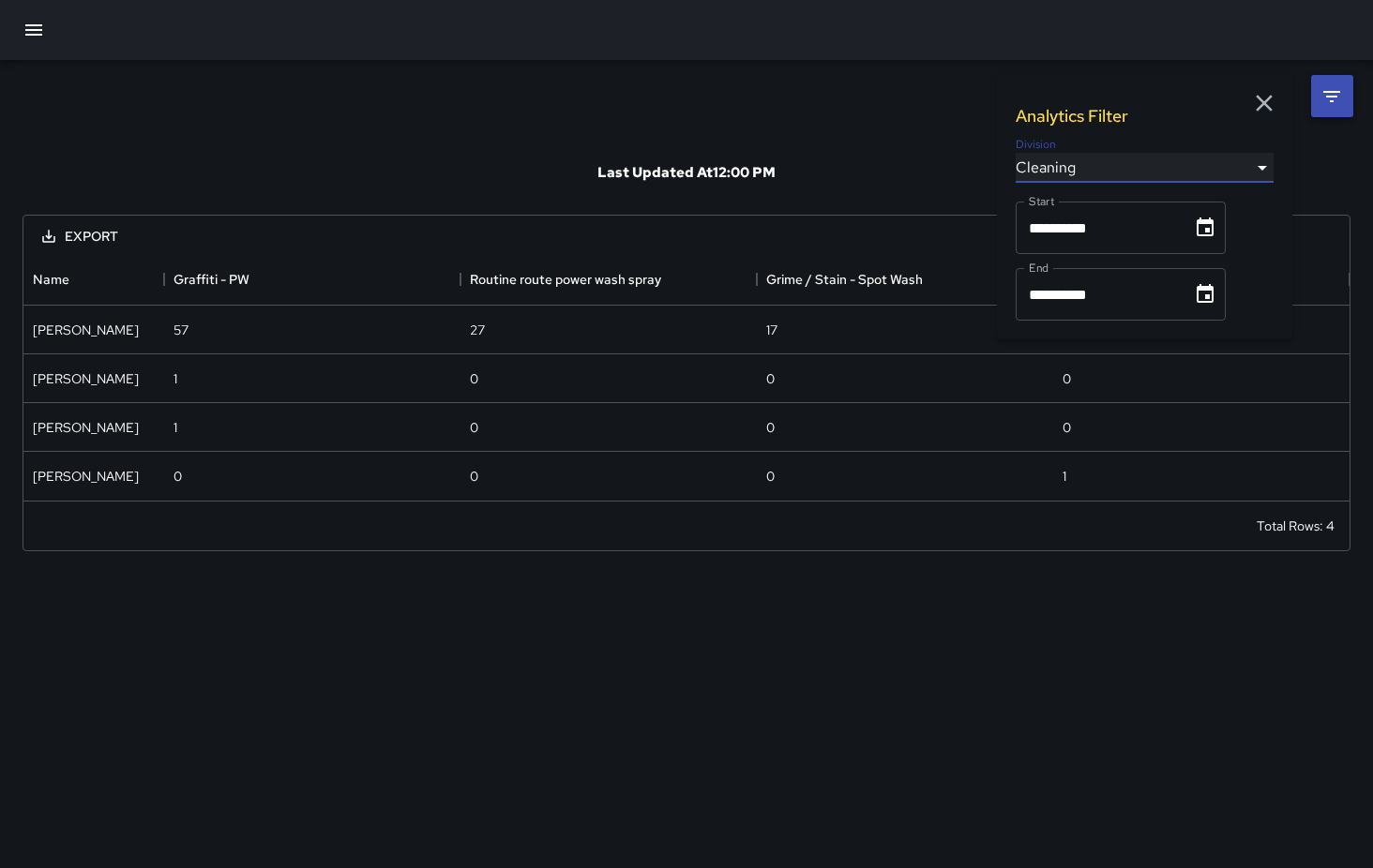 type on "**********" 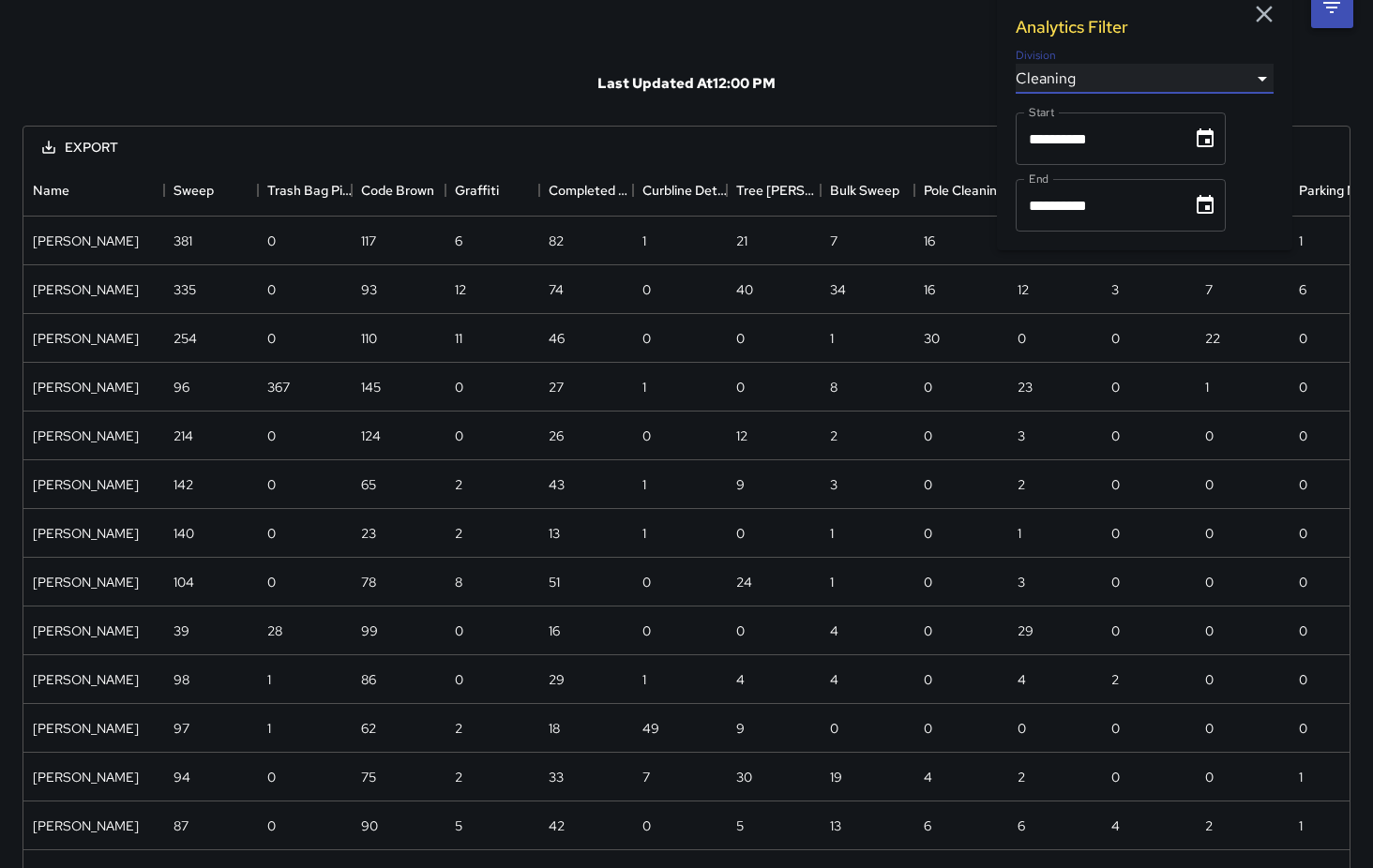 scroll, scrollTop: 52, scrollLeft: 0, axis: vertical 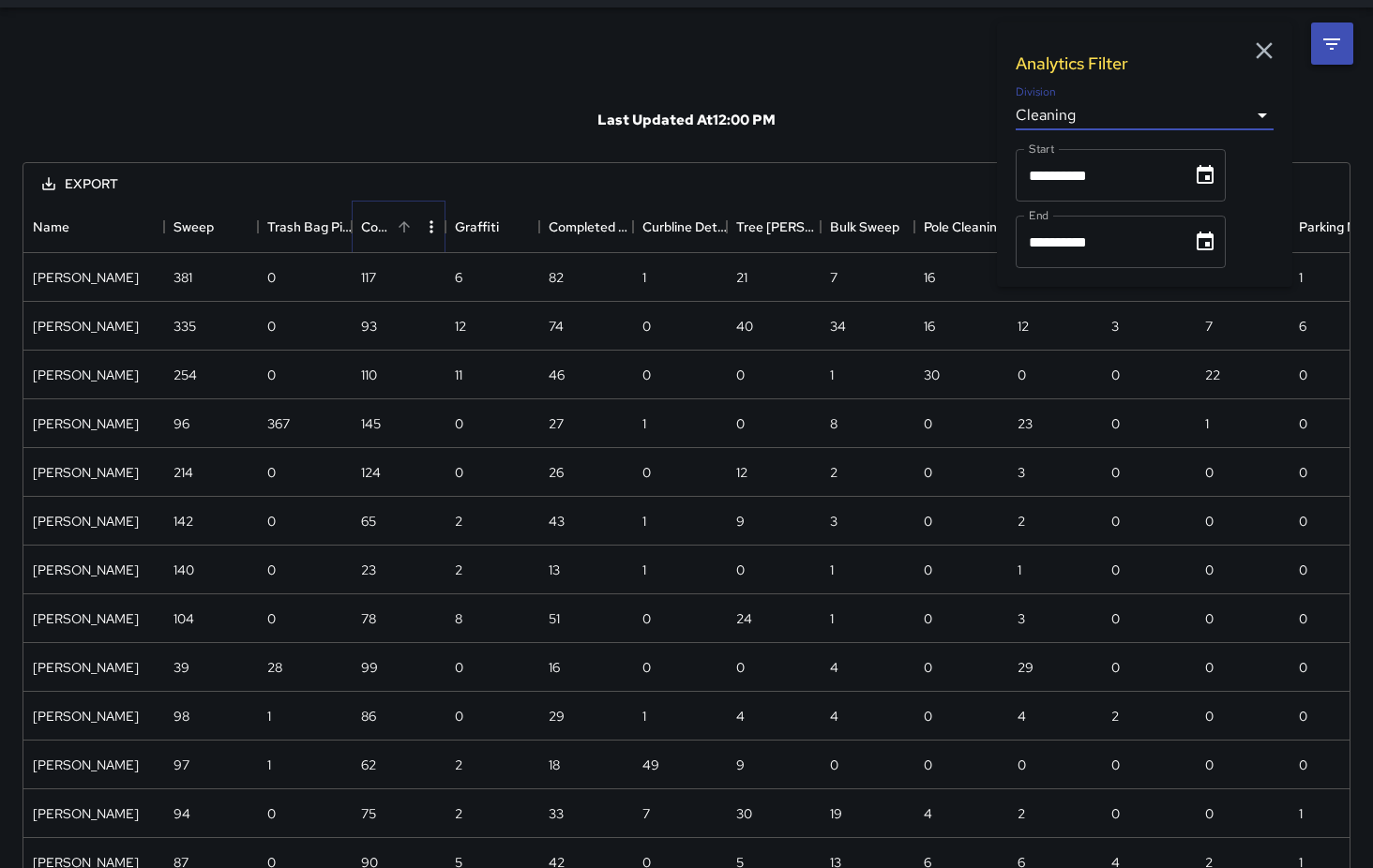 click 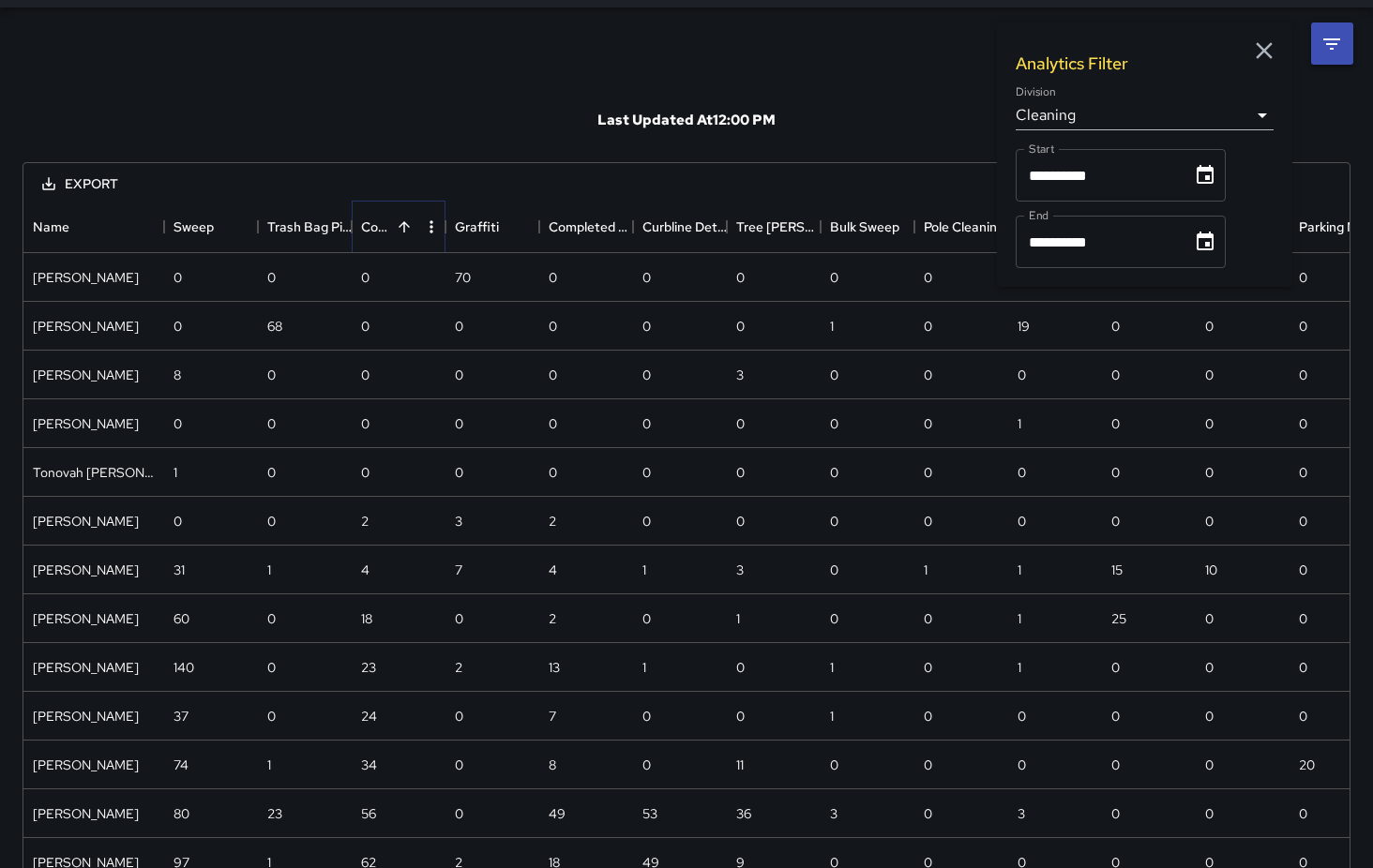 click 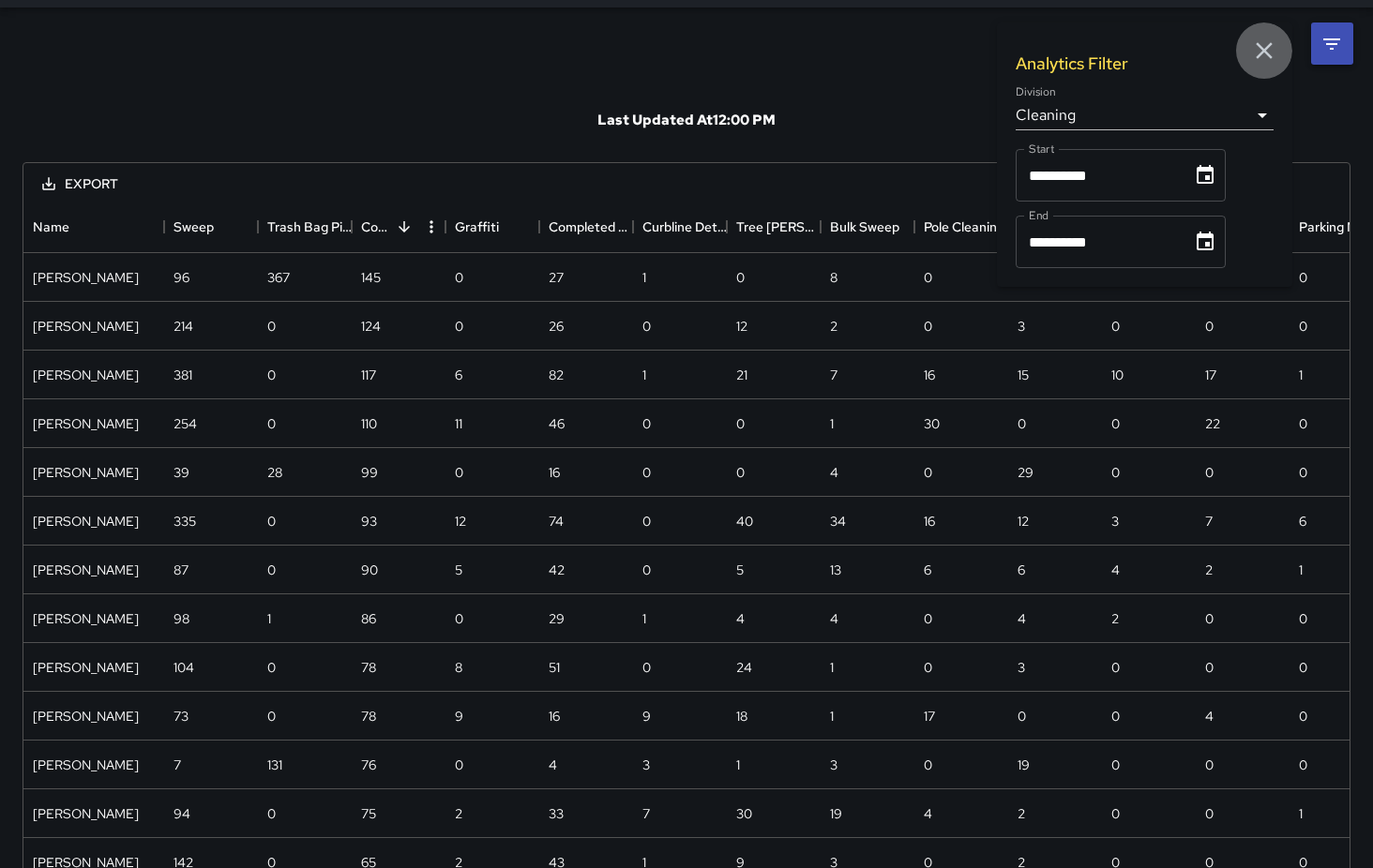 click 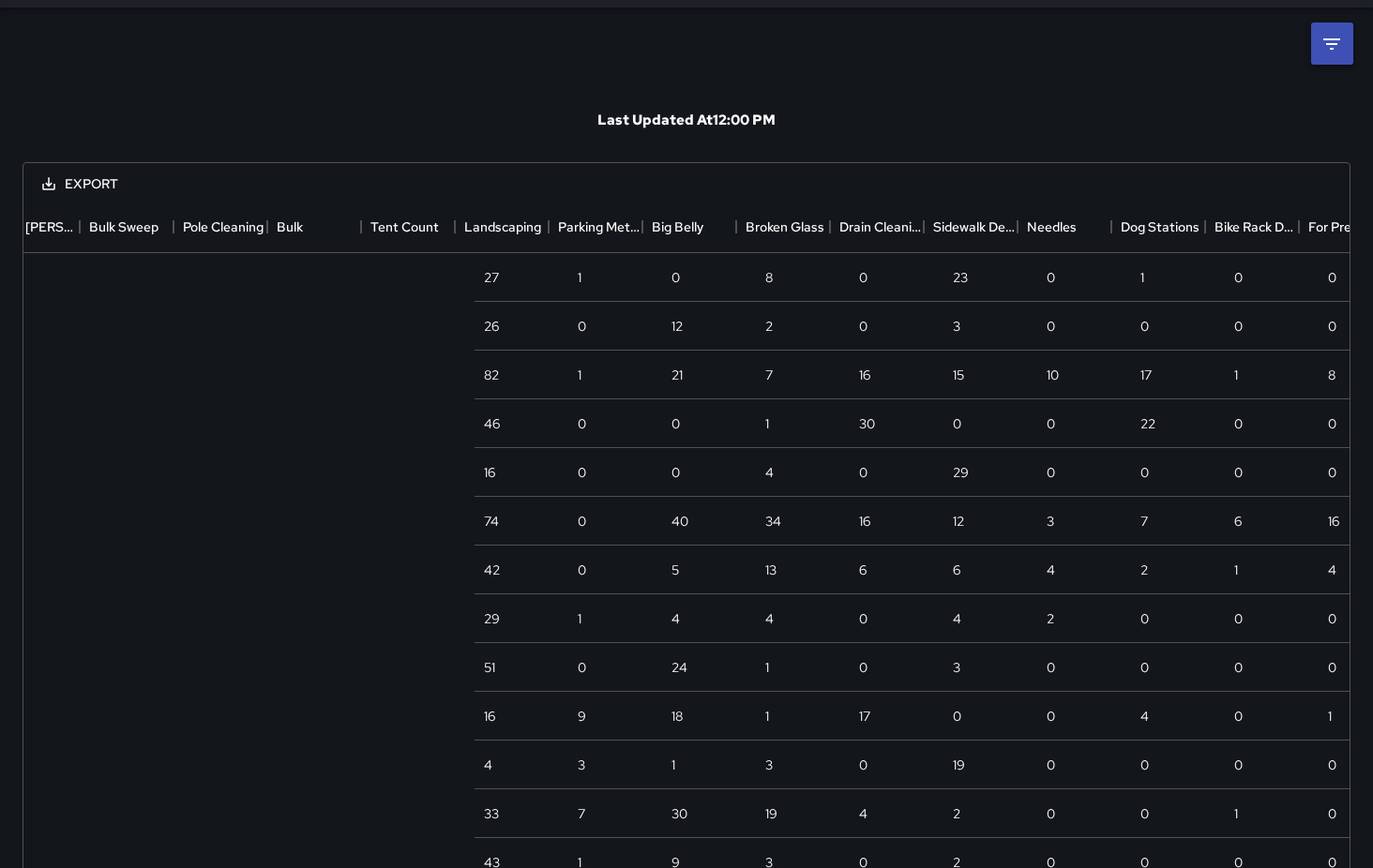 scroll, scrollTop: 0, scrollLeft: 0, axis: both 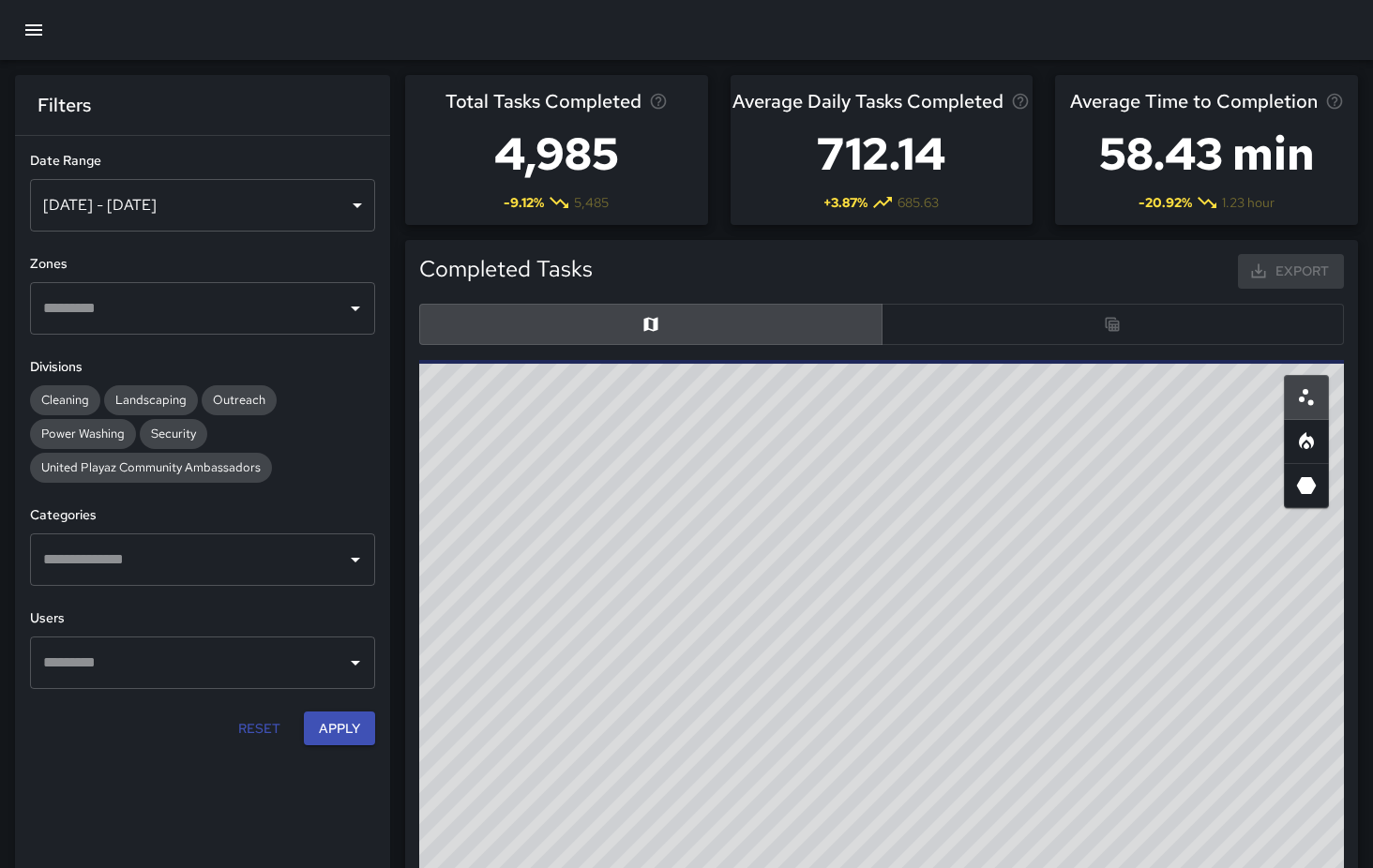 click 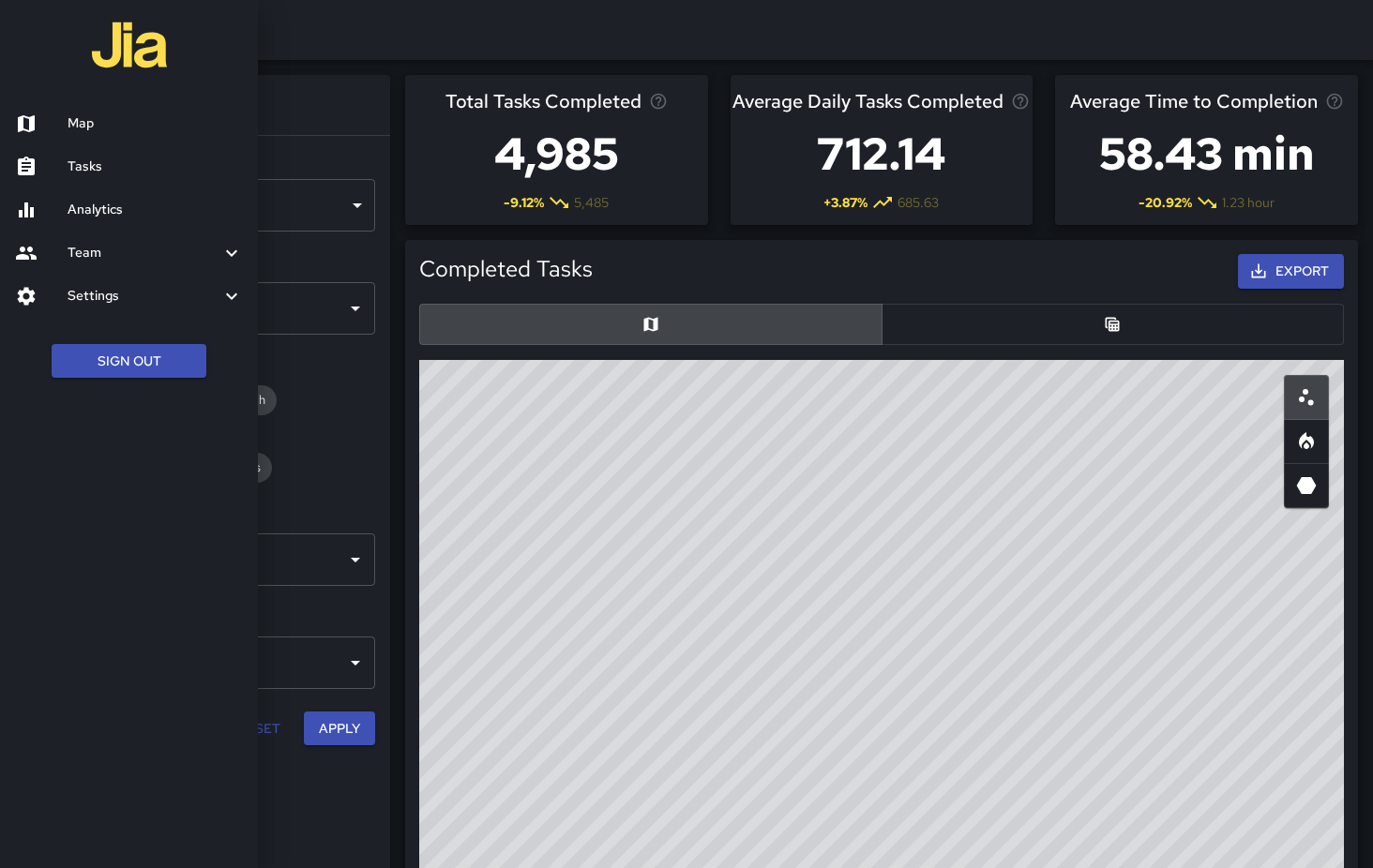click on "Settings" at bounding box center [143, 296] 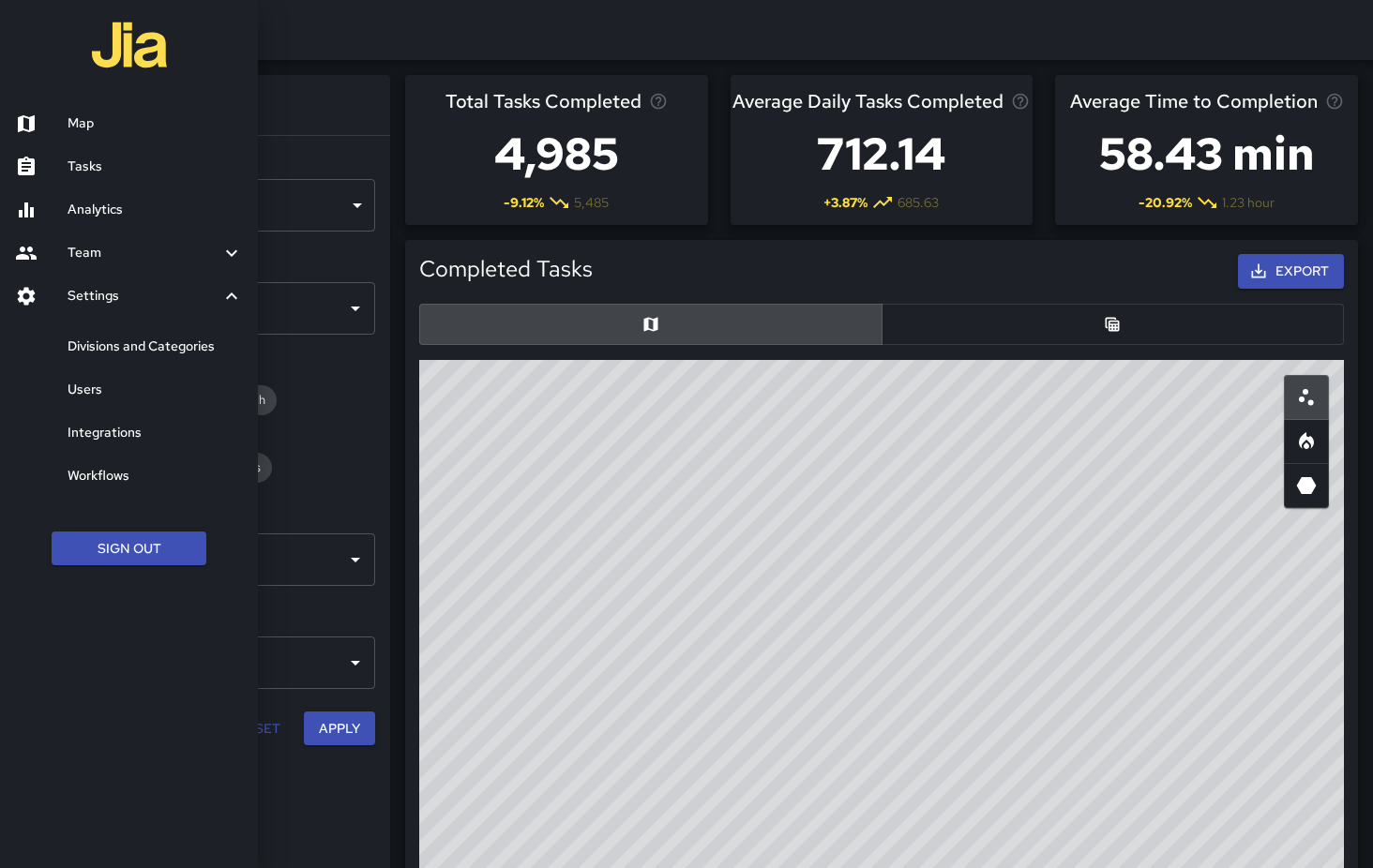 click on "Integrations" at bounding box center (155, 433) 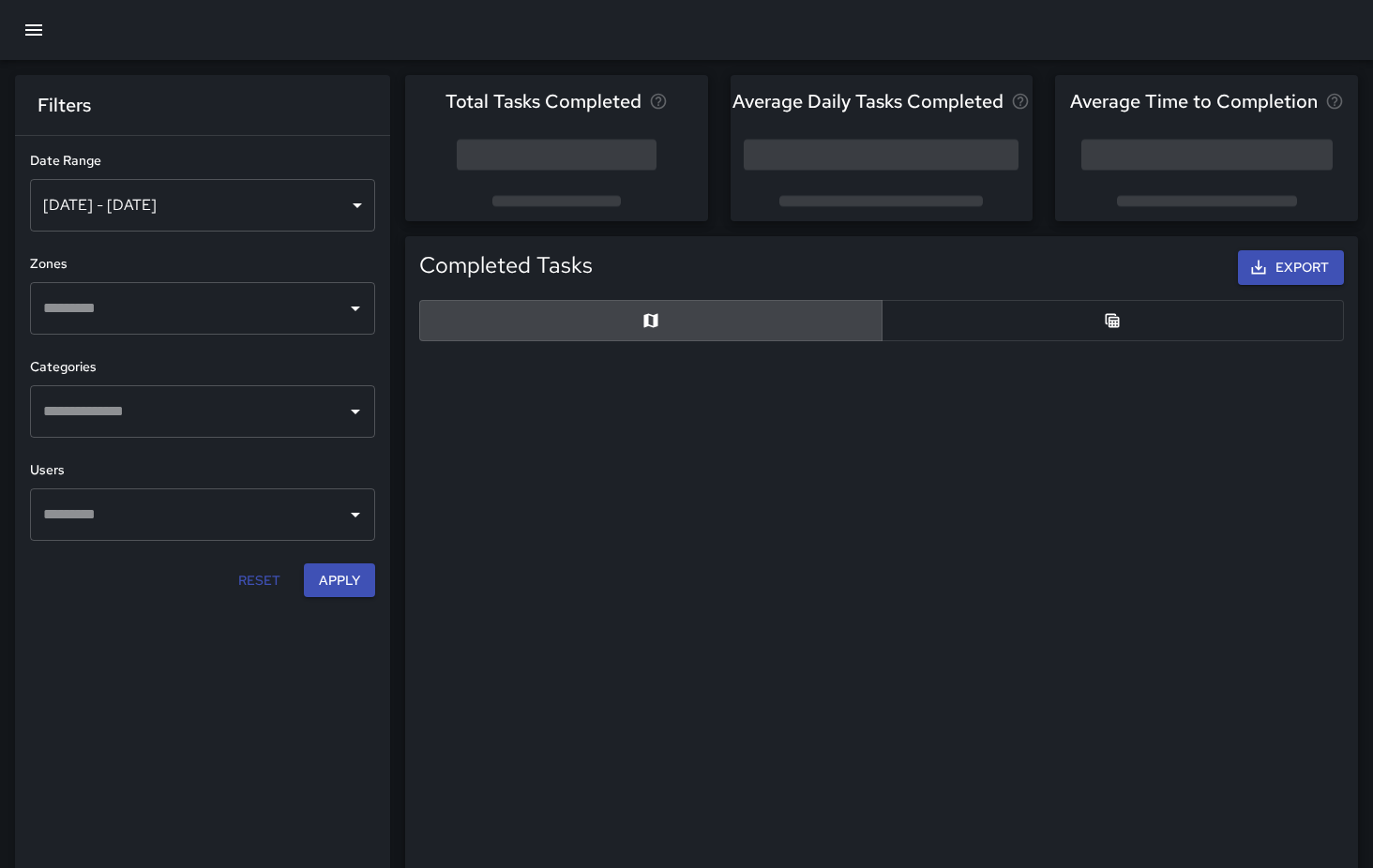 scroll, scrollTop: 1, scrollLeft: 1, axis: both 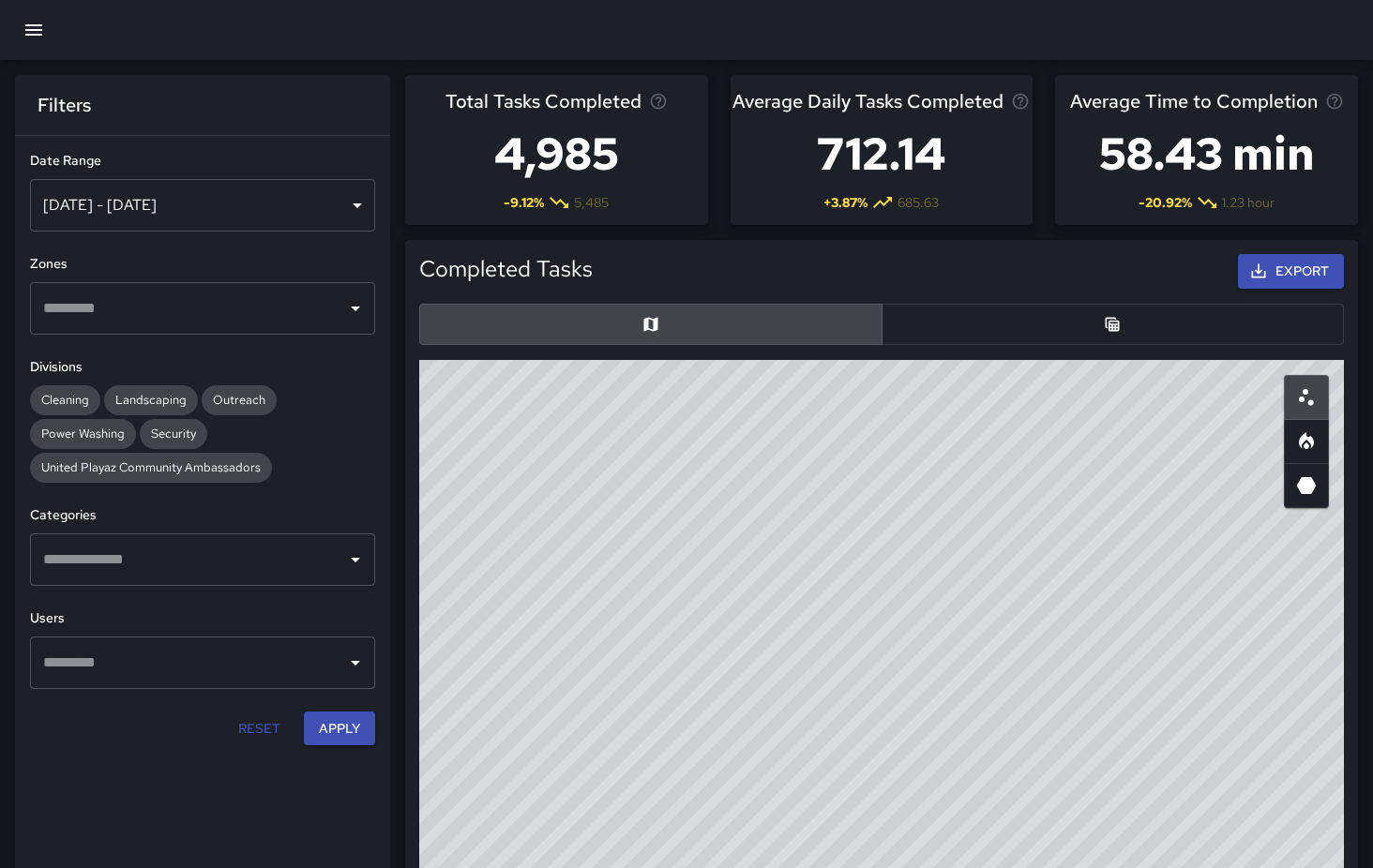 click 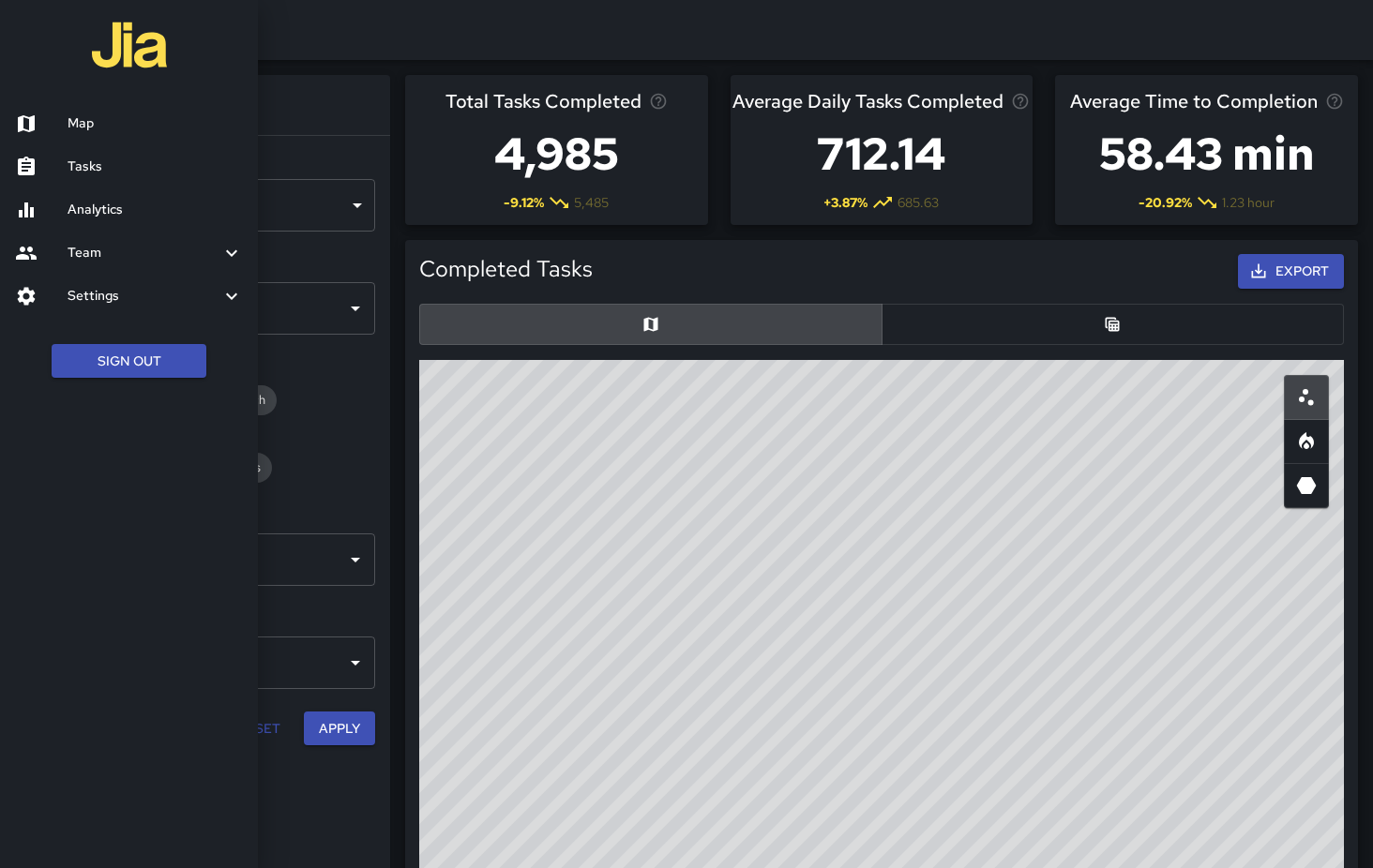 click on "Map" at bounding box center [155, 124] 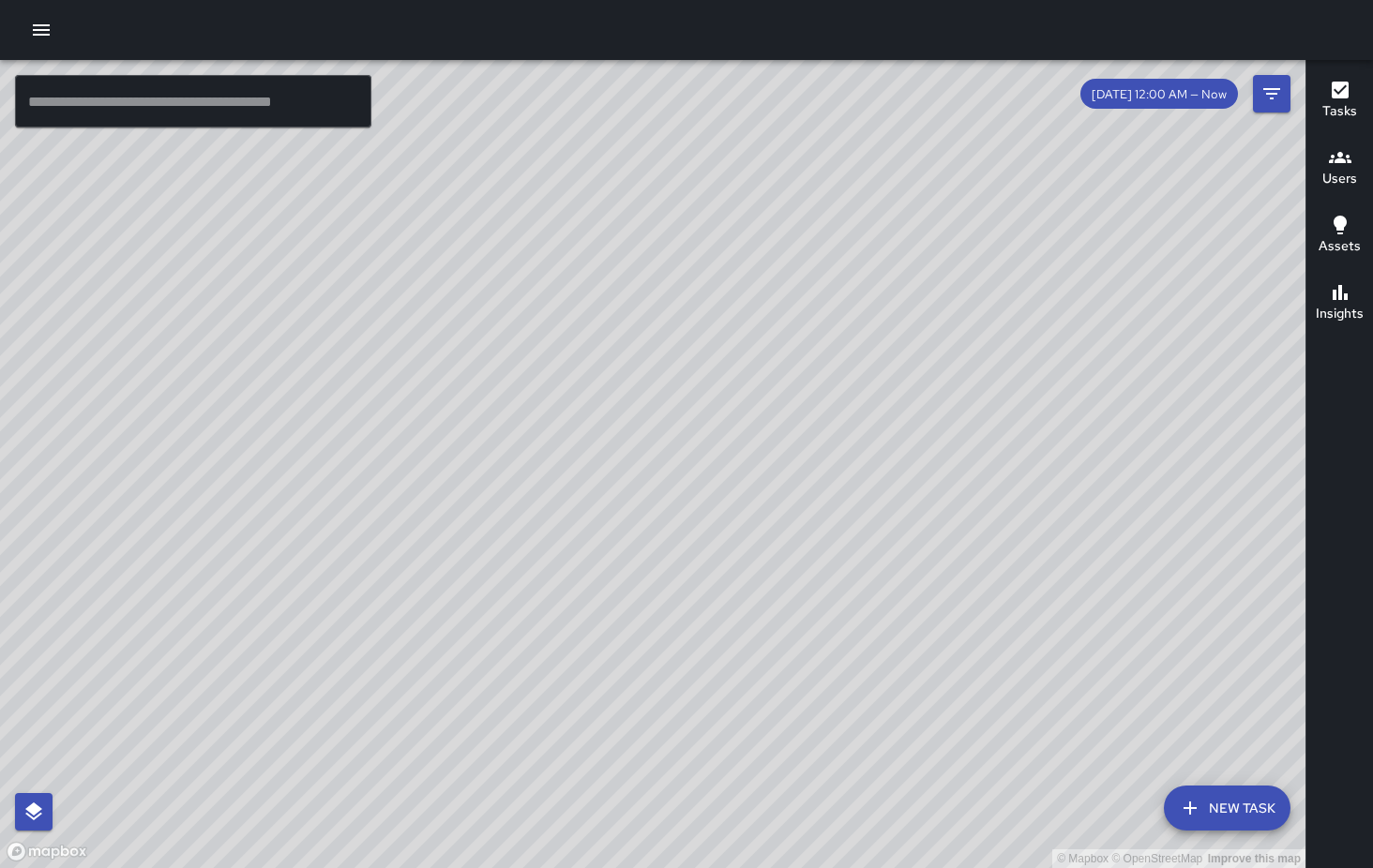 click on "© Mapbox   © OpenStreetMap   Improve this map KT Katherine Treminio 1169 Howard Street Wed, Jul 9, 11:01 AM Sweep" at bounding box center [653, 464] 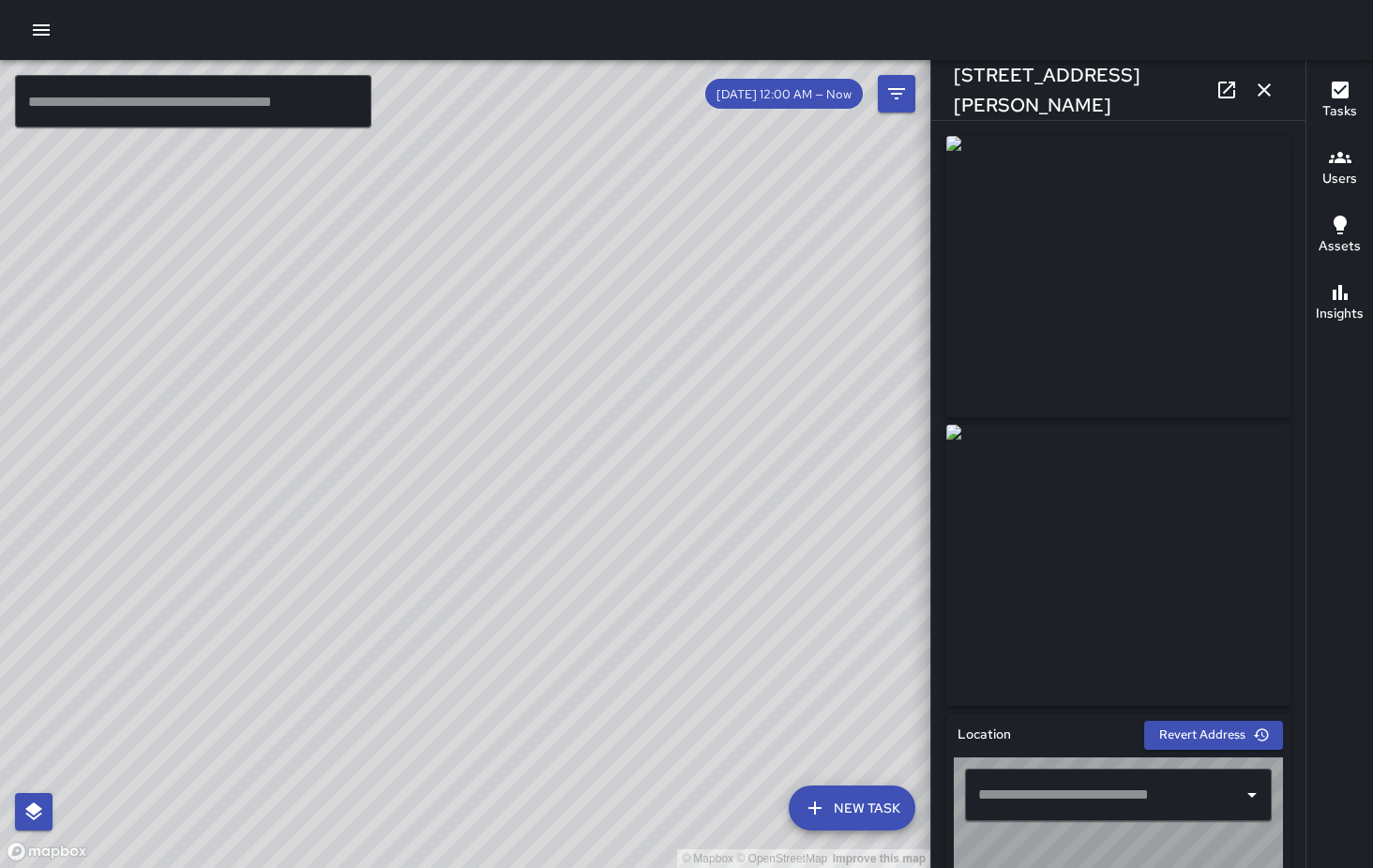 type on "**********" 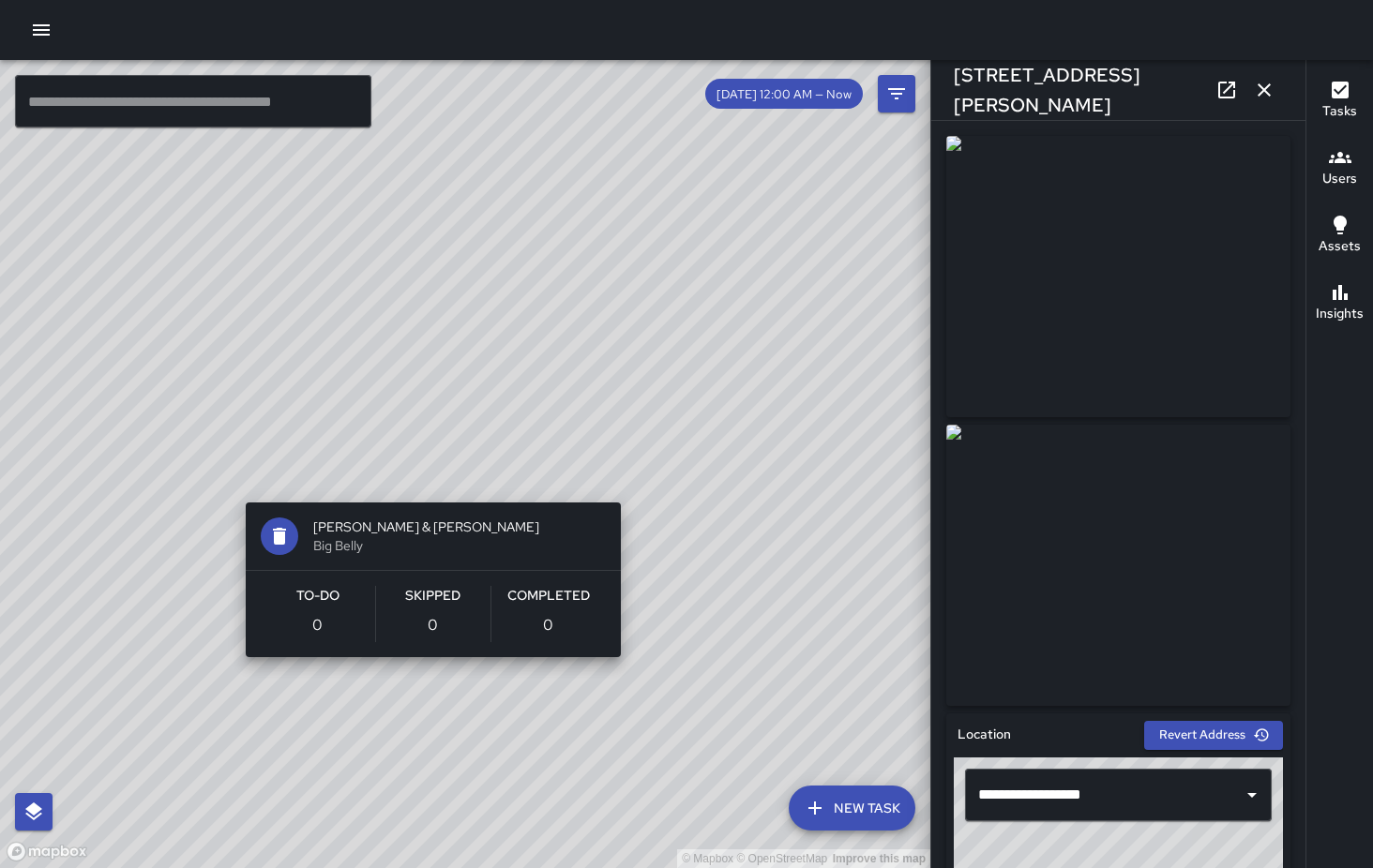 click on "© Mapbox   © OpenStreetMap   Improve this map Howard & Sumner Big Belly To-Do 0 Skipped 0 Completed 0" at bounding box center (465, 464) 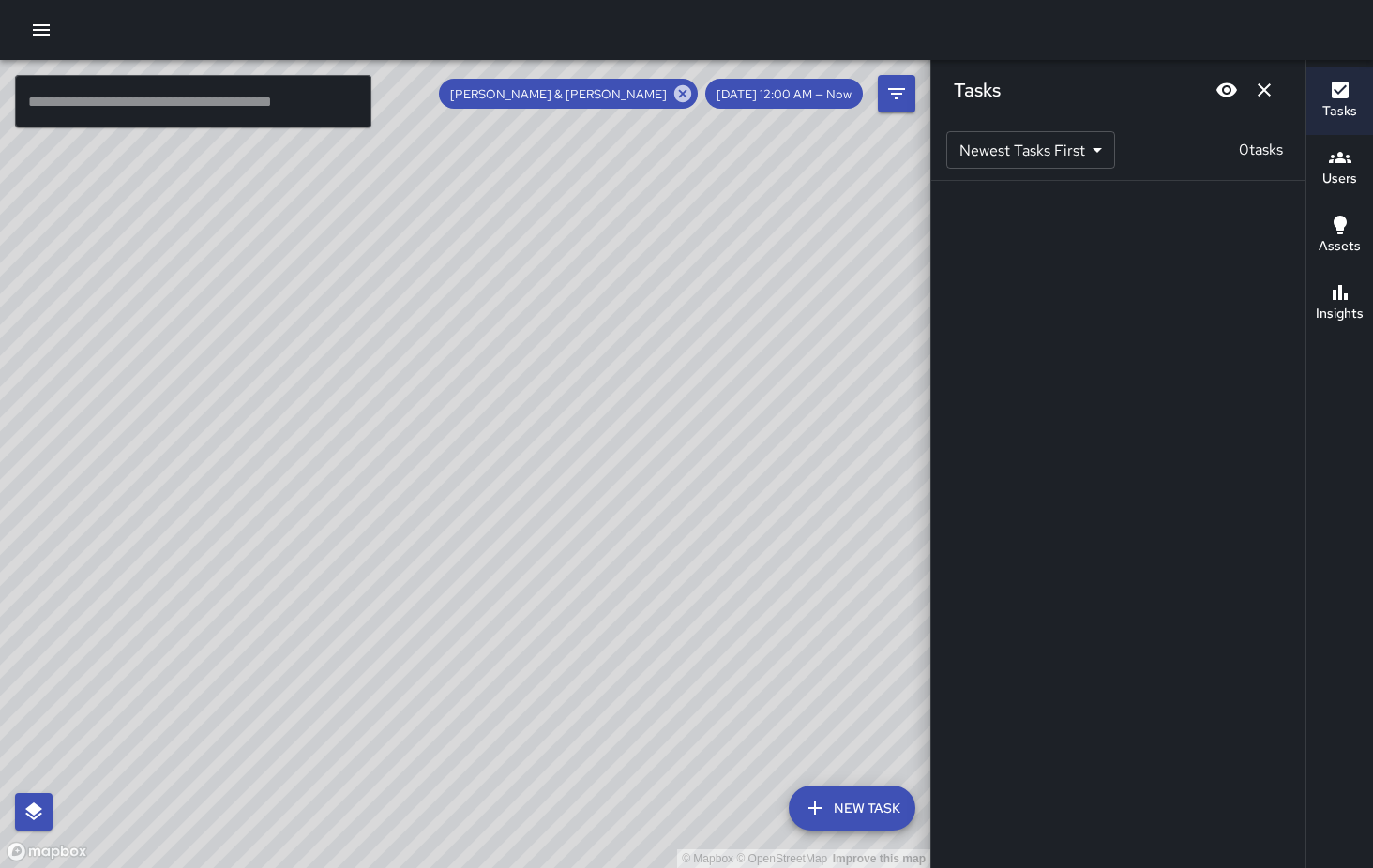 click on "© Mapbox   © OpenStreetMap   Improve this map Howard & Rausch St.  Big Belly To-Do 0 Skipped 0 Completed 0" at bounding box center (465, 464) 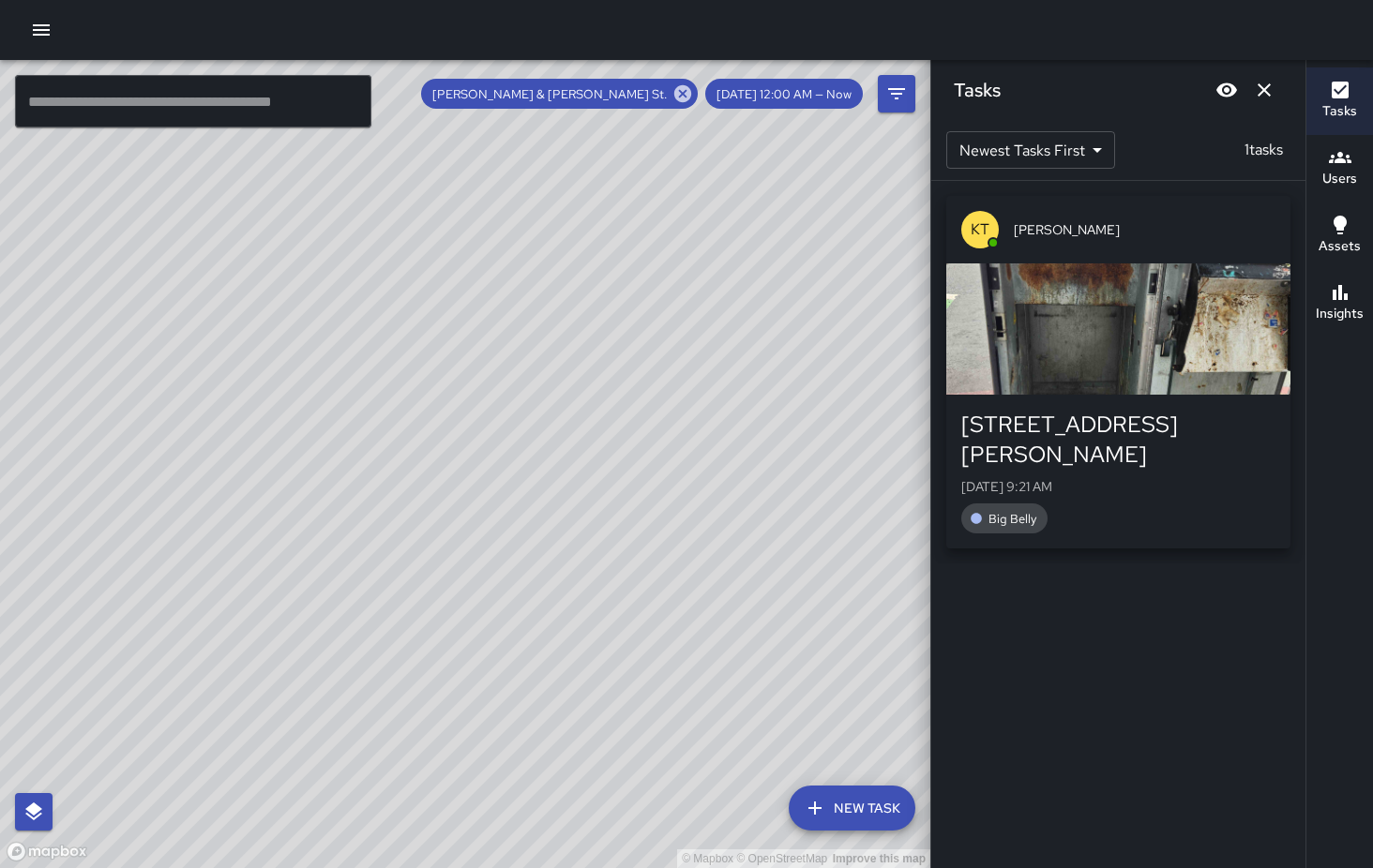 click at bounding box center (1118, 329) 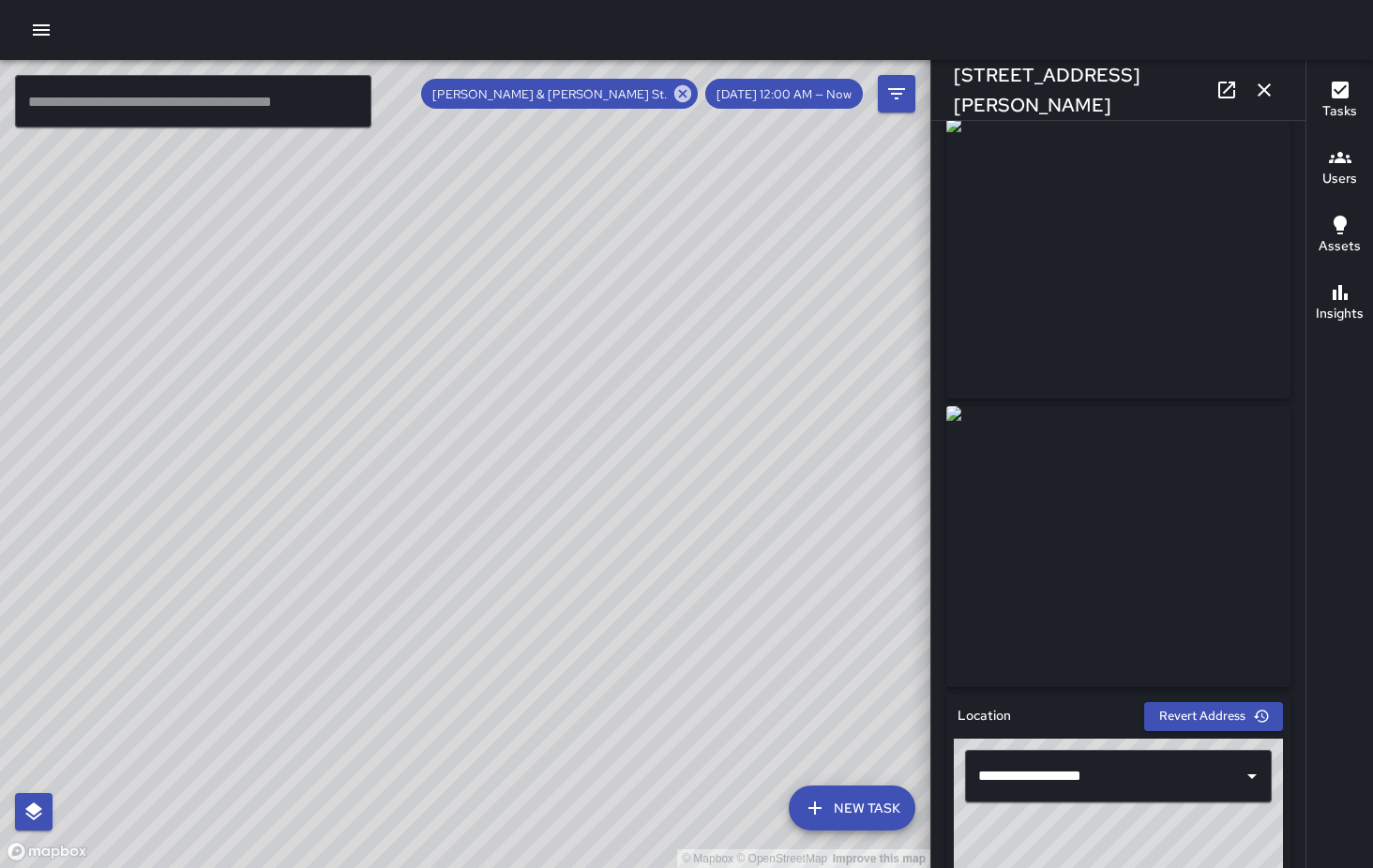 scroll, scrollTop: 0, scrollLeft: 0, axis: both 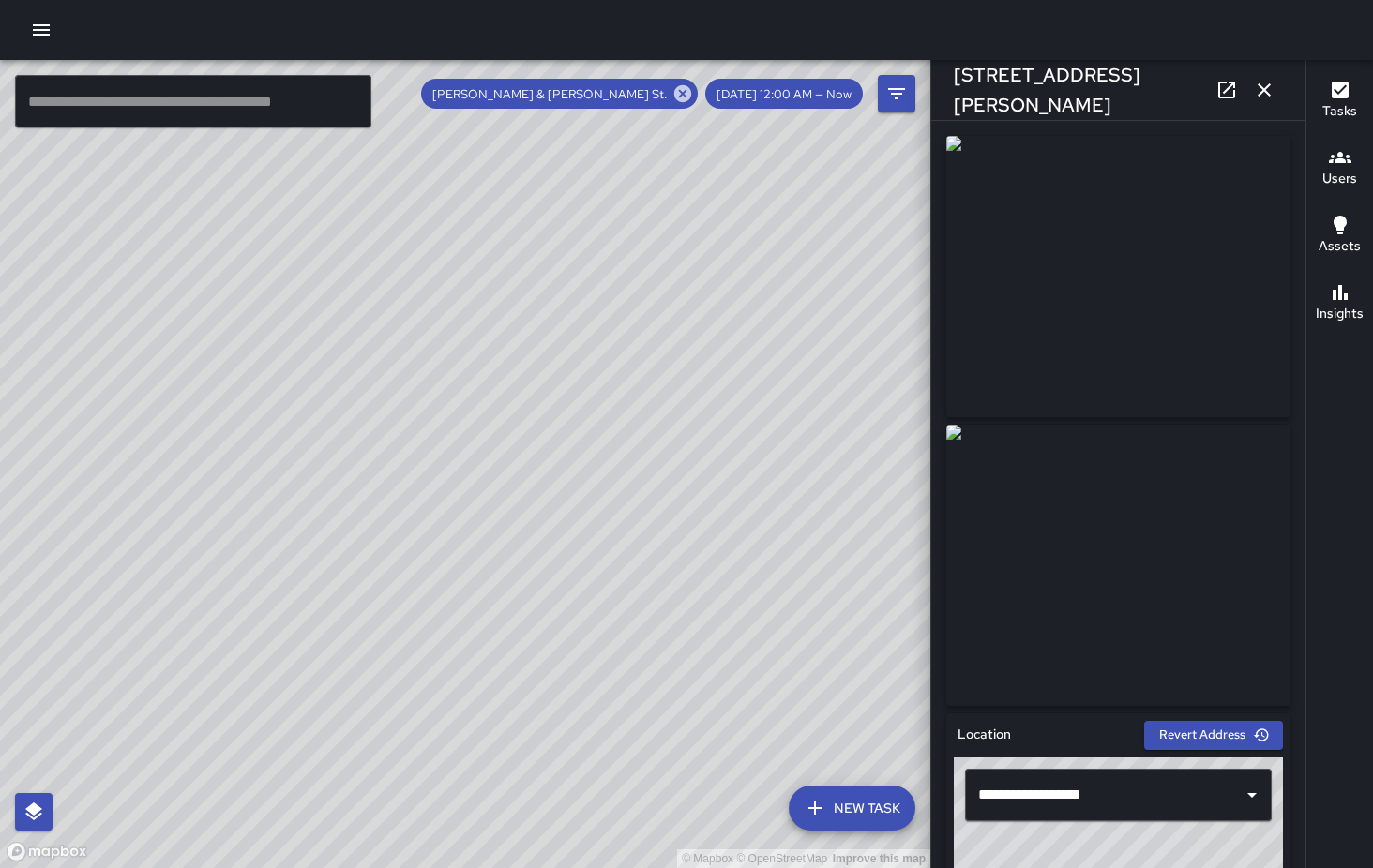 click 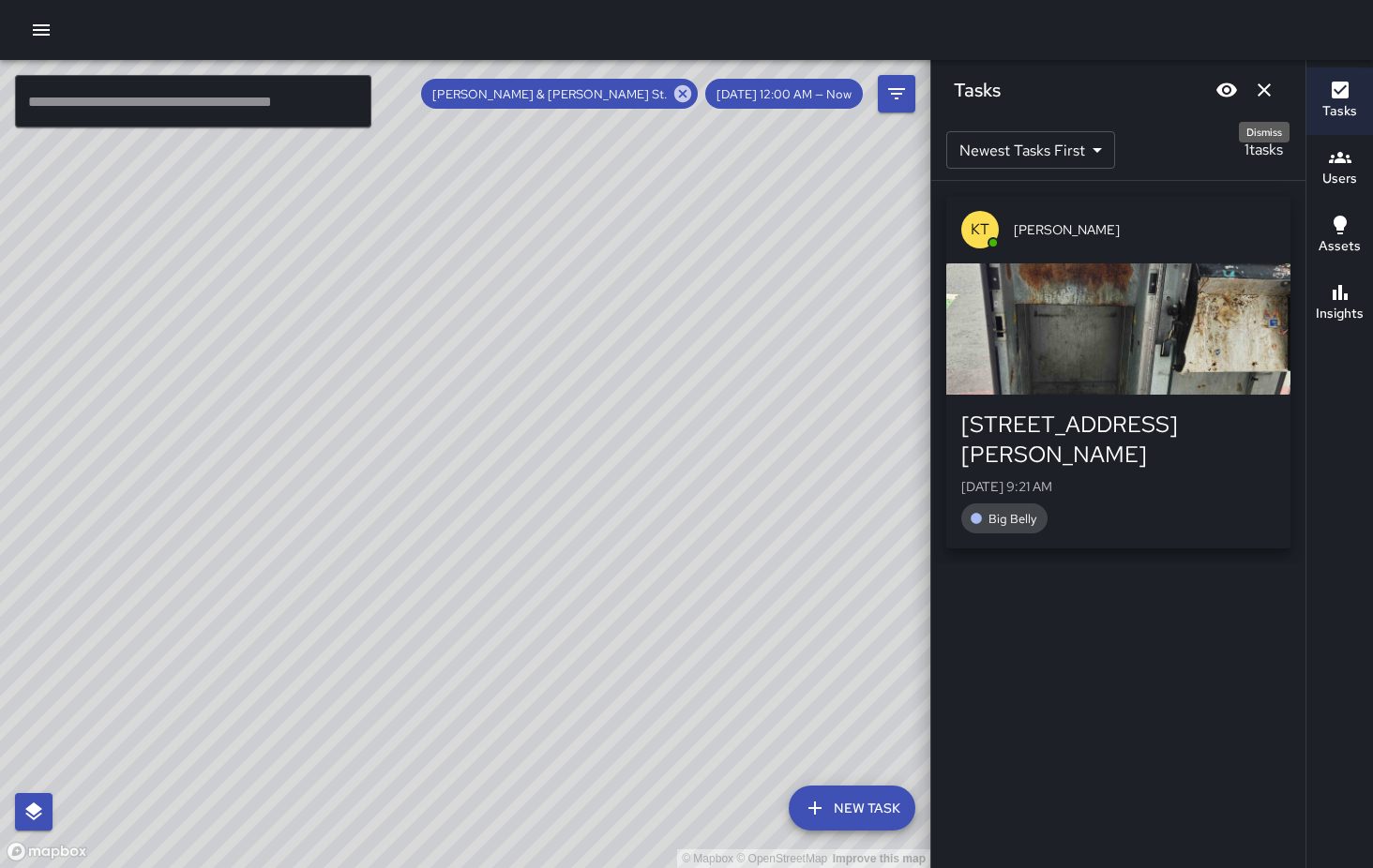 click 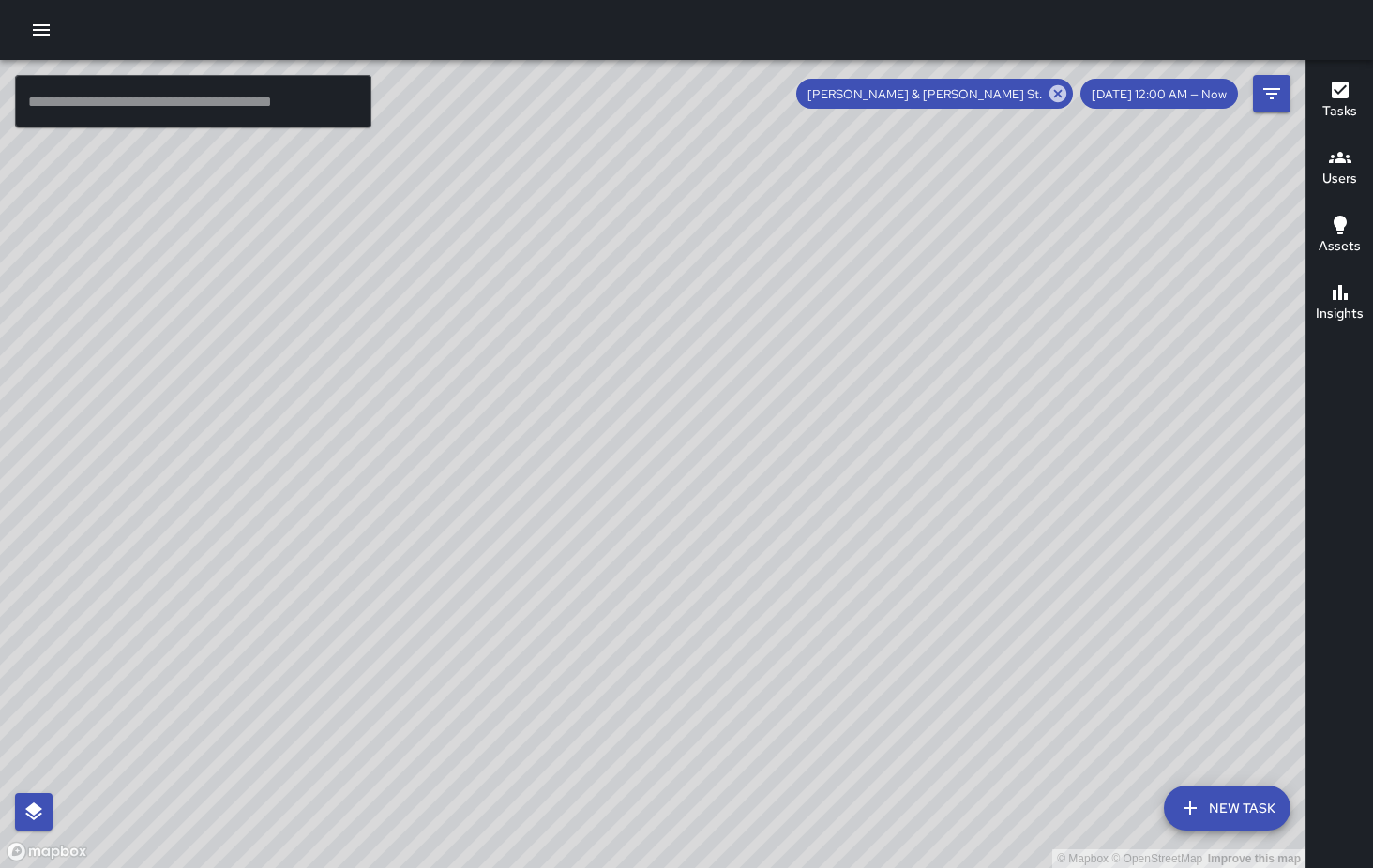 drag, startPoint x: 837, startPoint y: 486, endPoint x: 710, endPoint y: 300, distance: 225.22211 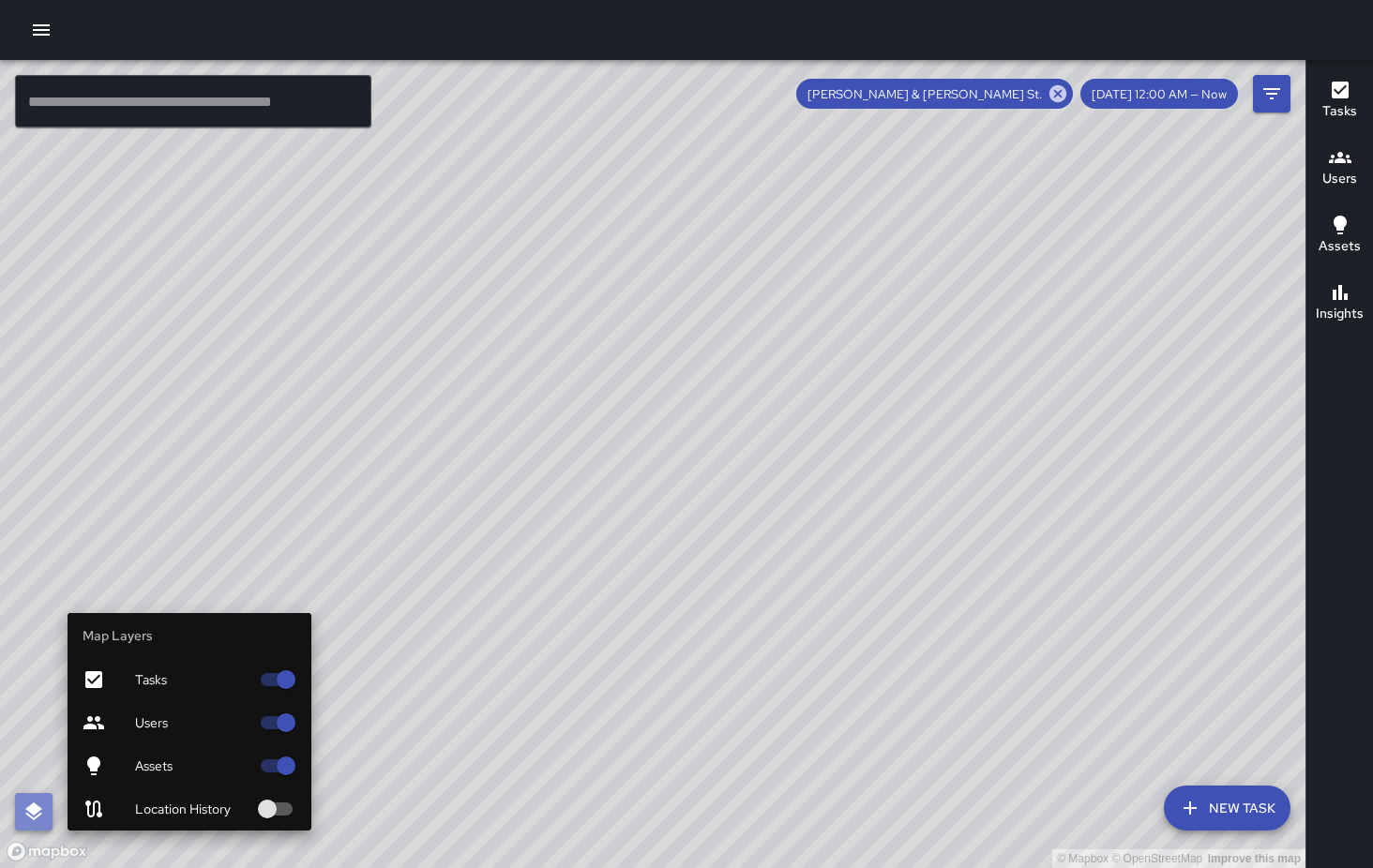 click 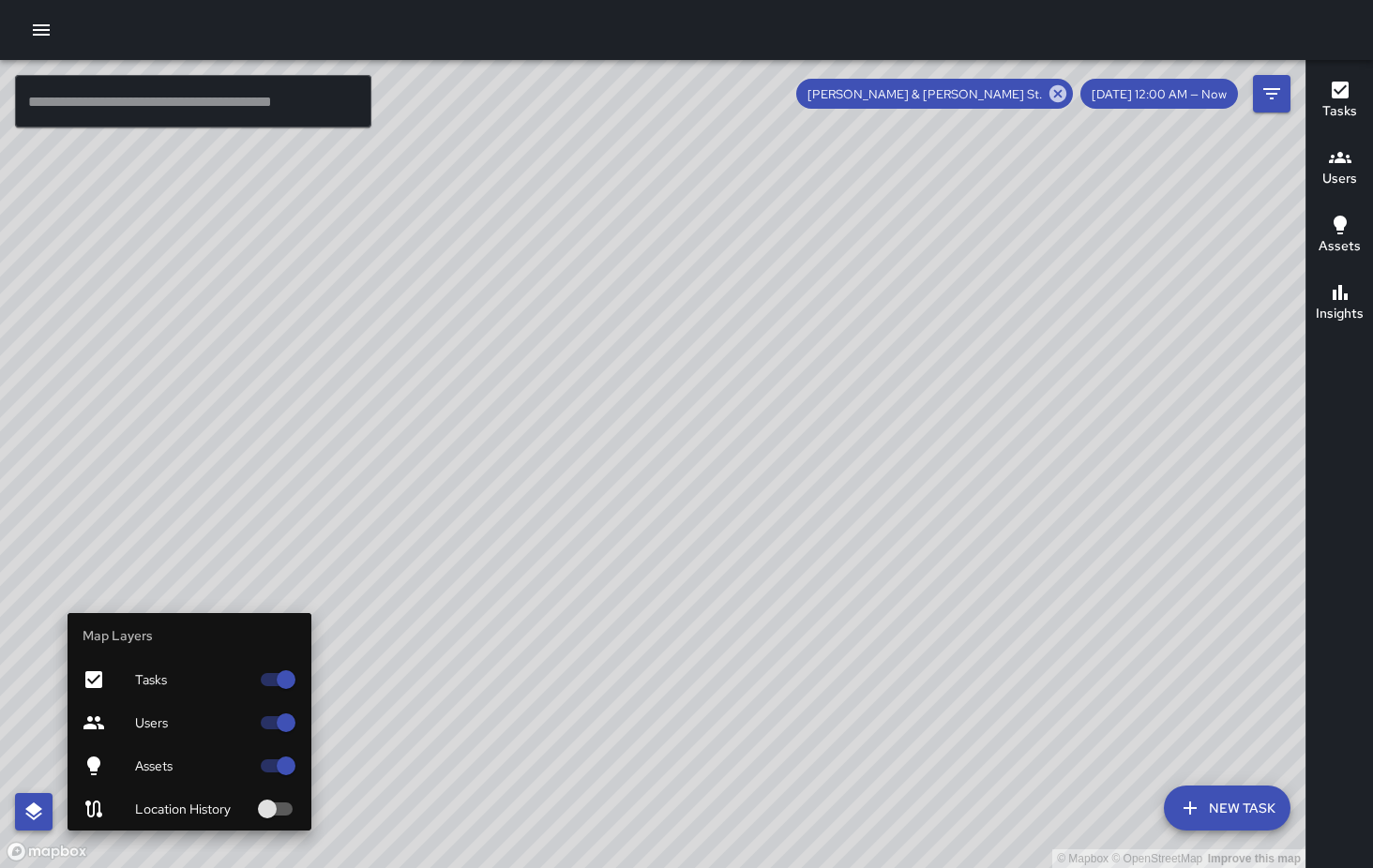click 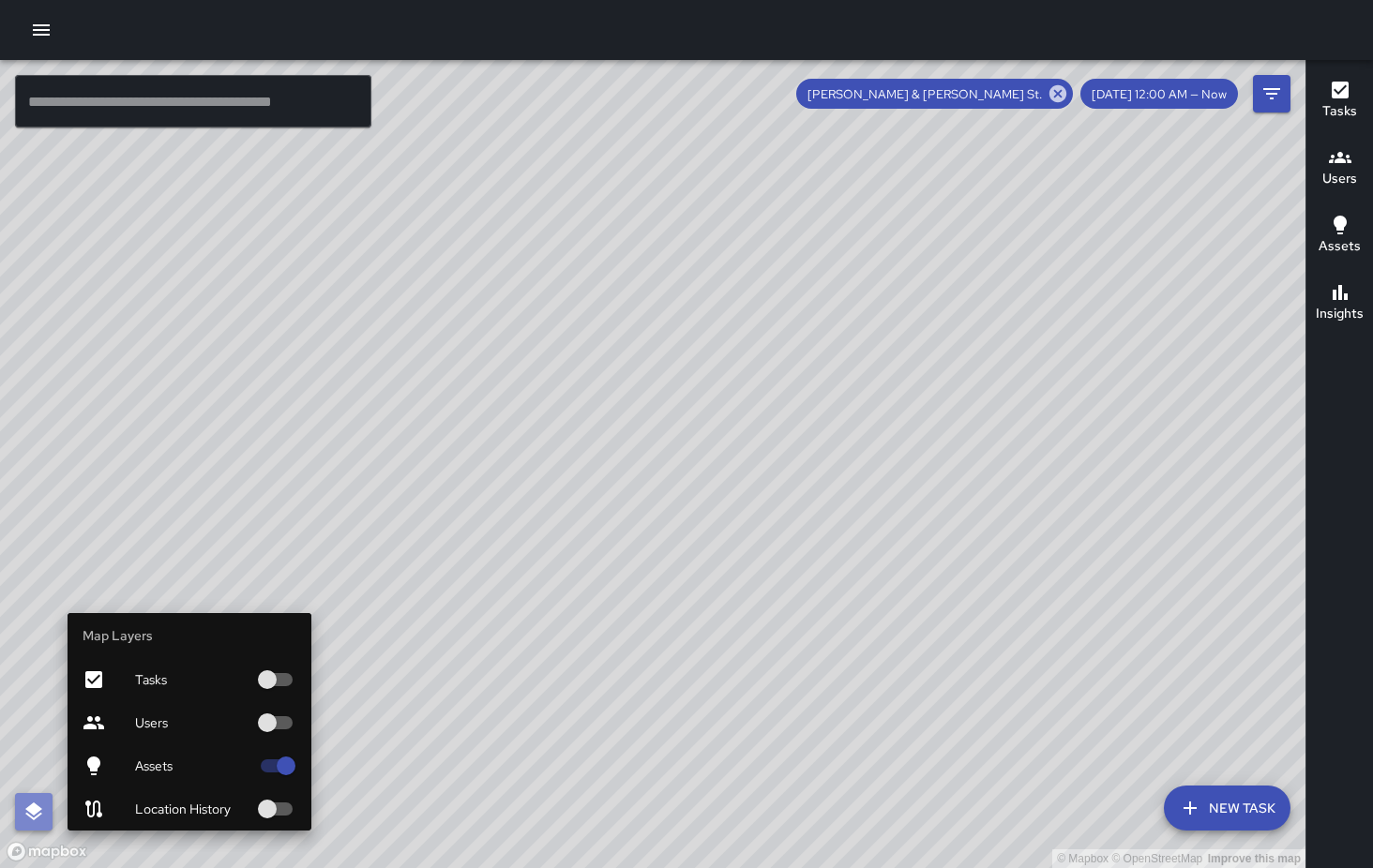 click 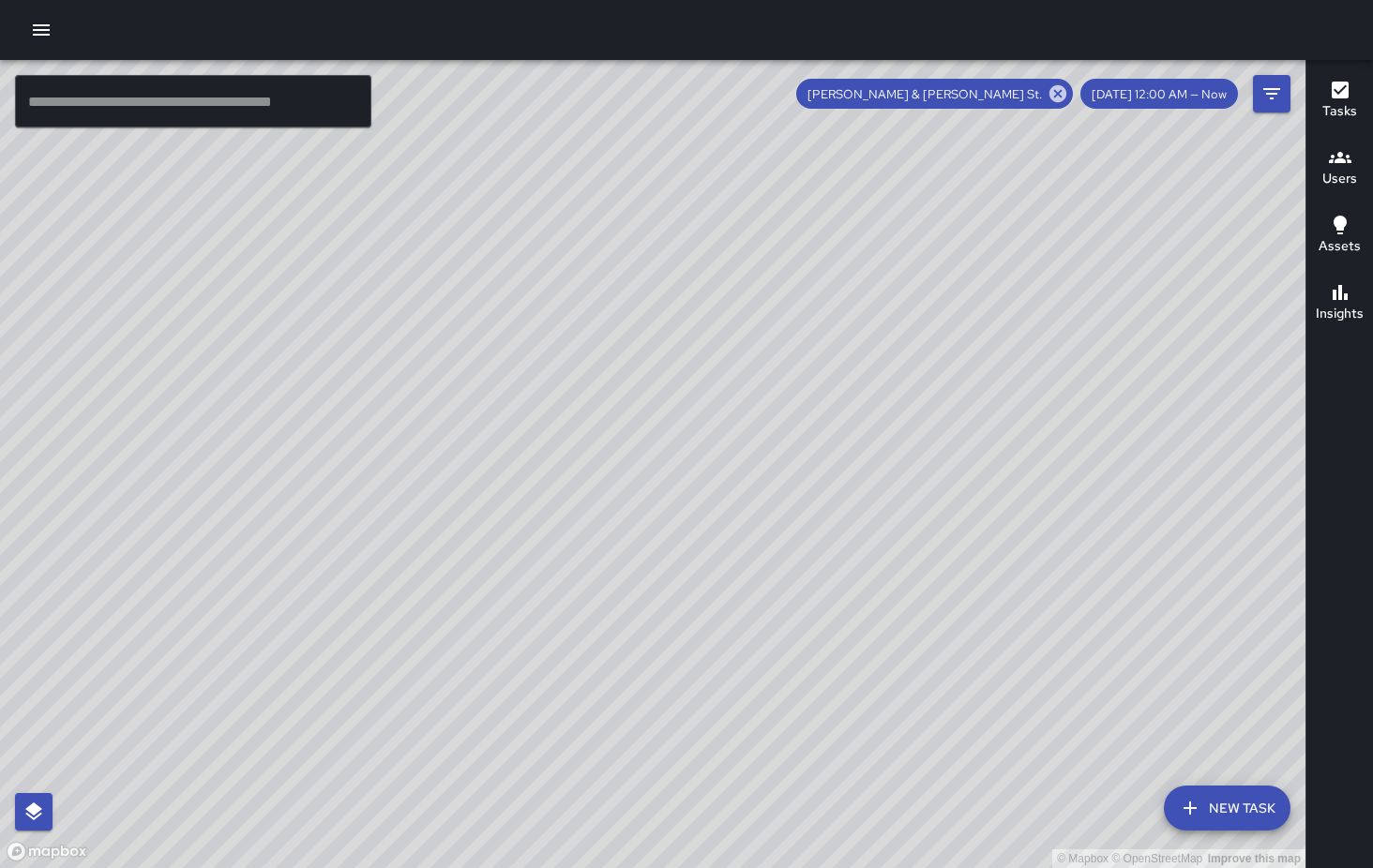 click on "© Mapbox   © OpenStreetMap   Improve this map GR Gordon Rowe Ambassador Tasks 0  /  0 Time 12h 8m 12:01 AM - 12:14 PM Distance 12.14  miles" at bounding box center [653, 464] 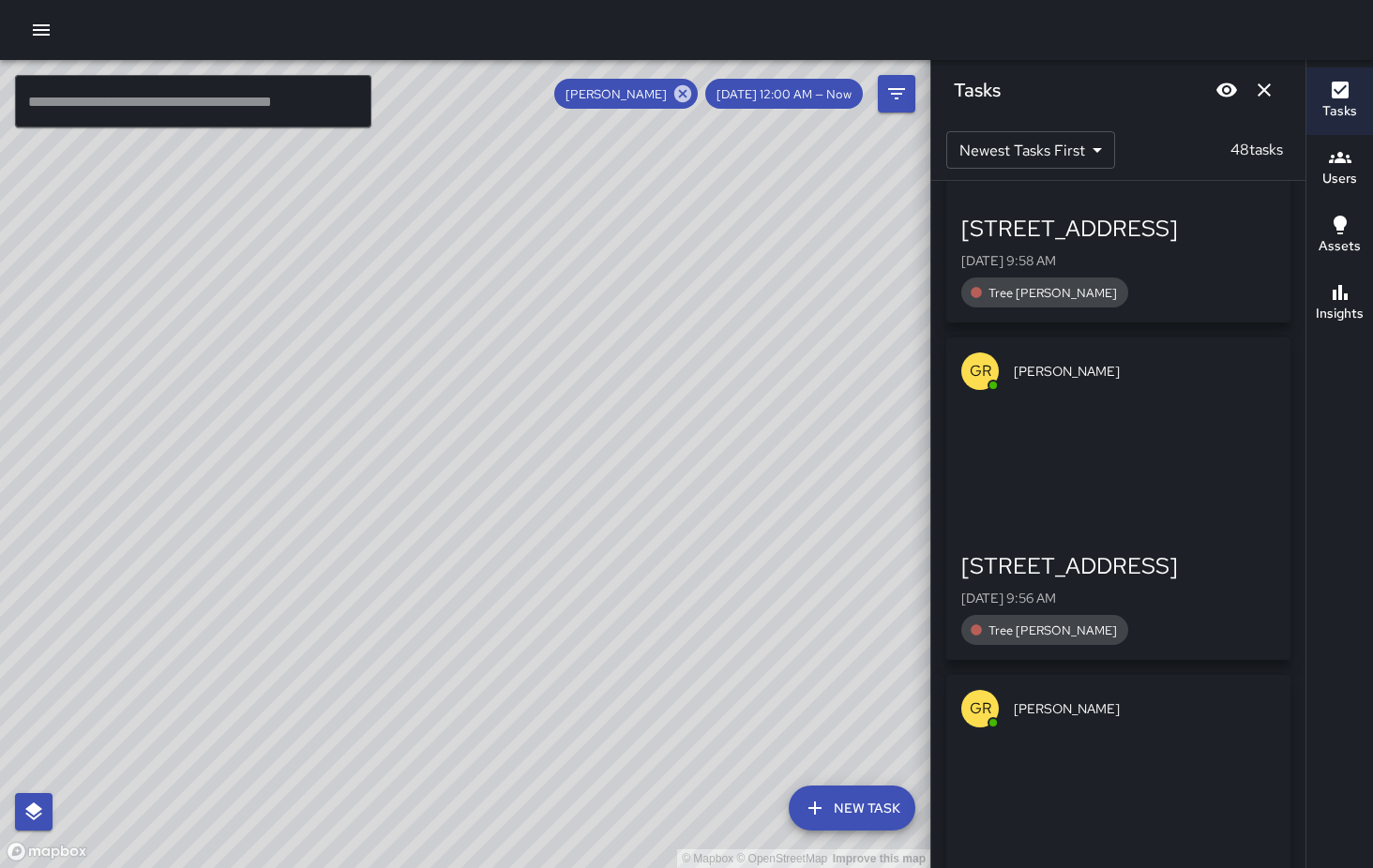 scroll, scrollTop: 2677, scrollLeft: 0, axis: vertical 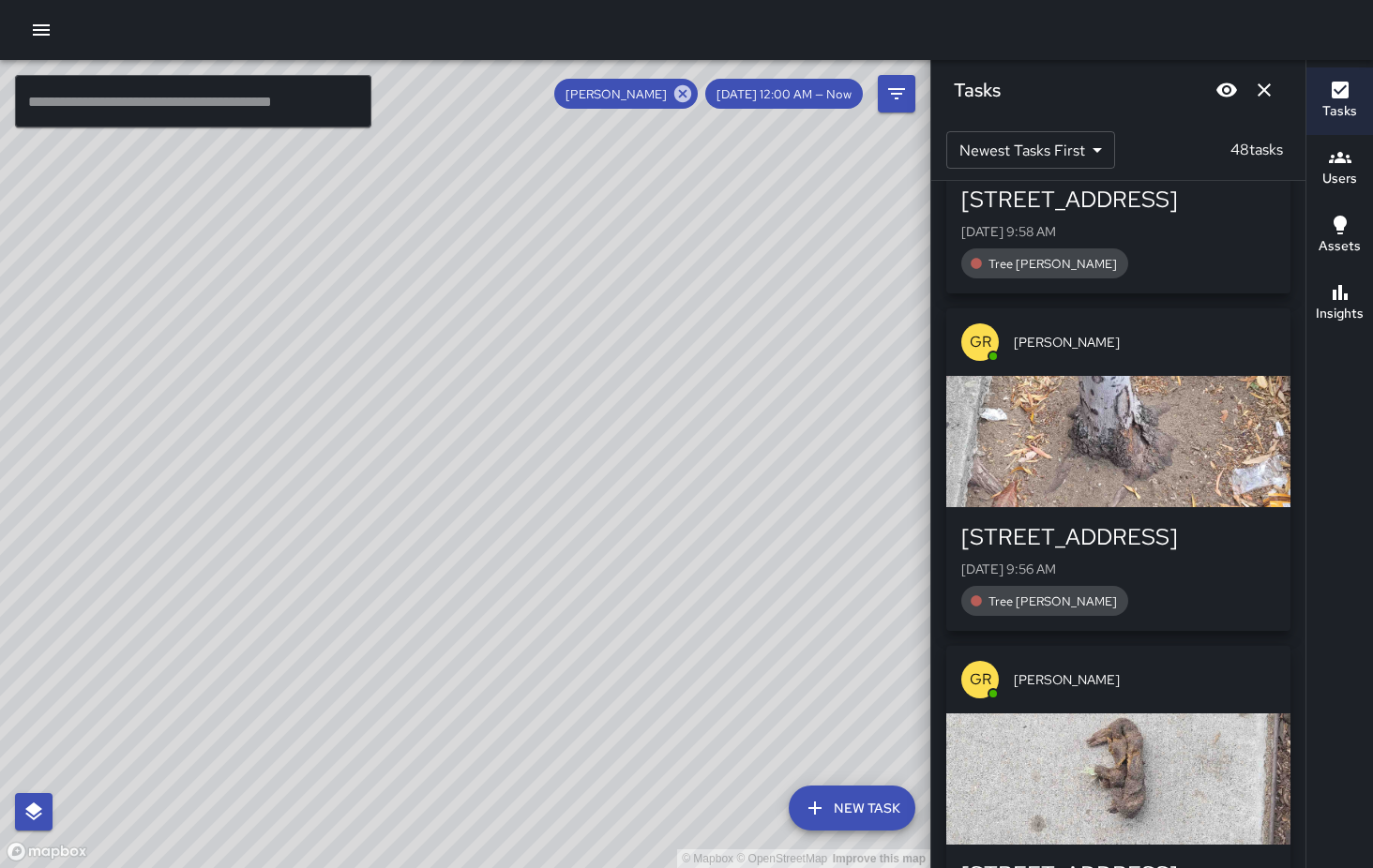 click at bounding box center (1118, 441) 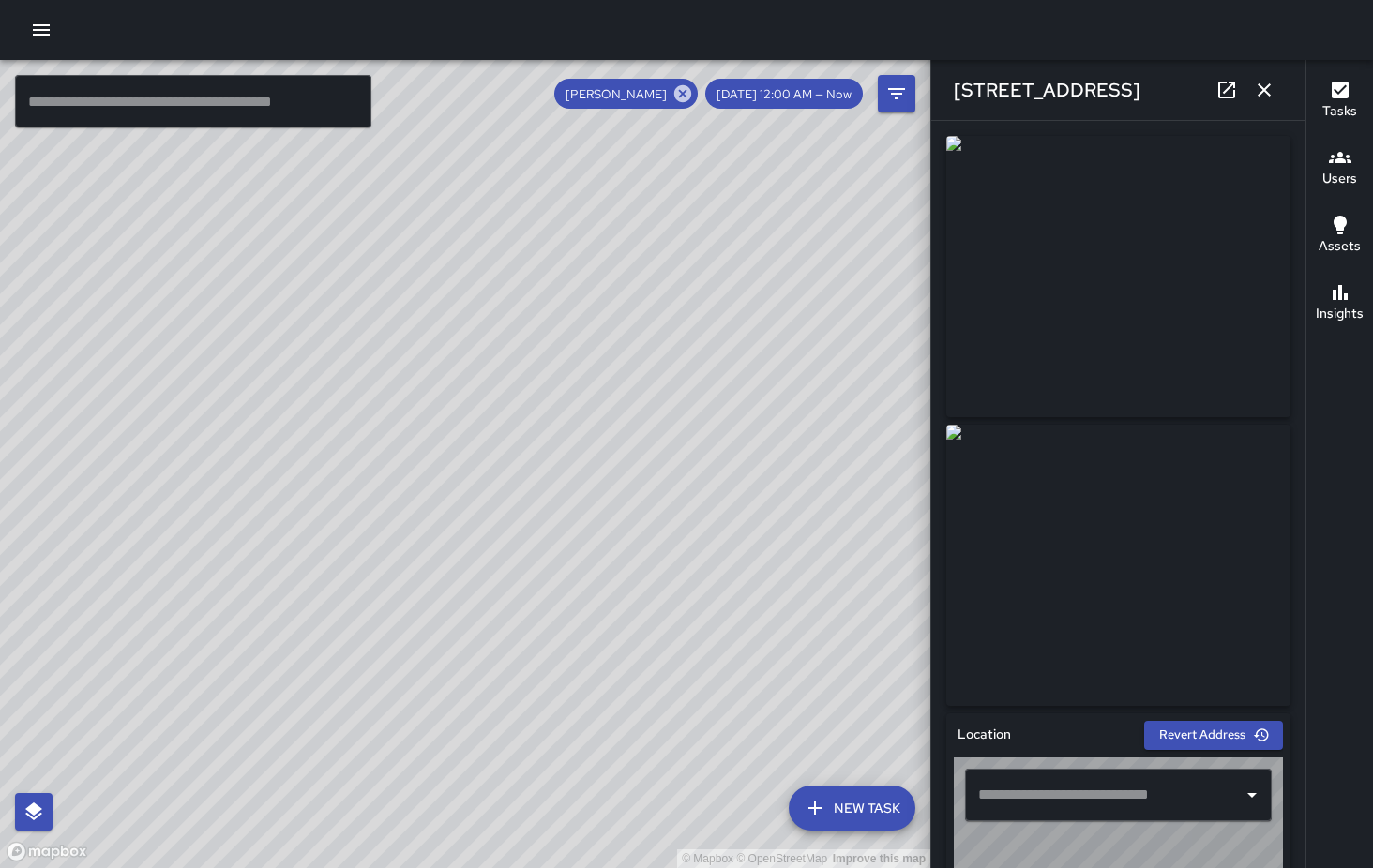 type on "**********" 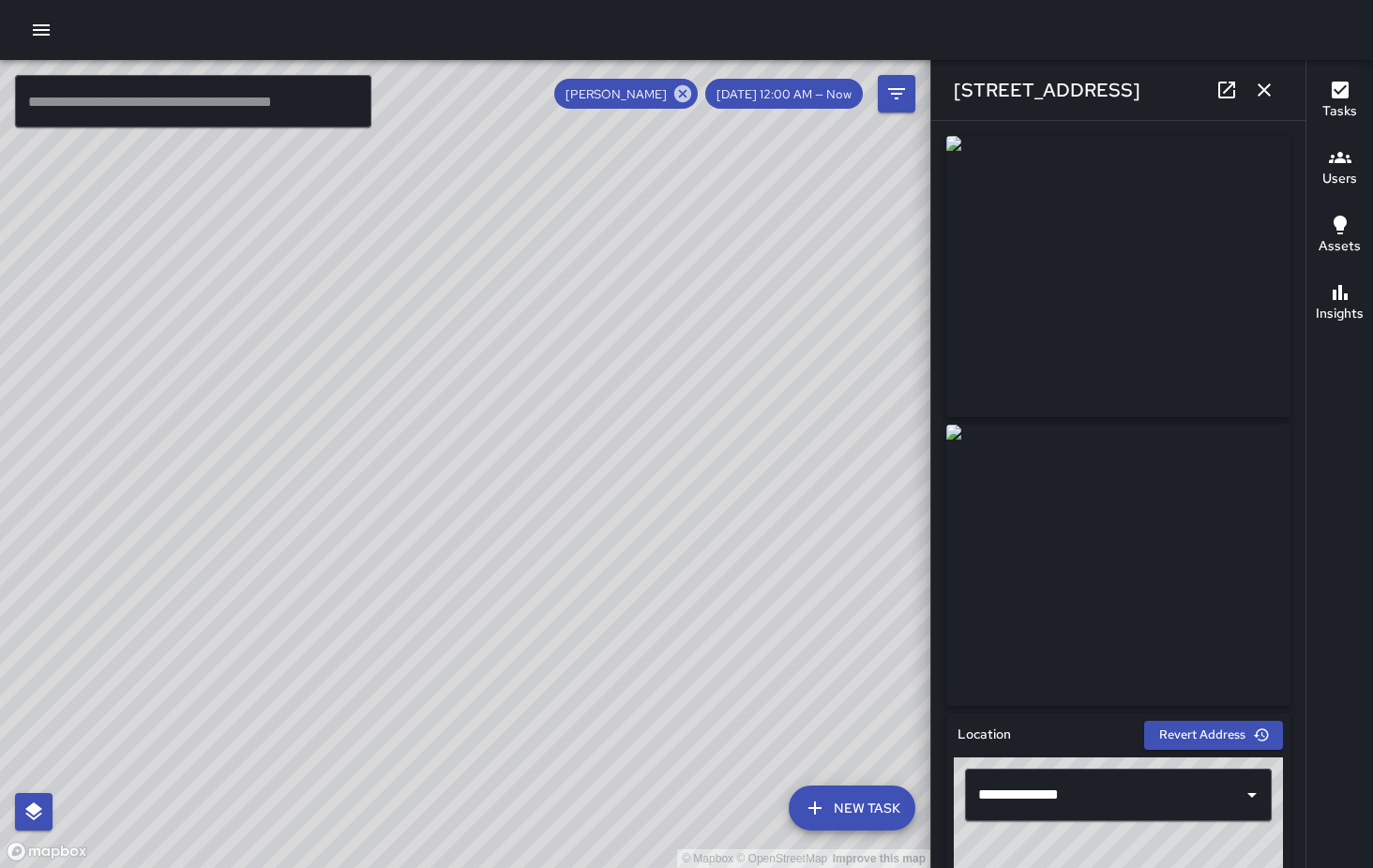 click 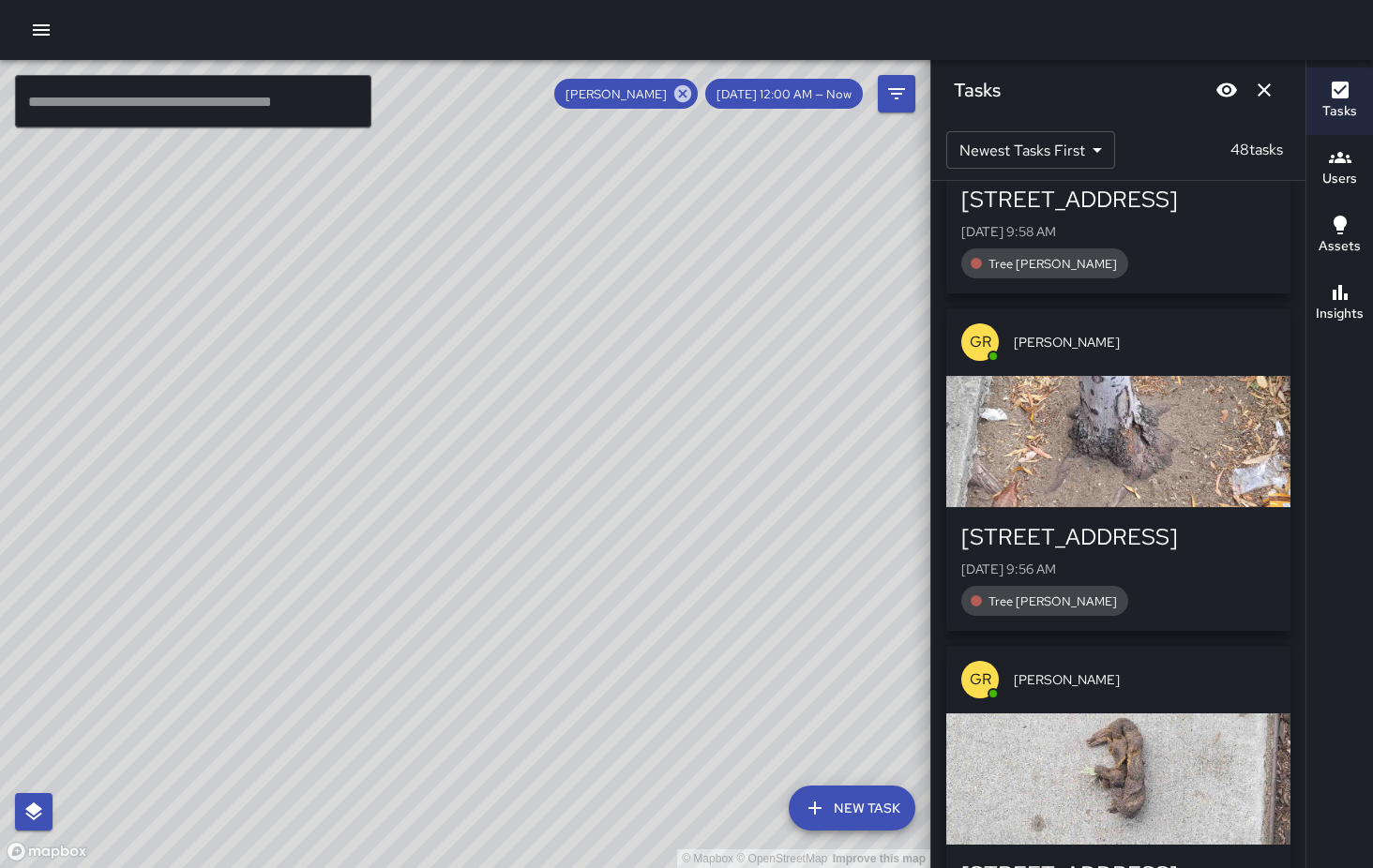 click at bounding box center [1118, 779] 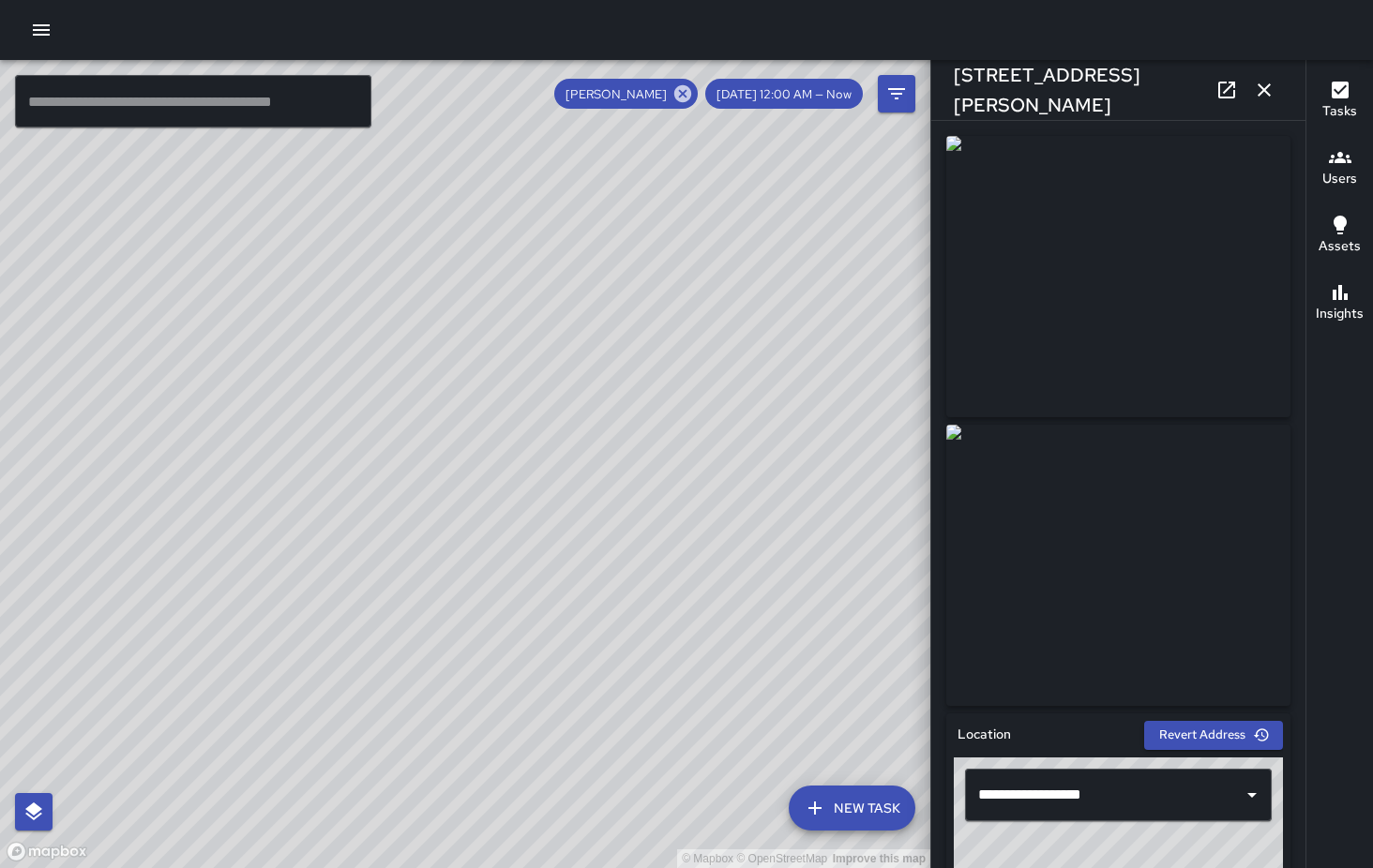click 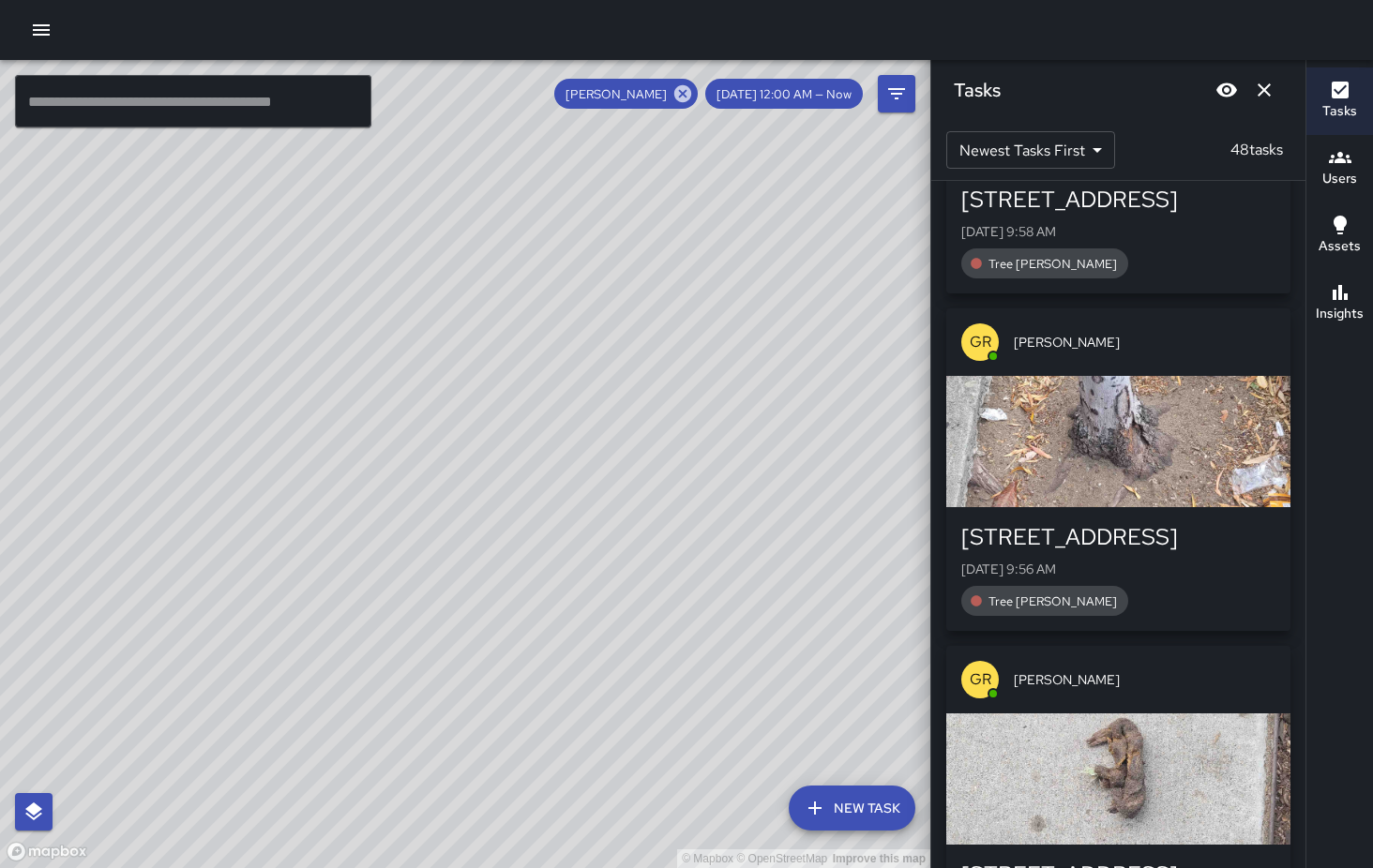 drag, startPoint x: 686, startPoint y: 277, endPoint x: 708, endPoint y: 530, distance: 253.95472 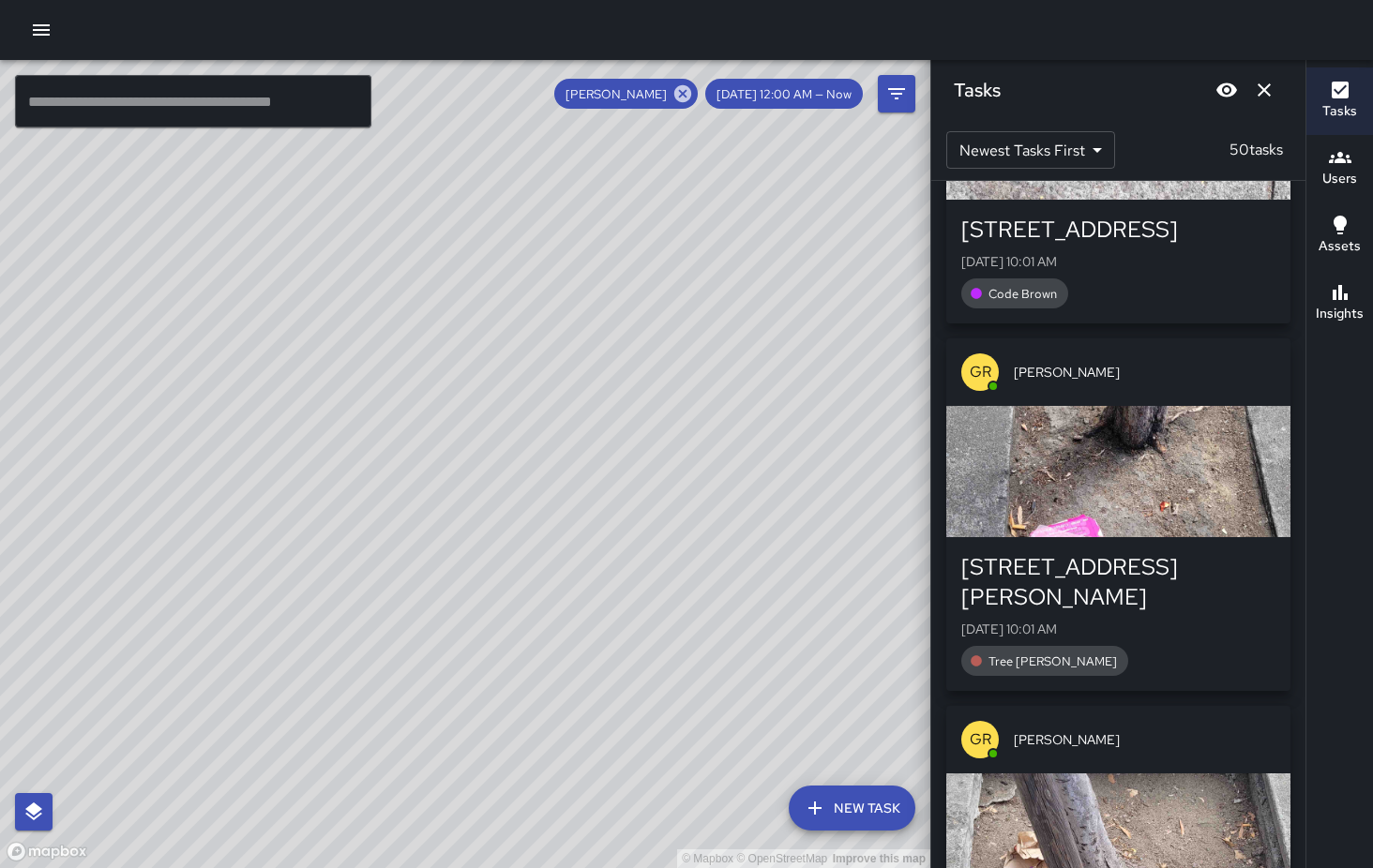 scroll, scrollTop: 3352, scrollLeft: 0, axis: vertical 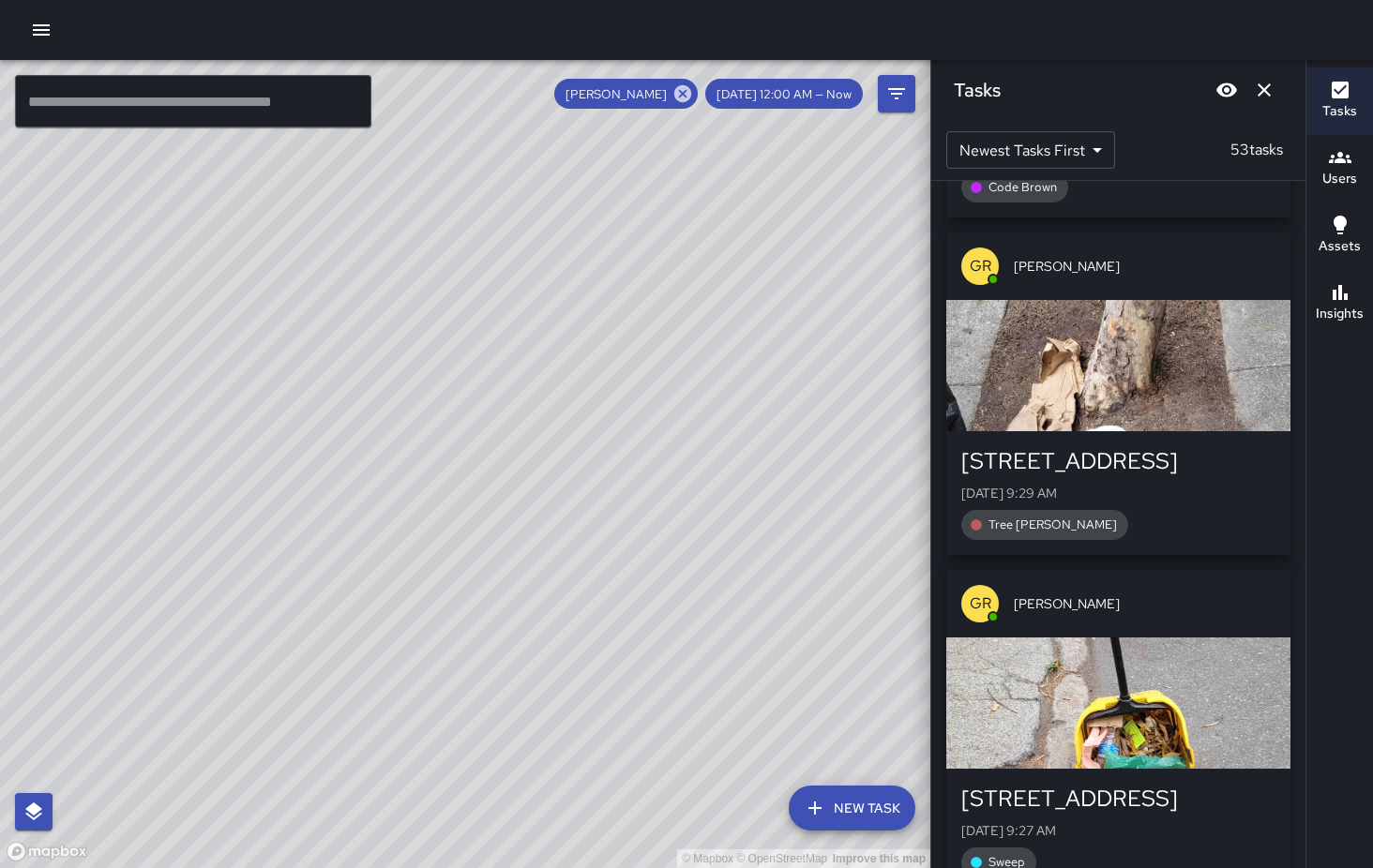 click at bounding box center (1118, 703) 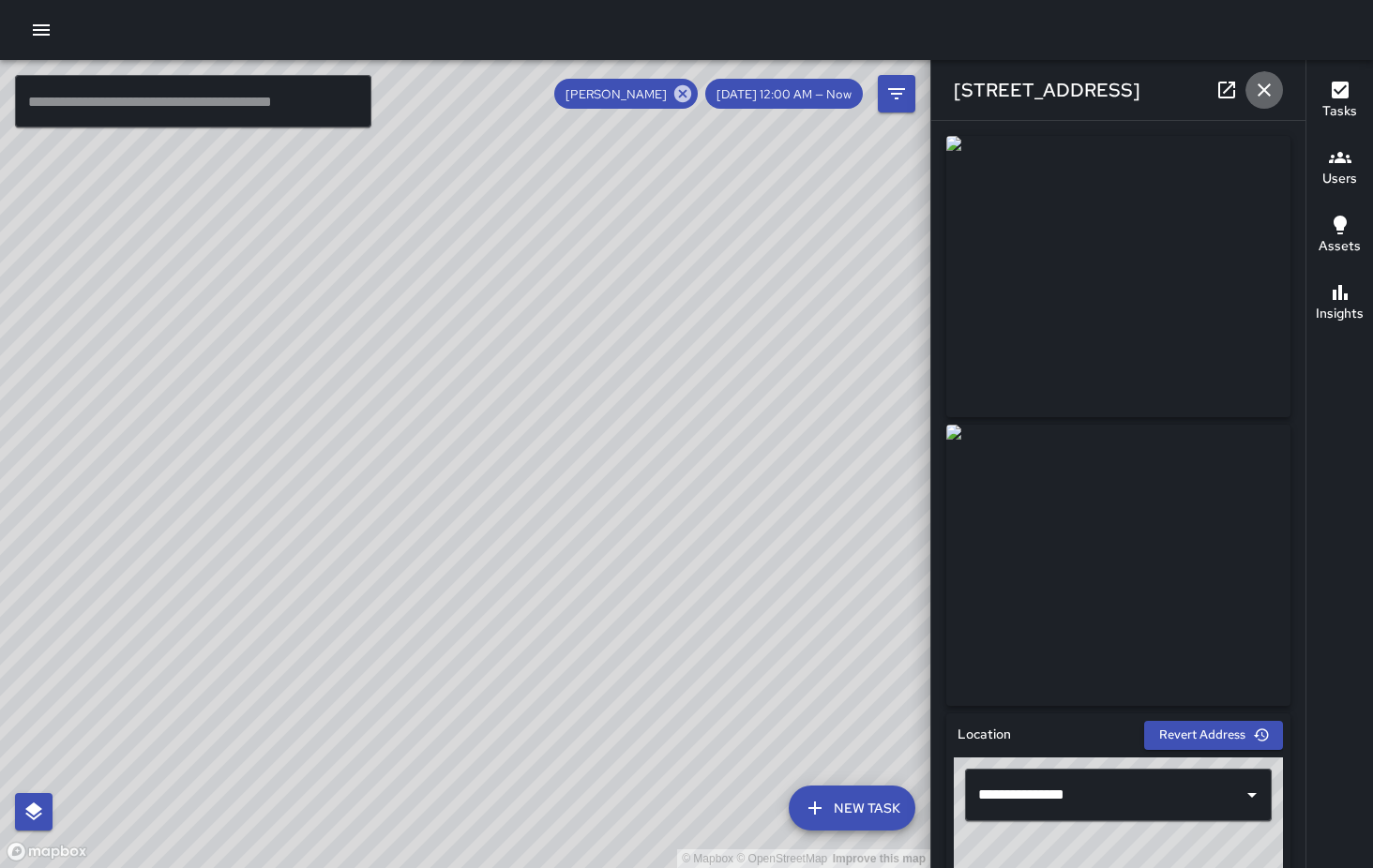 click 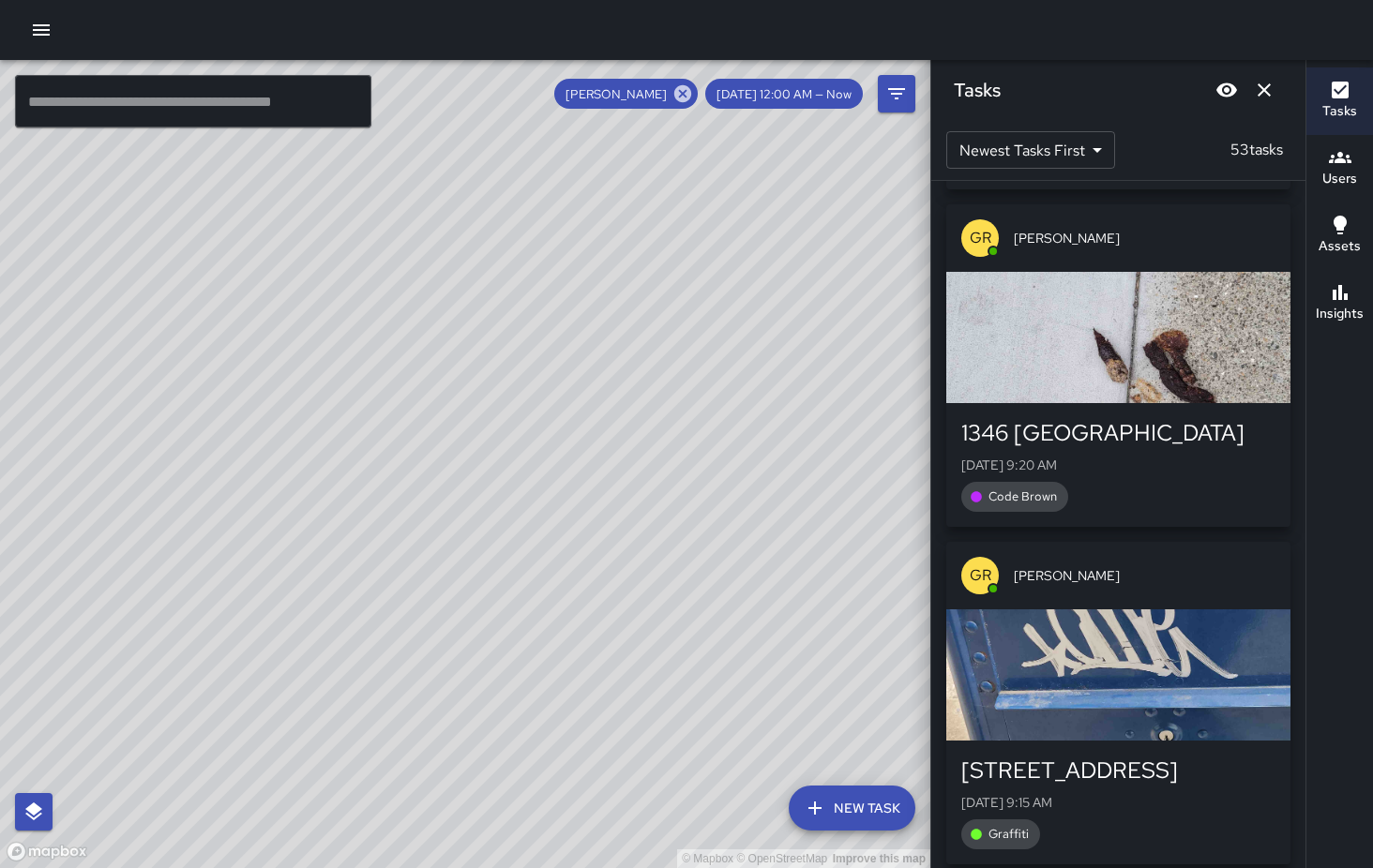 scroll, scrollTop: 7658, scrollLeft: 0, axis: vertical 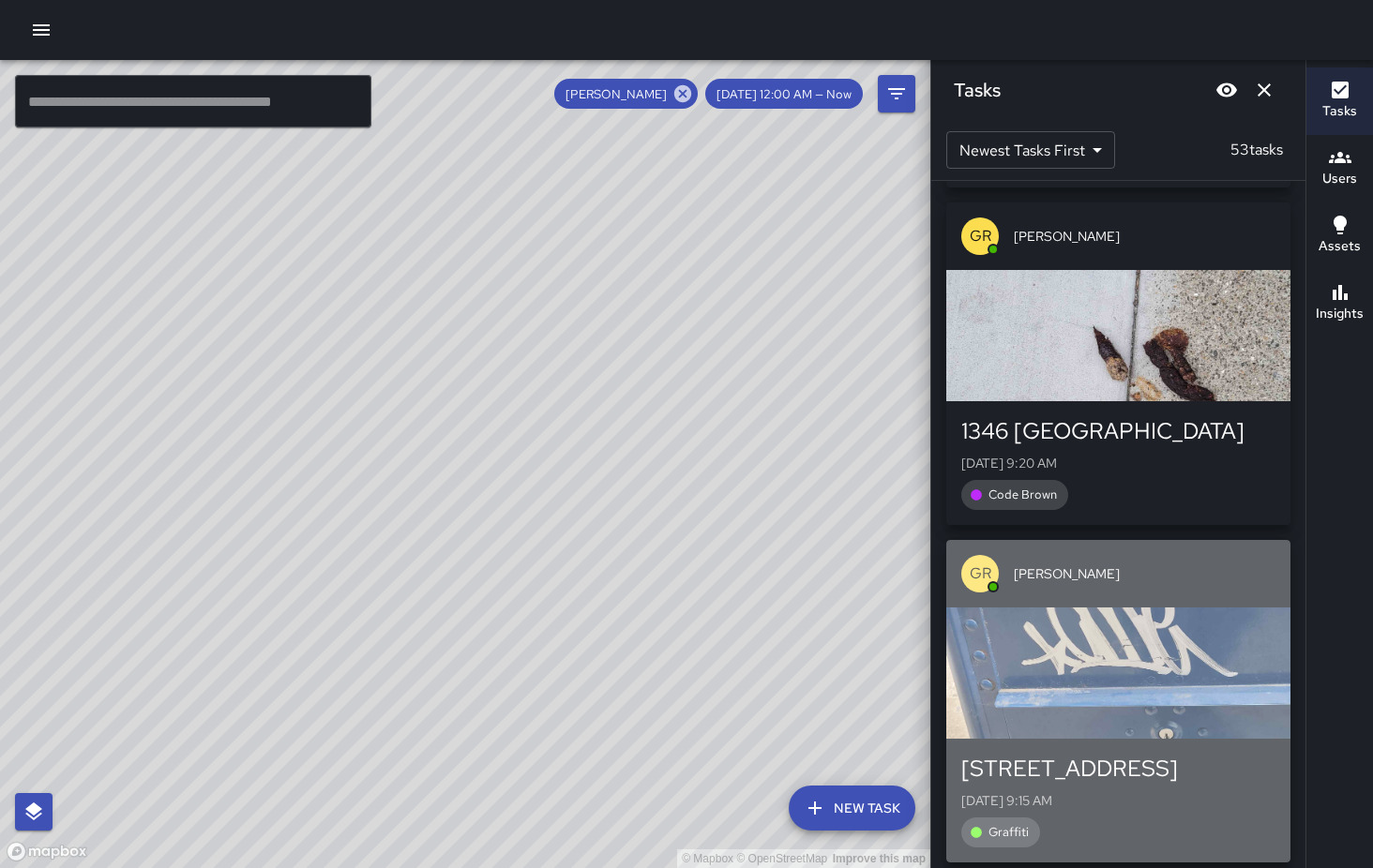 click at bounding box center [1118, 673] 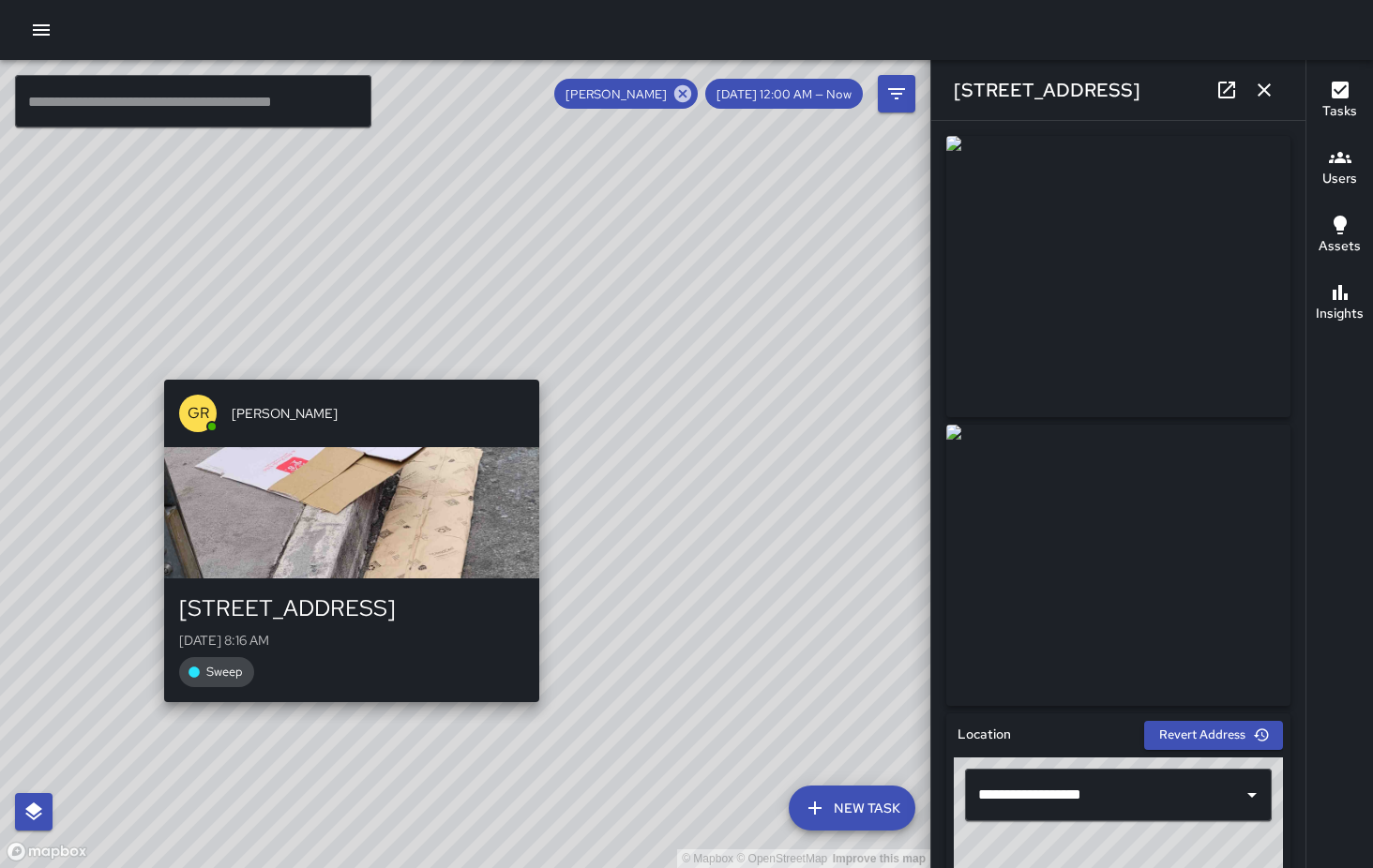 click on "© Mapbox   © OpenStreetMap   Improve this map GR Gordon Rowe 1295 Folsom Street Wed, Jul 9, 8:16 AM Sweep" at bounding box center [465, 464] 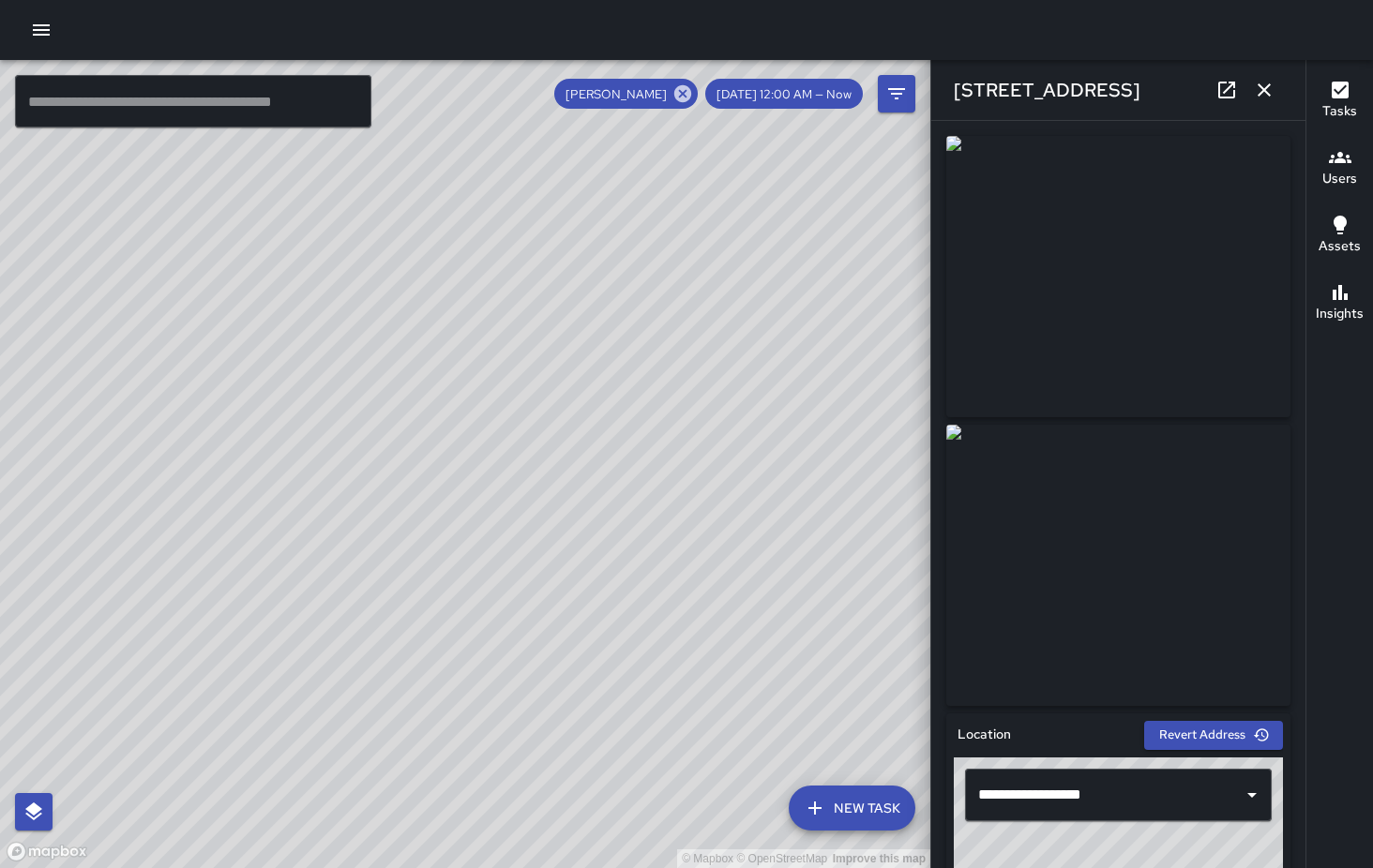click on "© Mapbox   © OpenStreetMap   Improve this map GR Gordon Rowe 1316 Folsom Street Wed, Jul 9, 9:10 AM Graffiti" at bounding box center (465, 464) 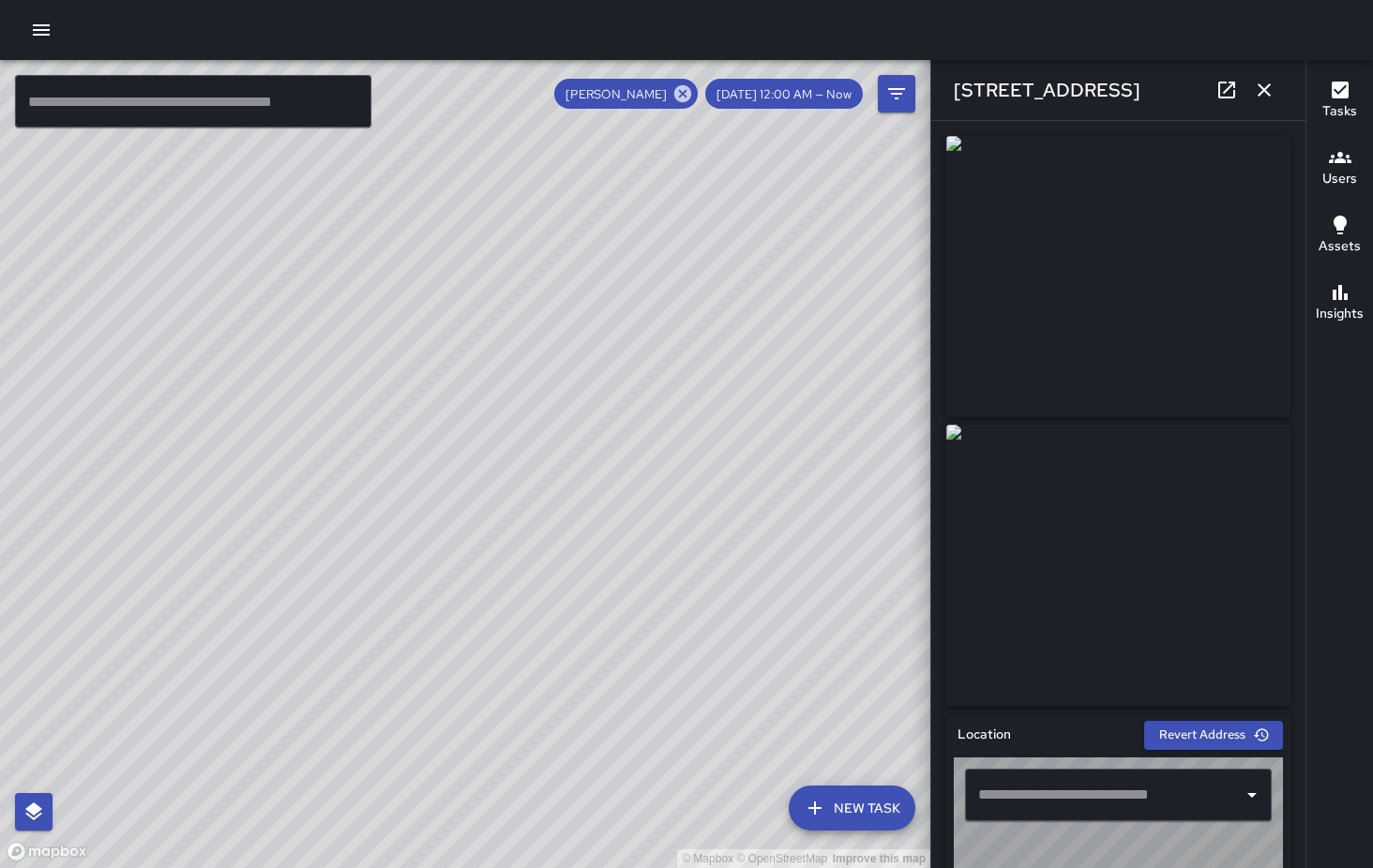 type on "**********" 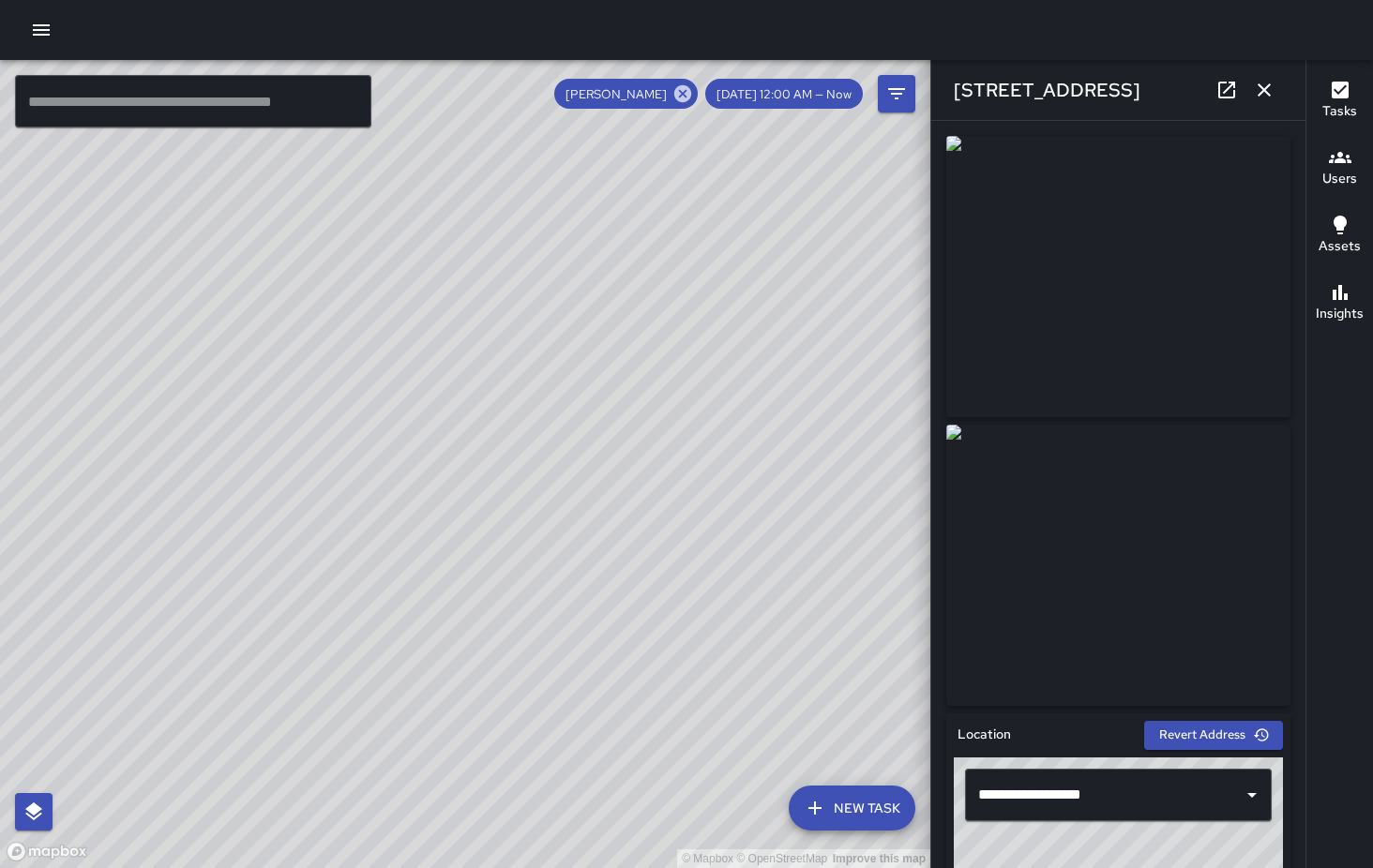 click 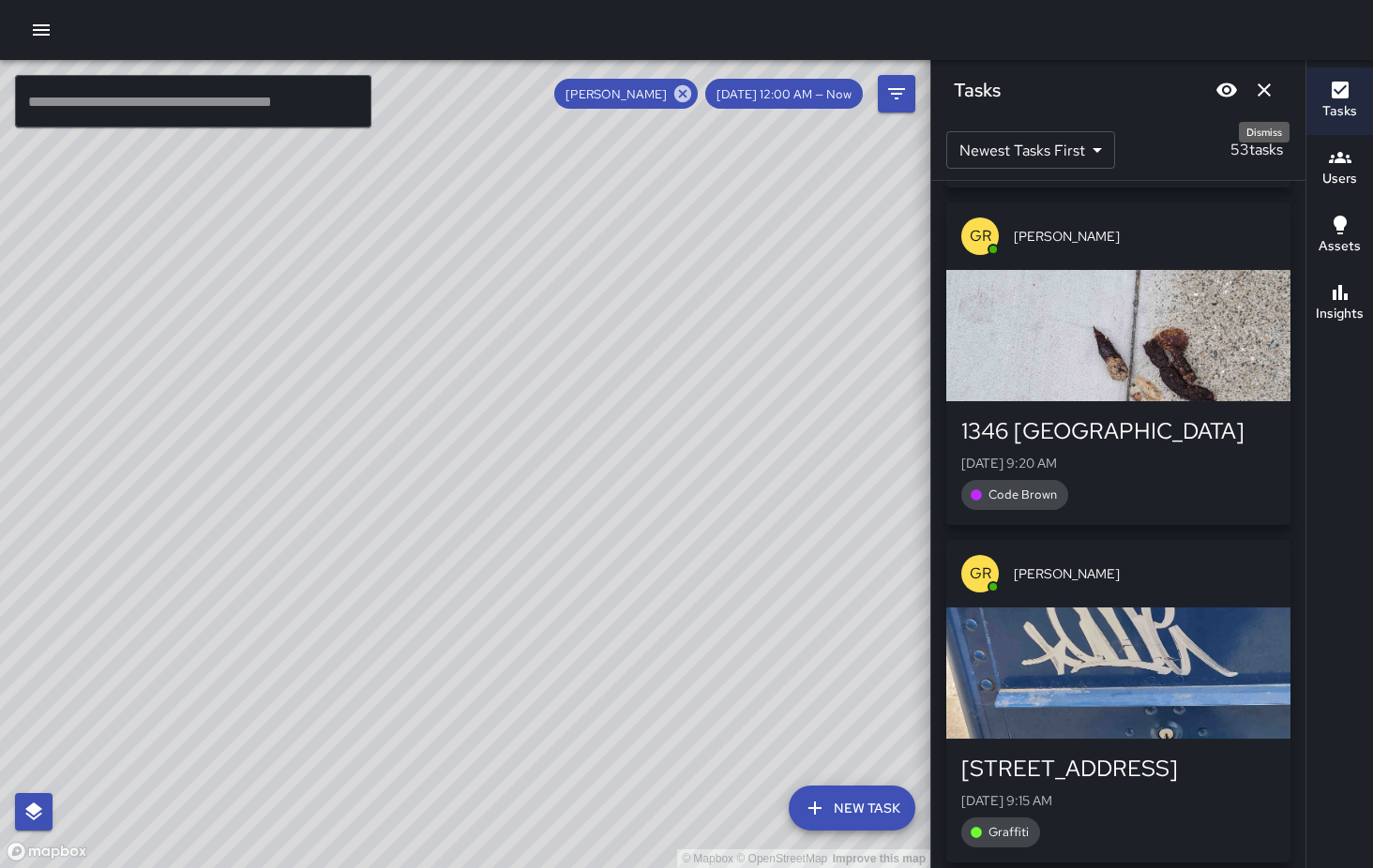click 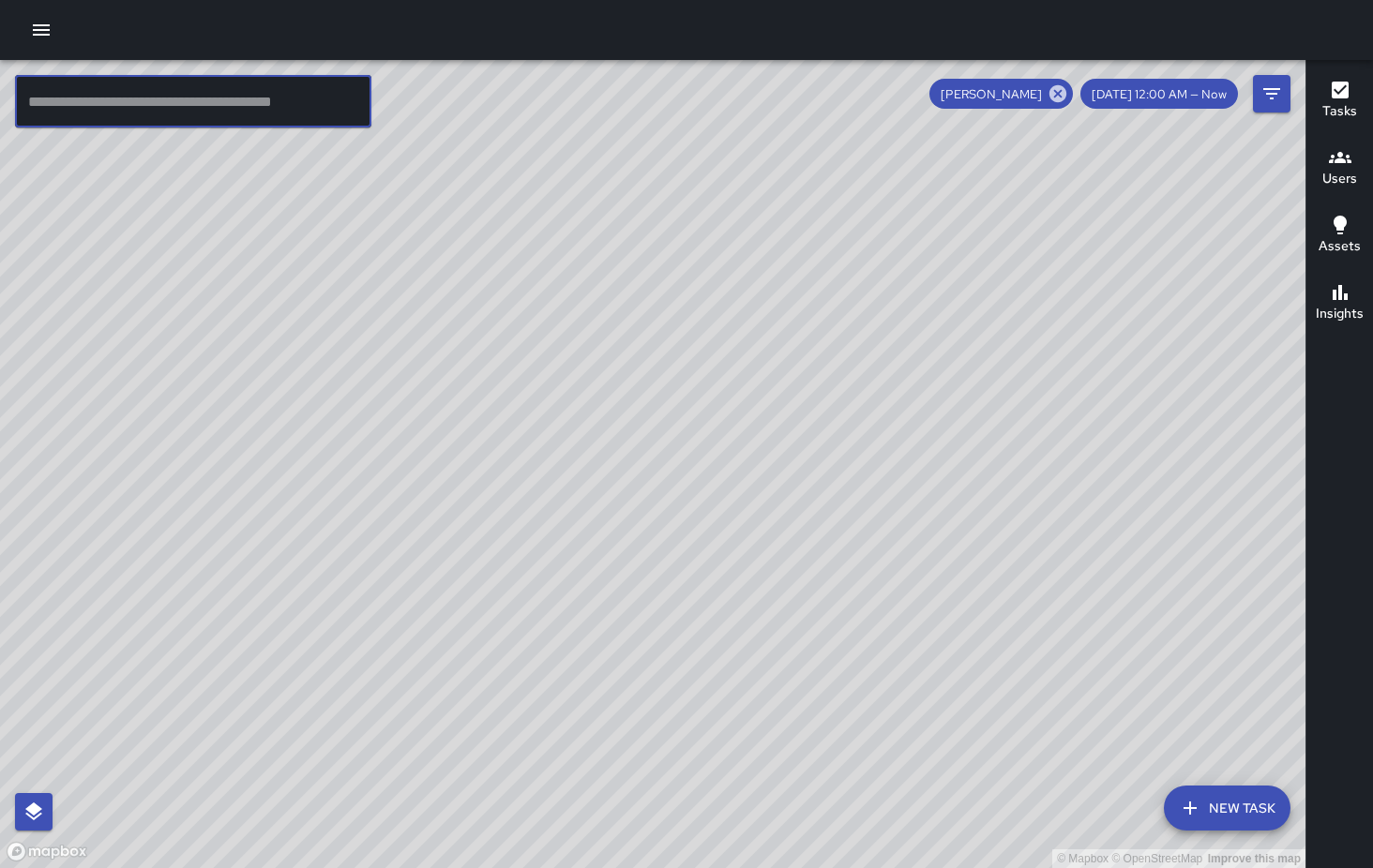 click at bounding box center (193, 101) 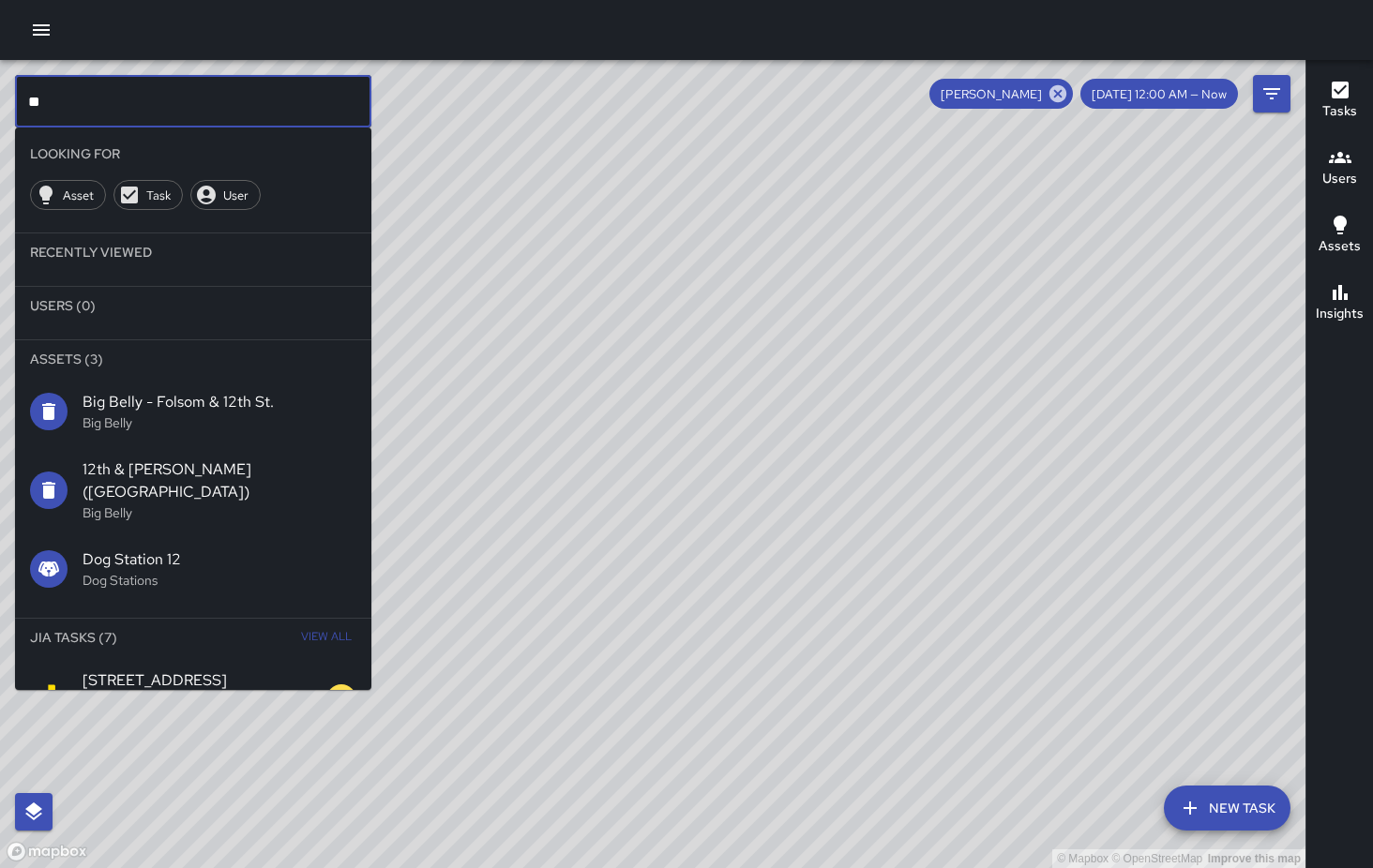 type on "*" 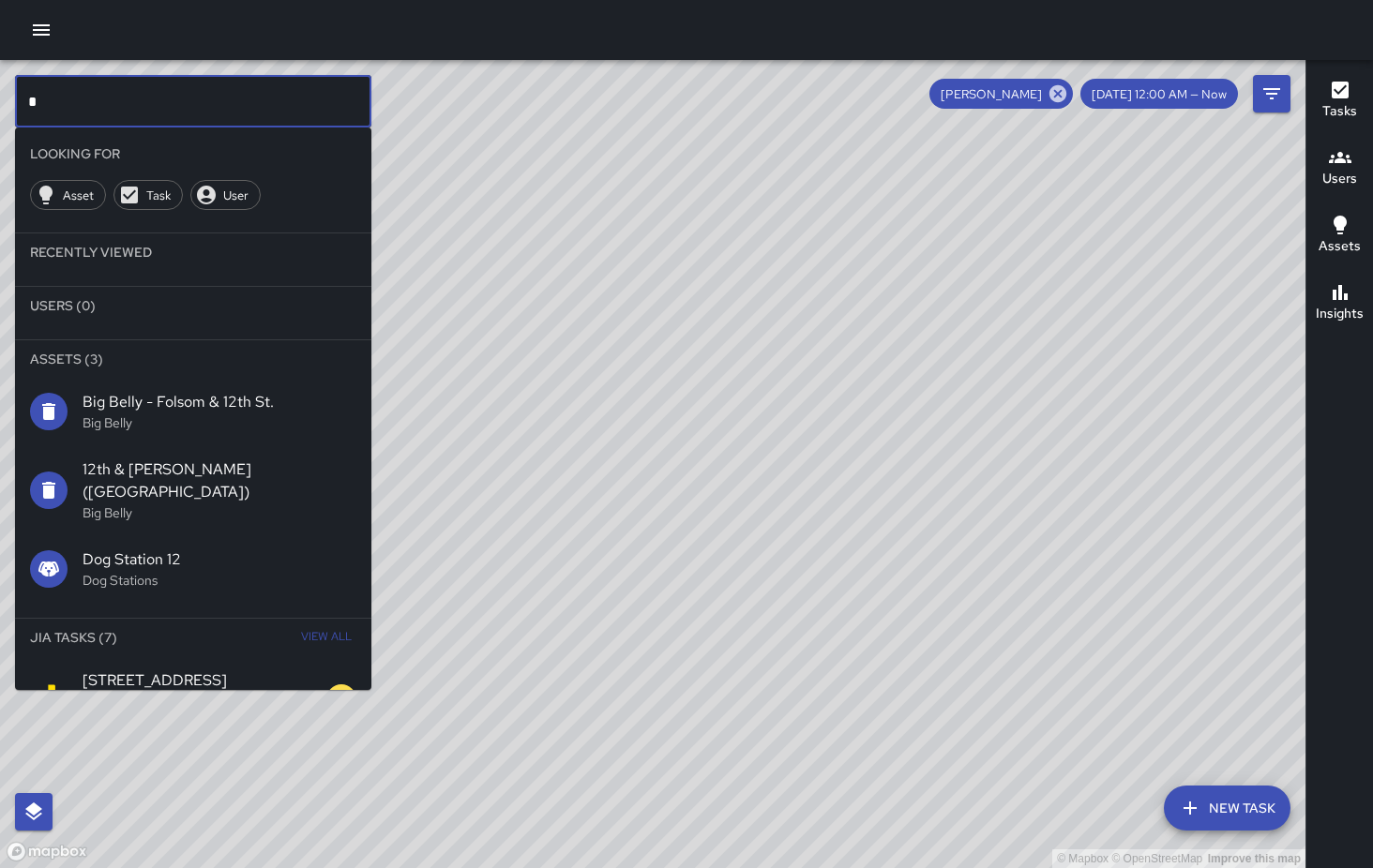 type 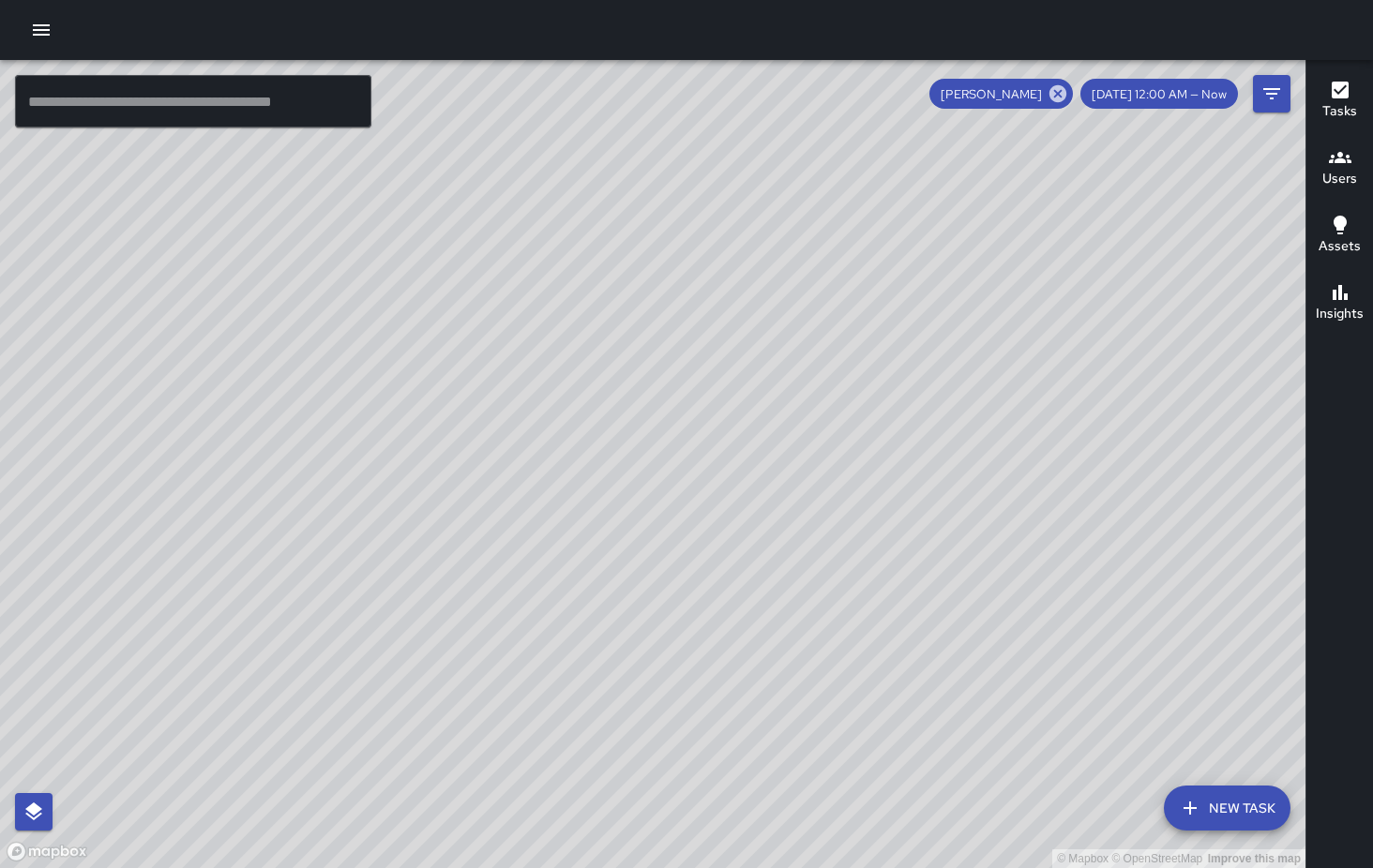 scroll, scrollTop: 8671, scrollLeft: 0, axis: vertical 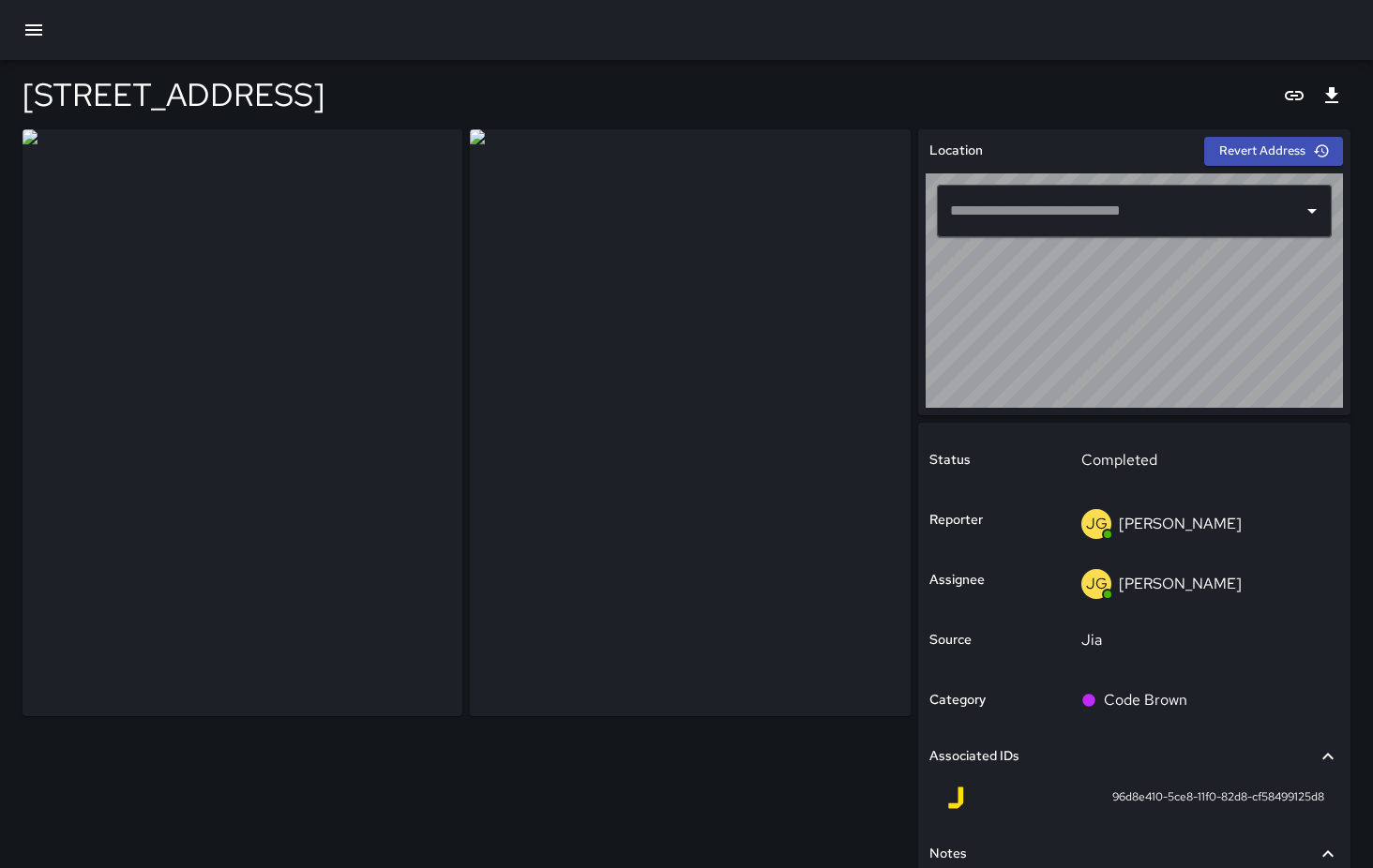 type on "**********" 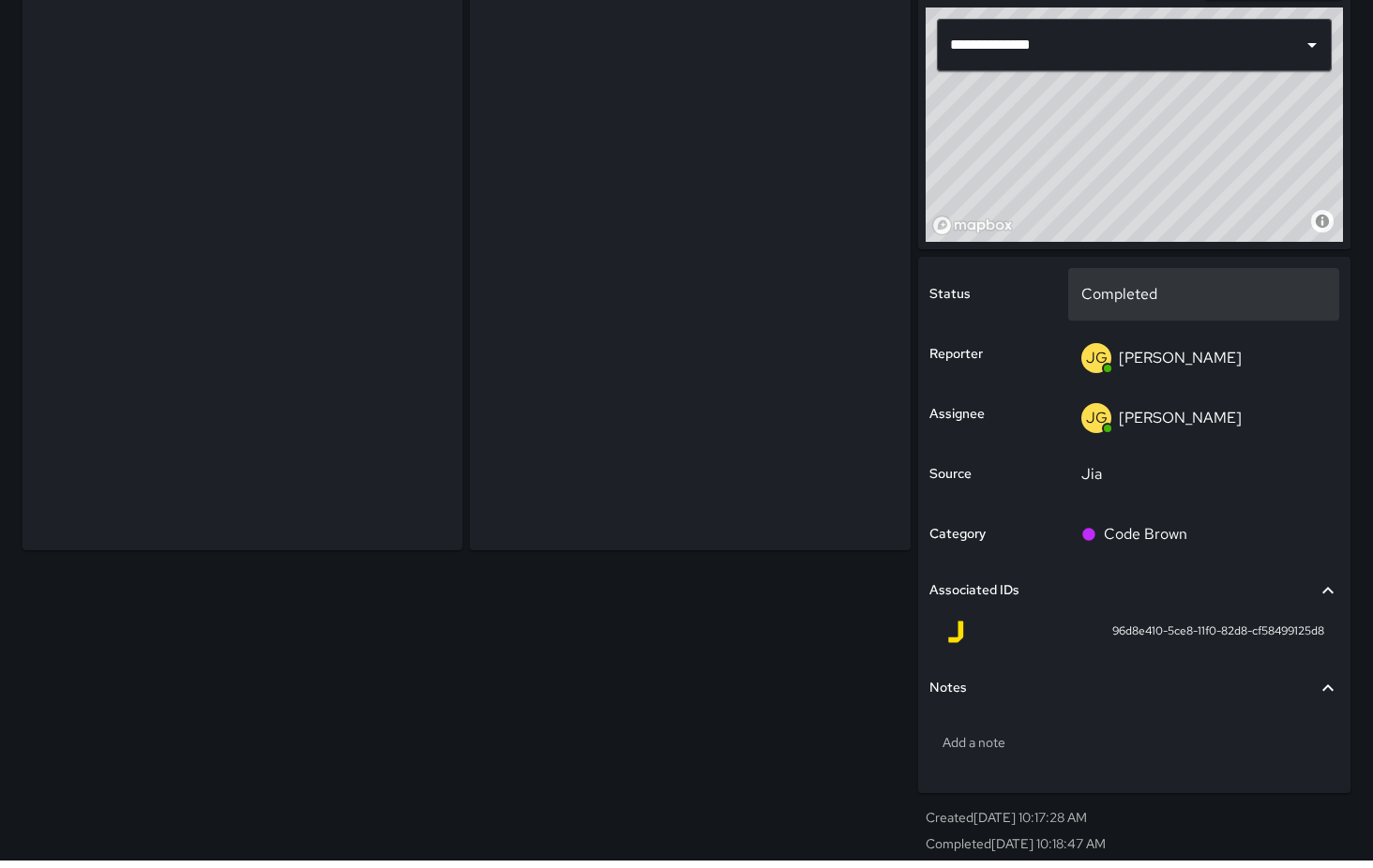 scroll, scrollTop: 0, scrollLeft: 0, axis: both 